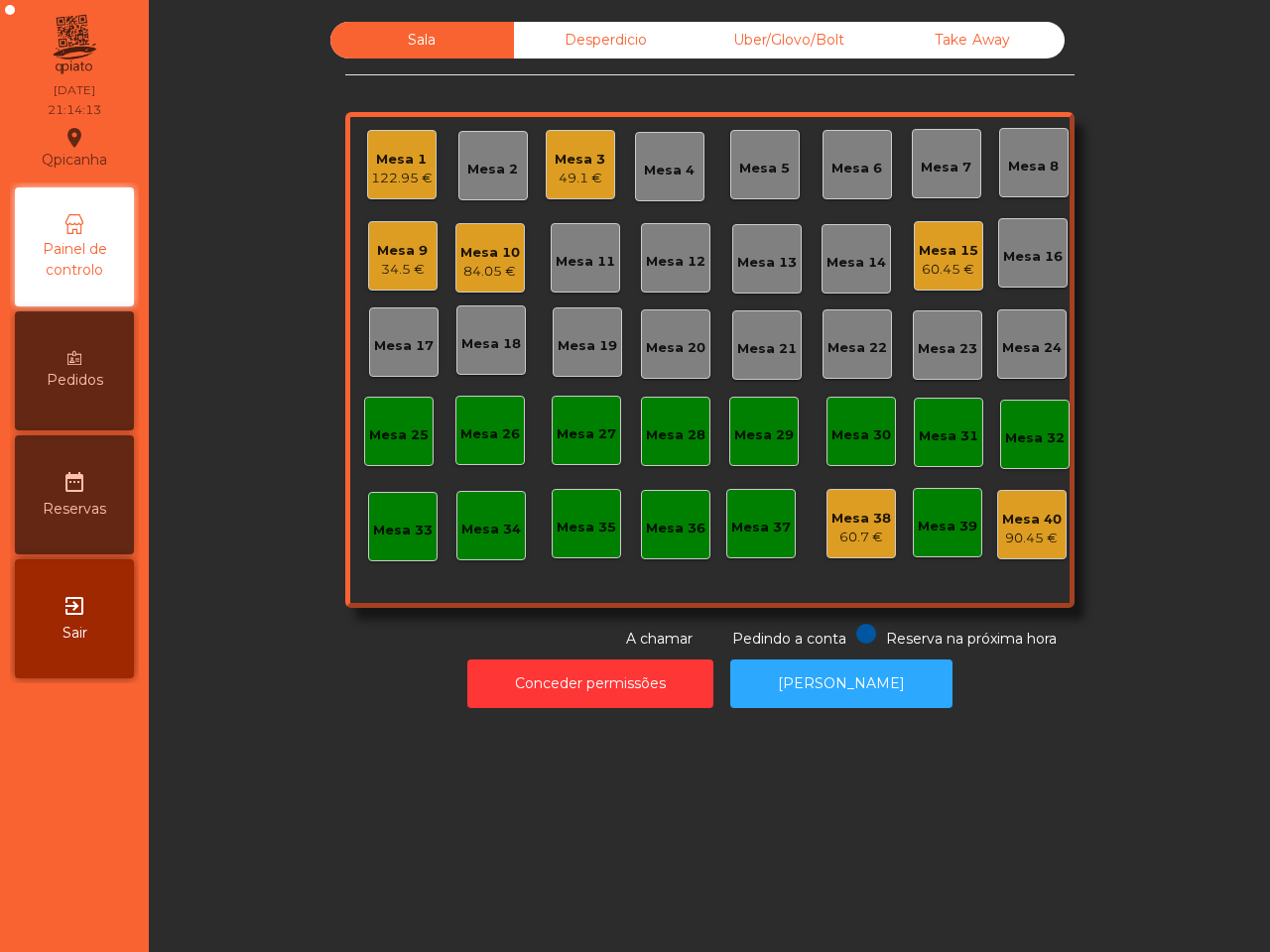 scroll, scrollTop: 0, scrollLeft: 0, axis: both 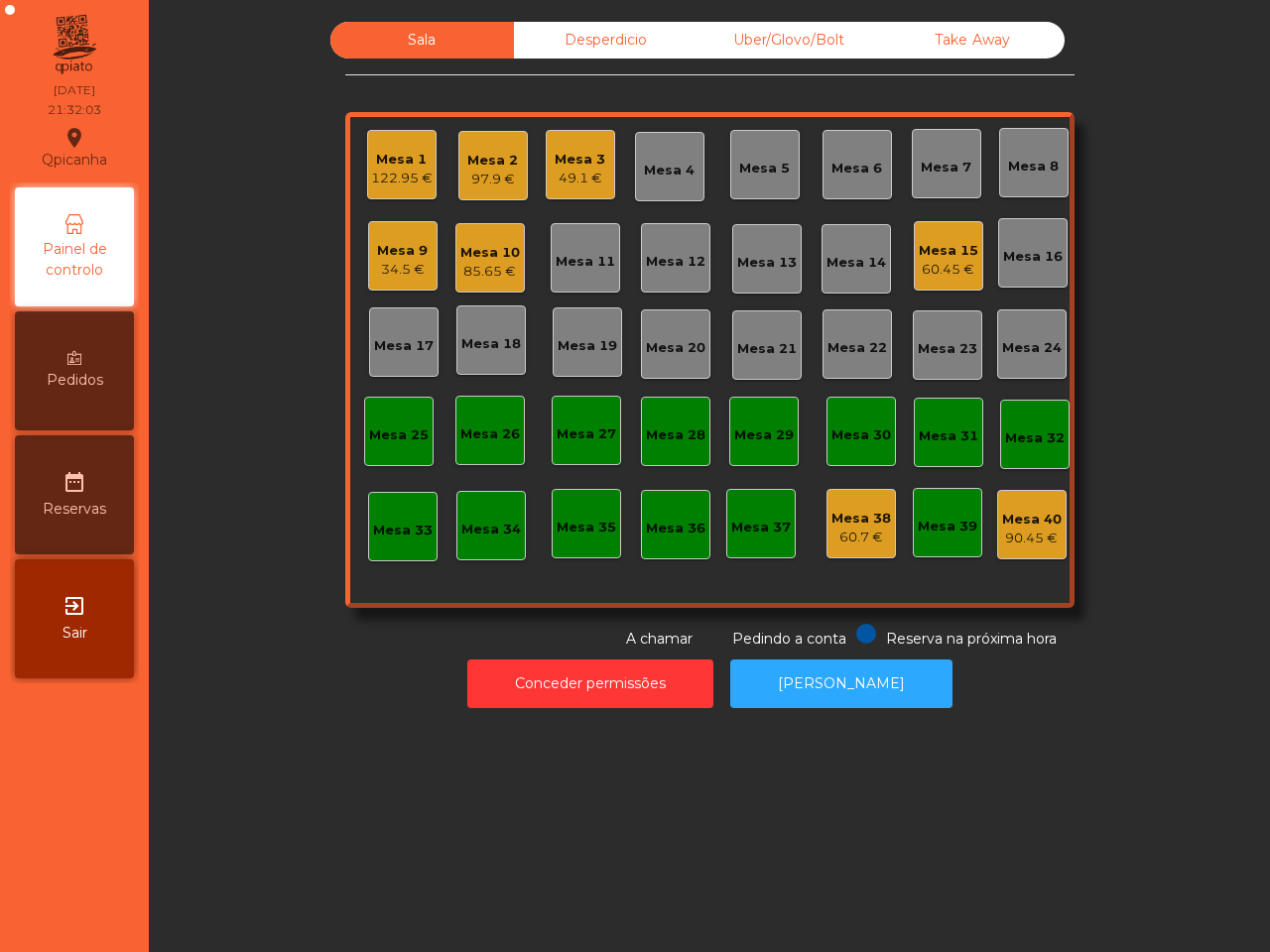 click on "Uber/Glovo/Bolt" 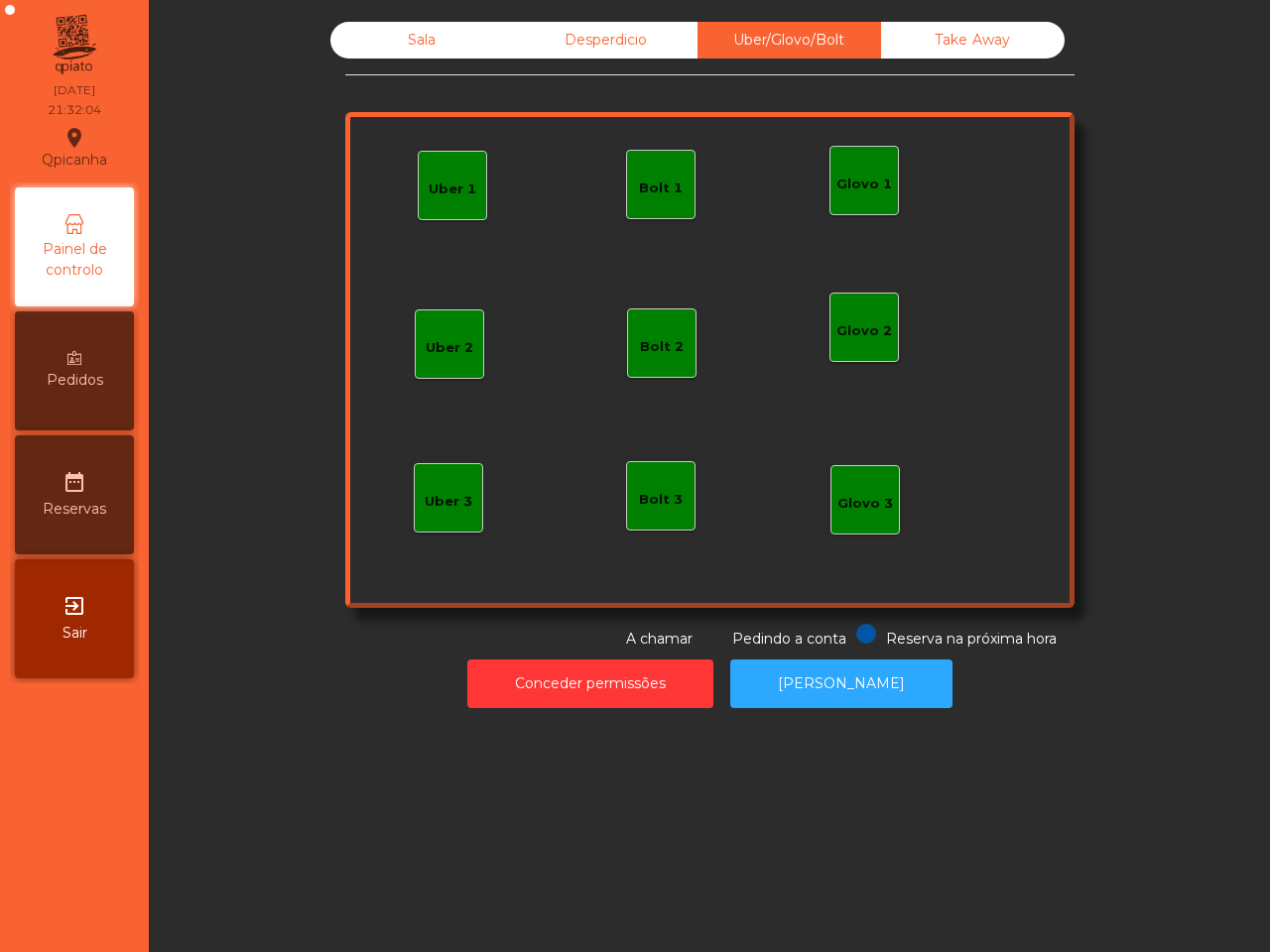 click on "Bolt 1" 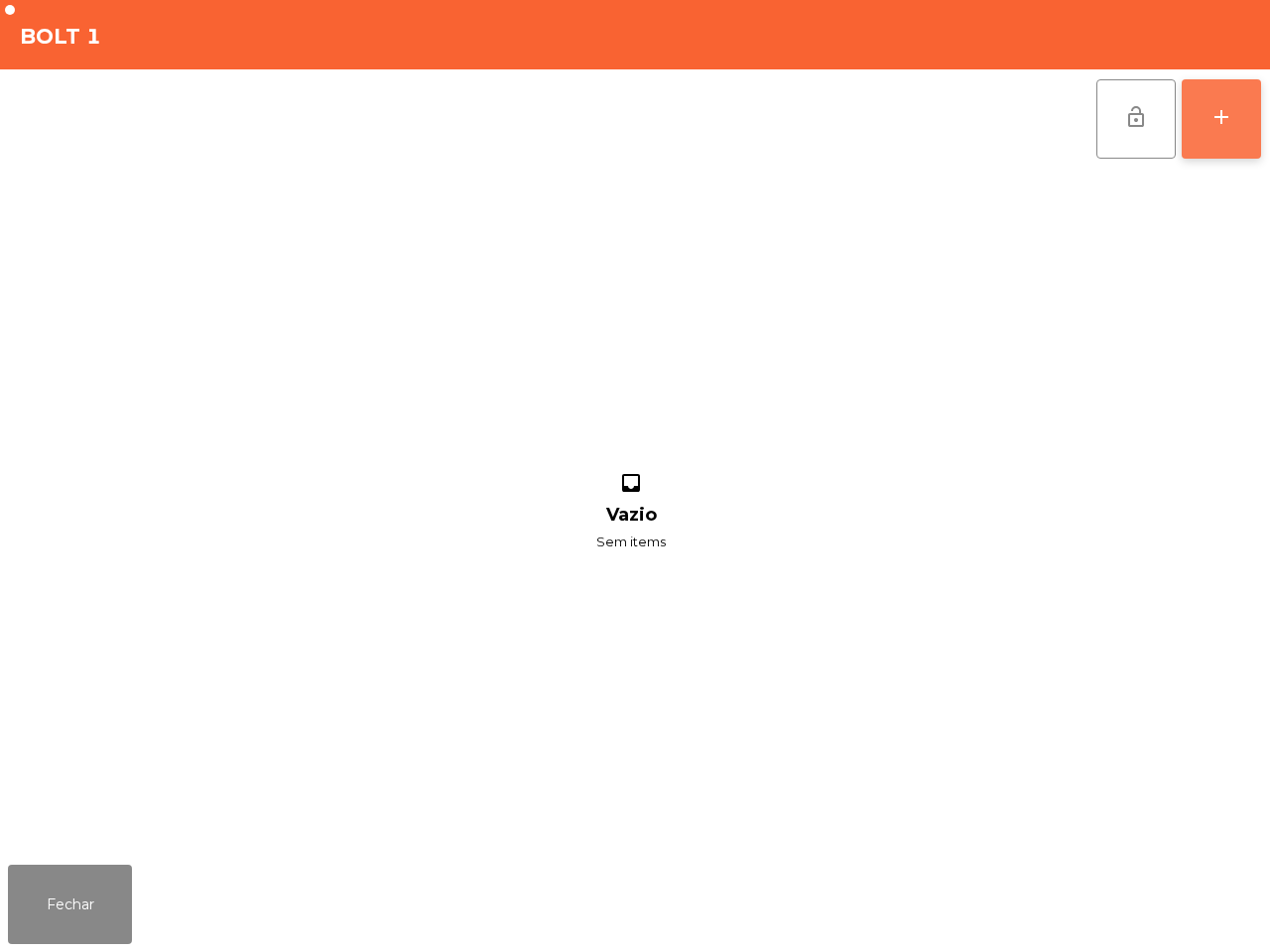 click on "add" 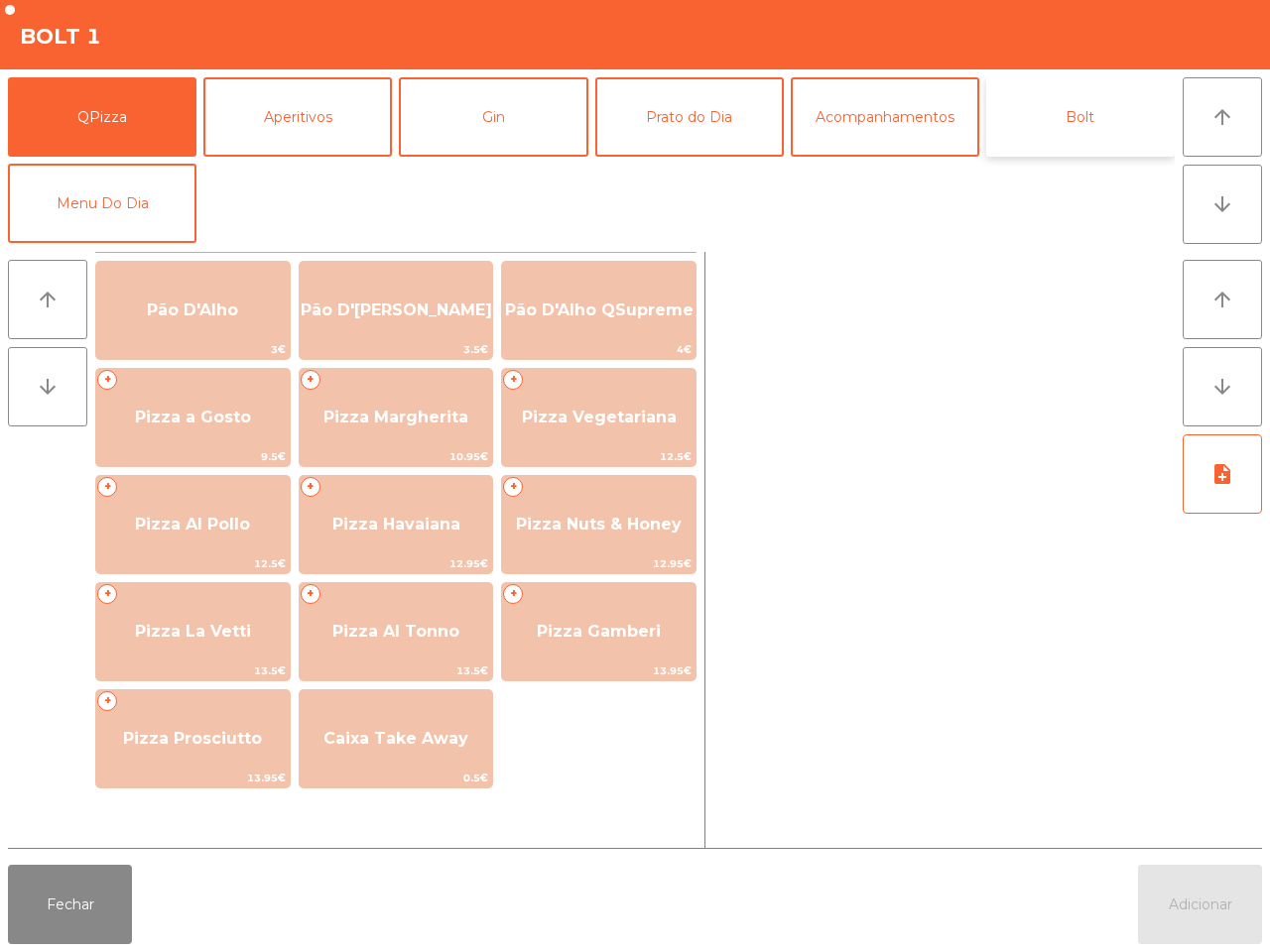 click on "Bolt" 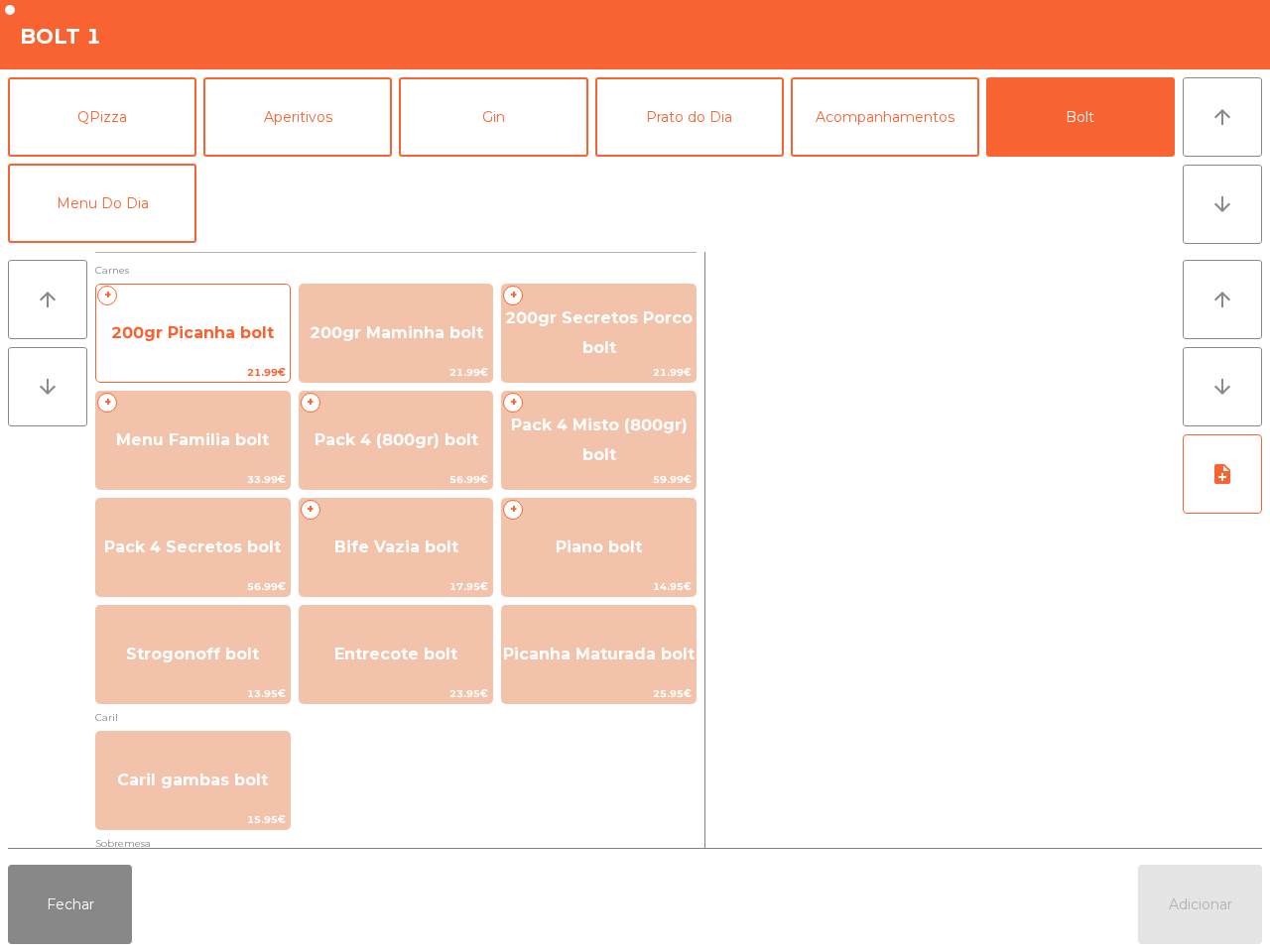 click on "200gr Picanha bolt" 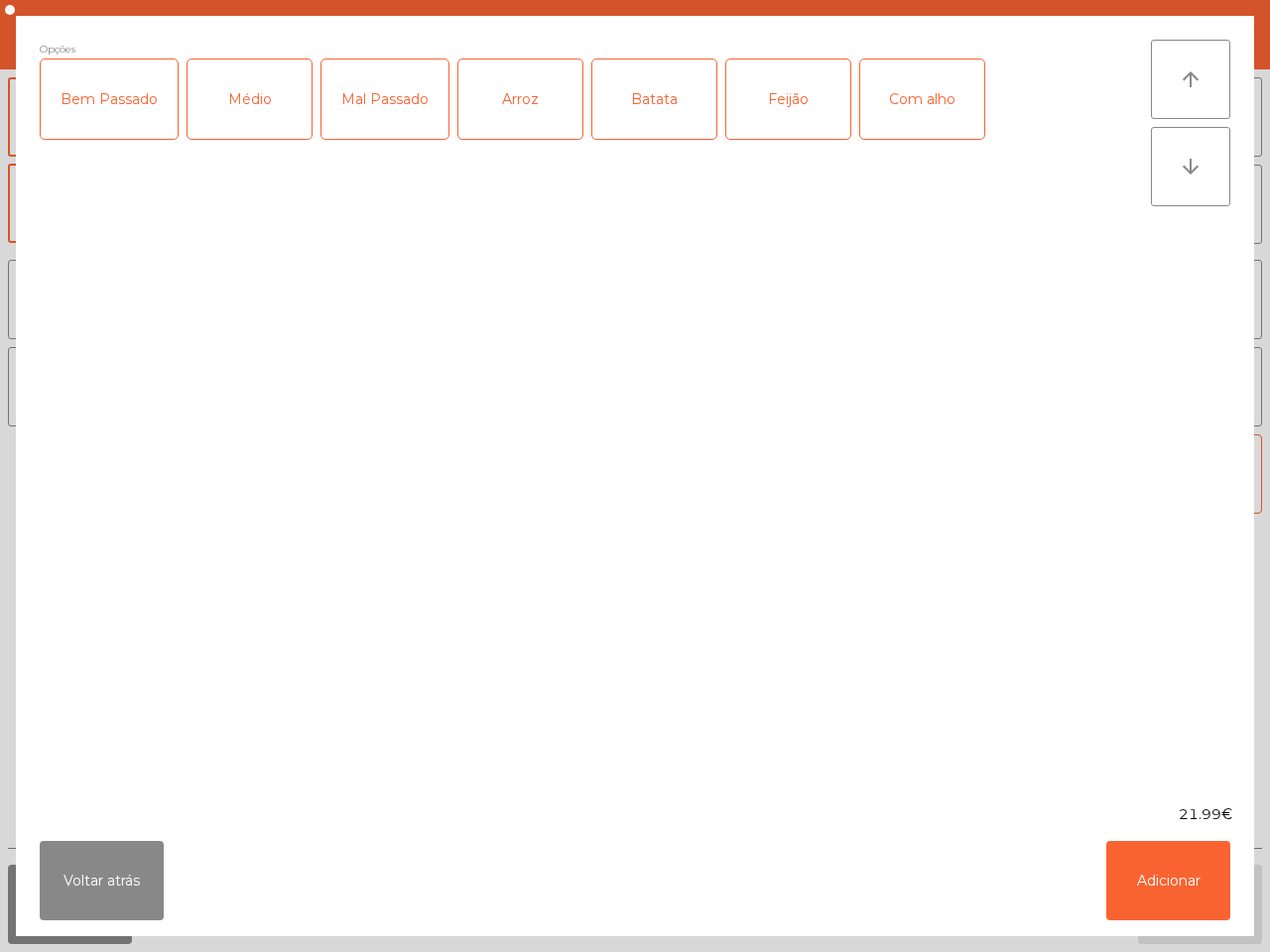 click on "Médio" 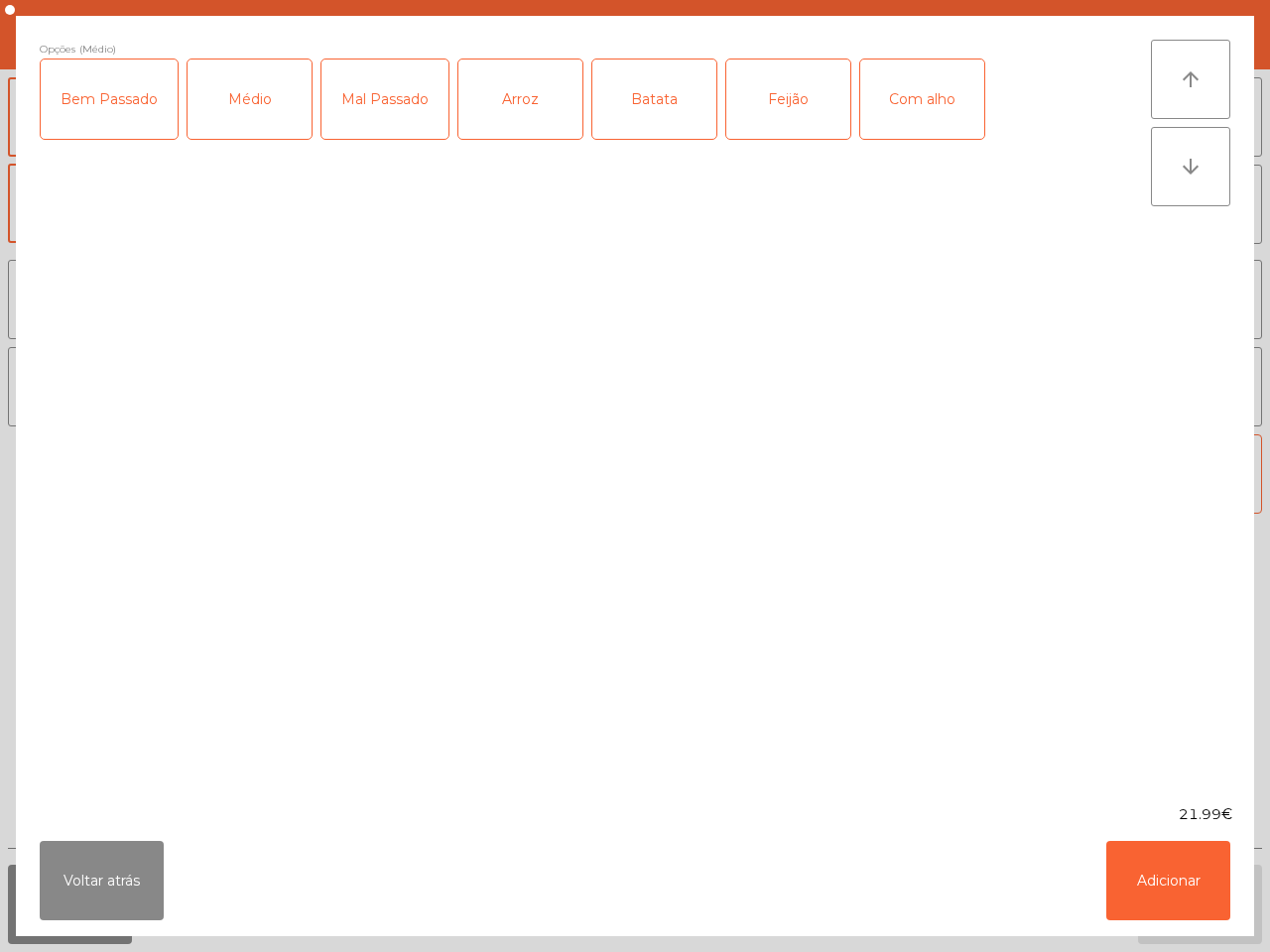 click on "Bem Passado" 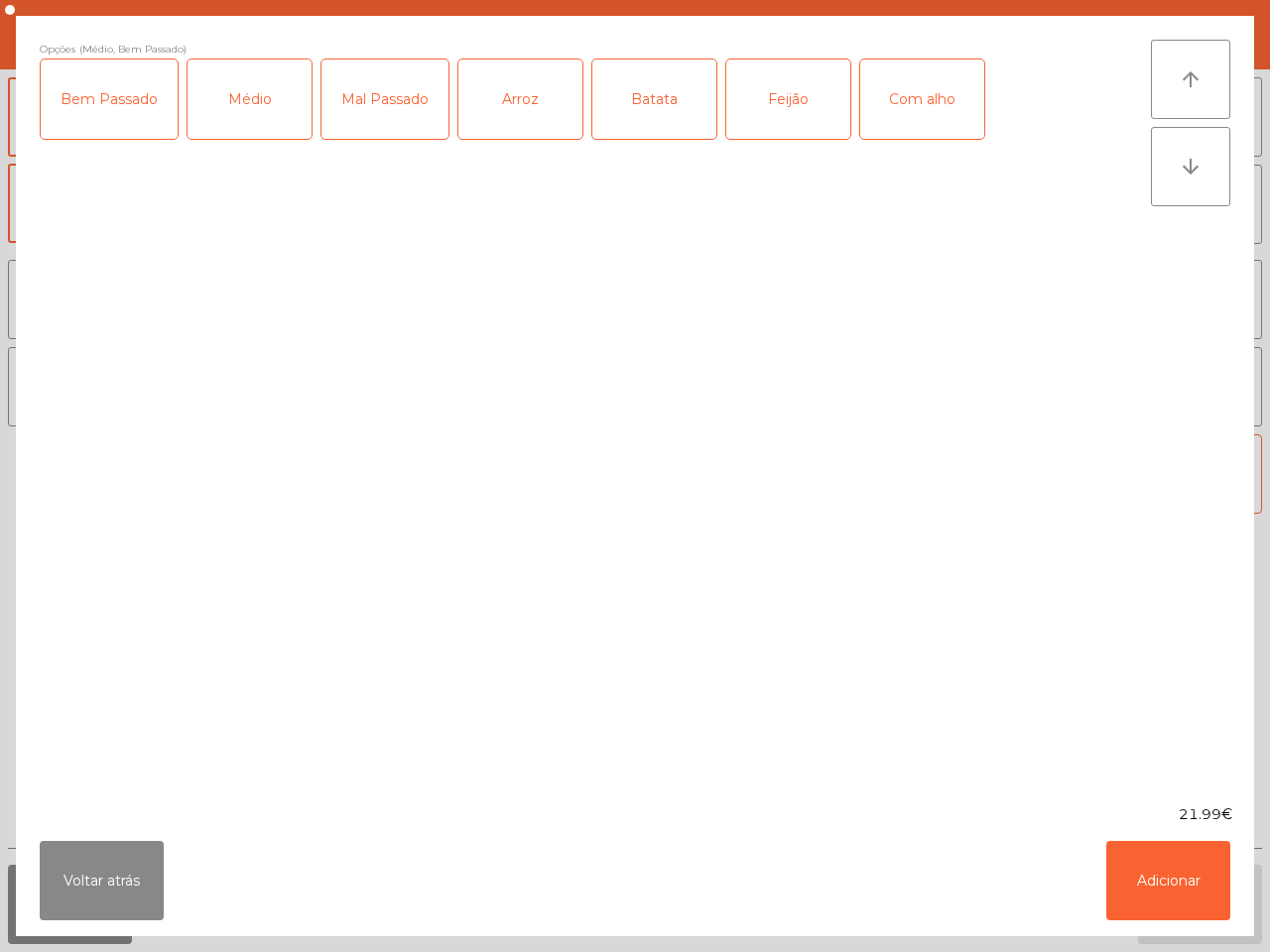 click on "Arroz" 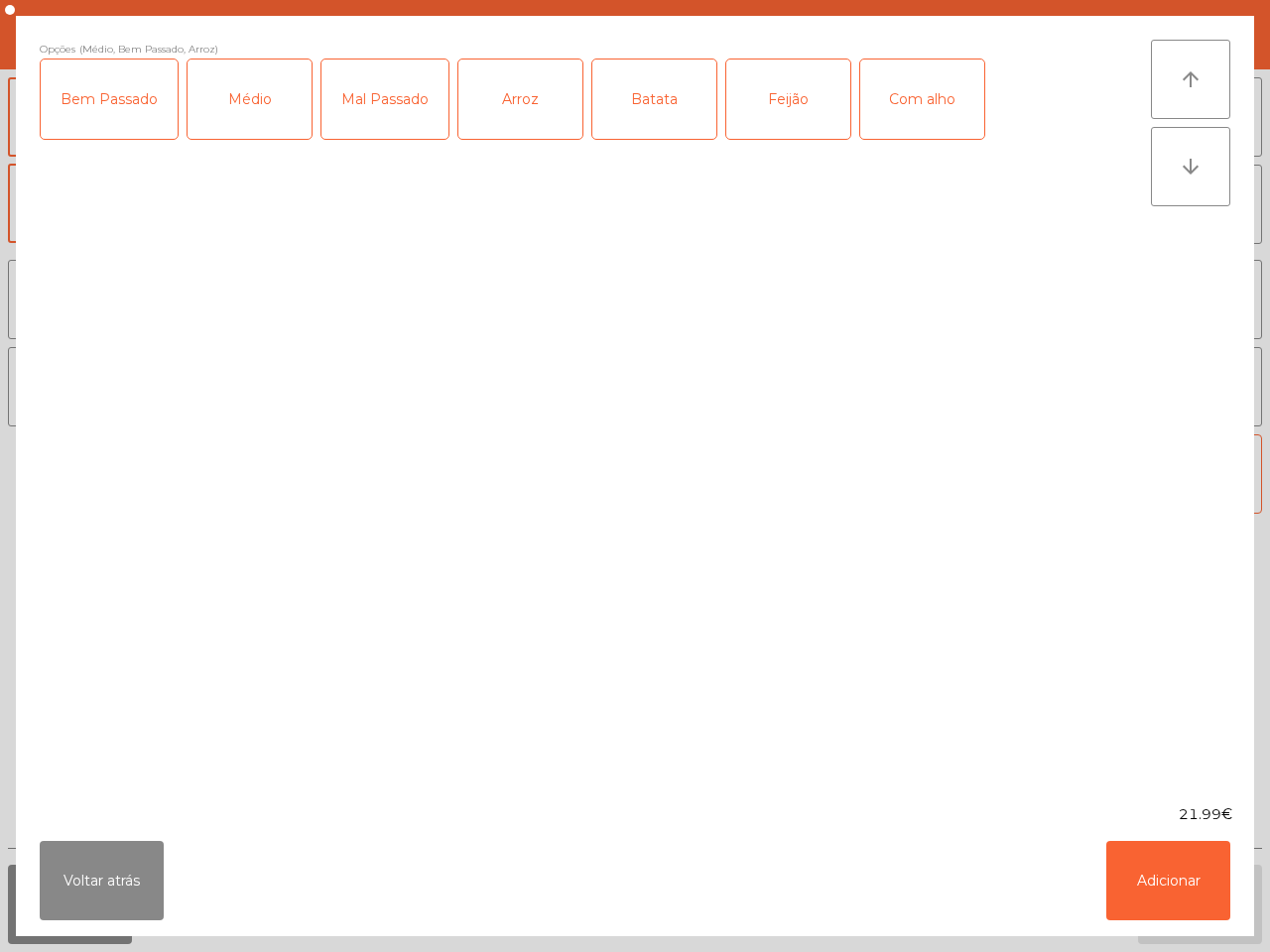drag, startPoint x: 676, startPoint y: 110, endPoint x: 706, endPoint y: 110, distance: 30 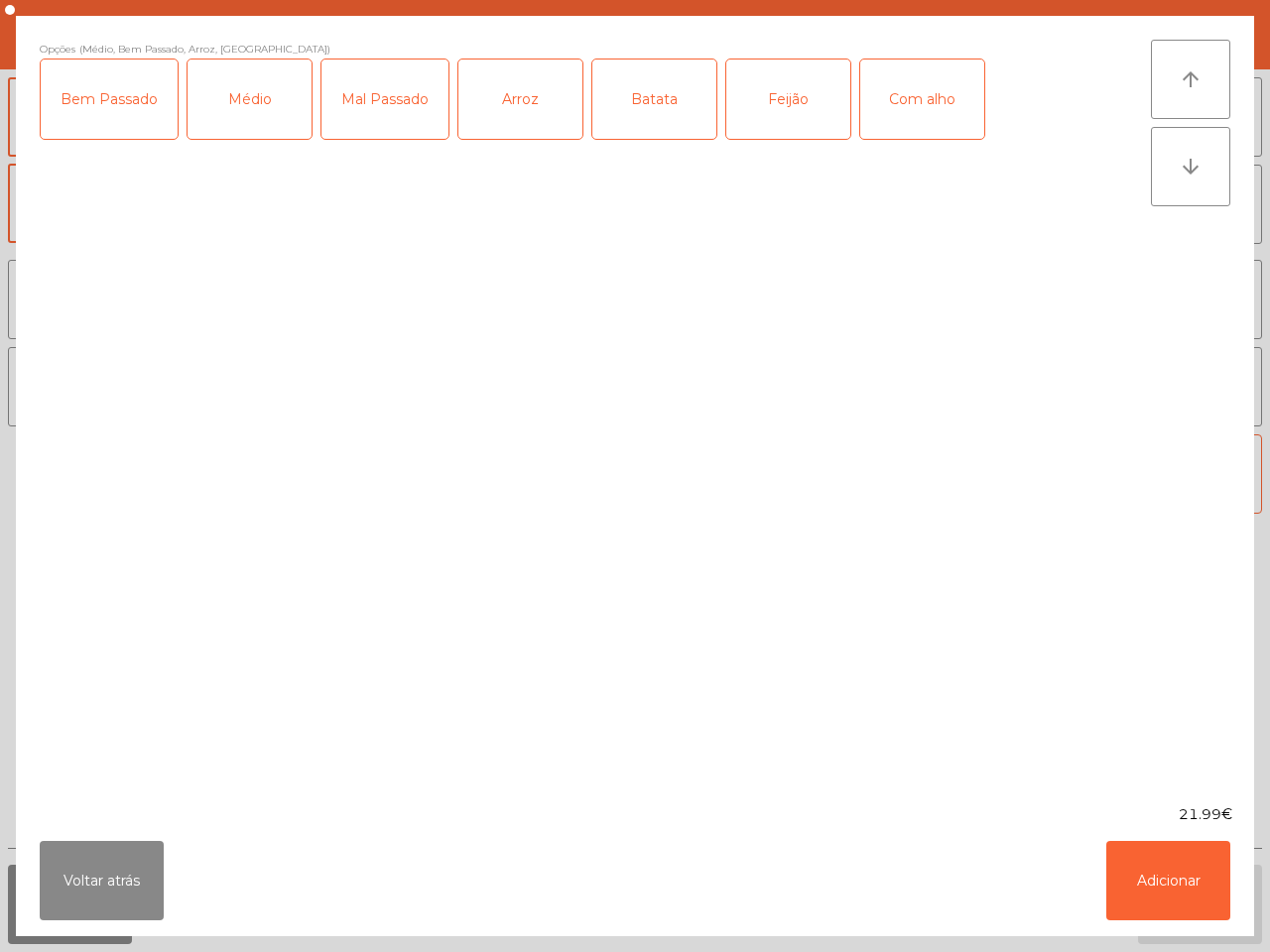 click on "Feijão" 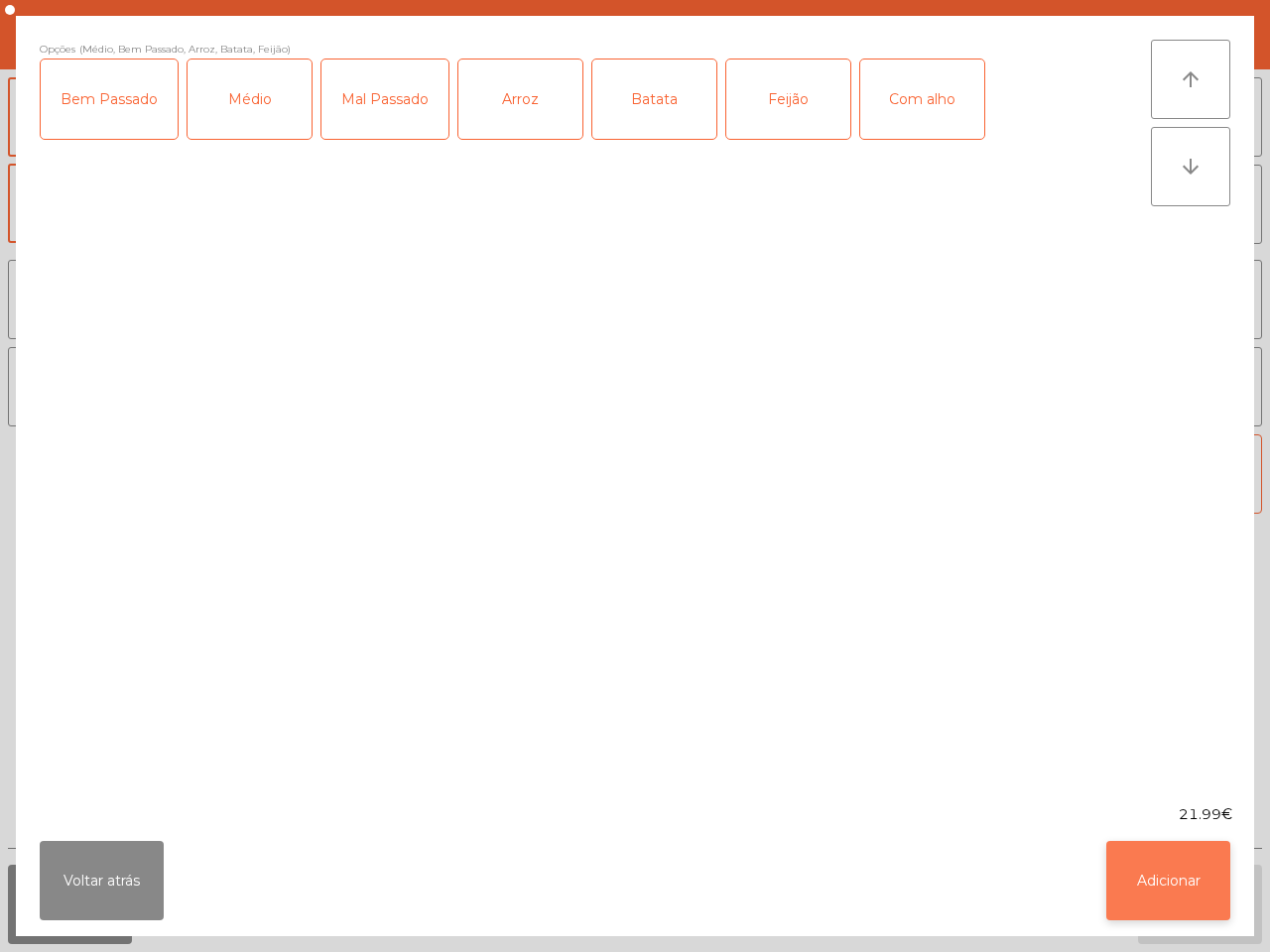 click on "Adicionar" 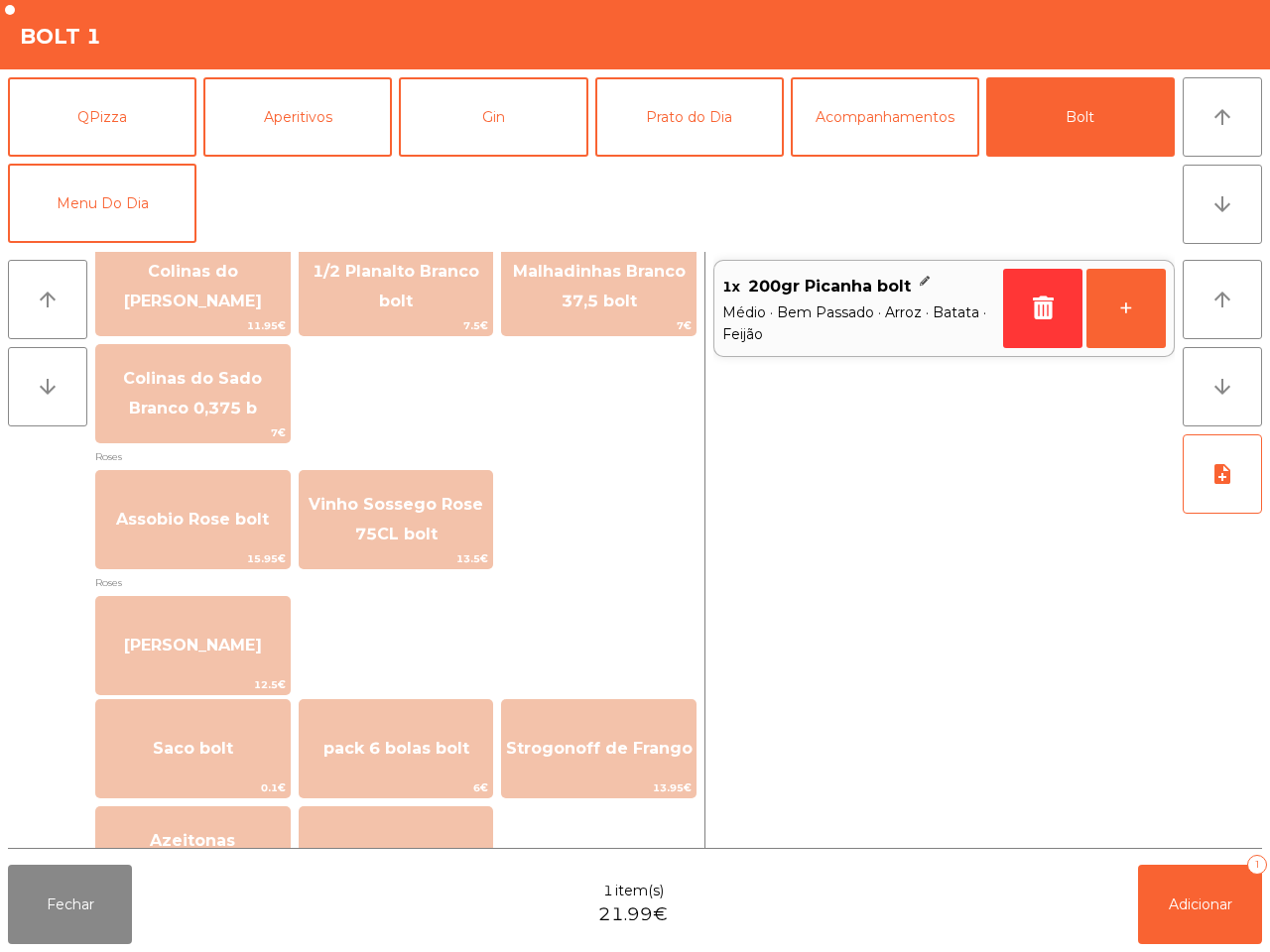 scroll, scrollTop: 2259, scrollLeft: 0, axis: vertical 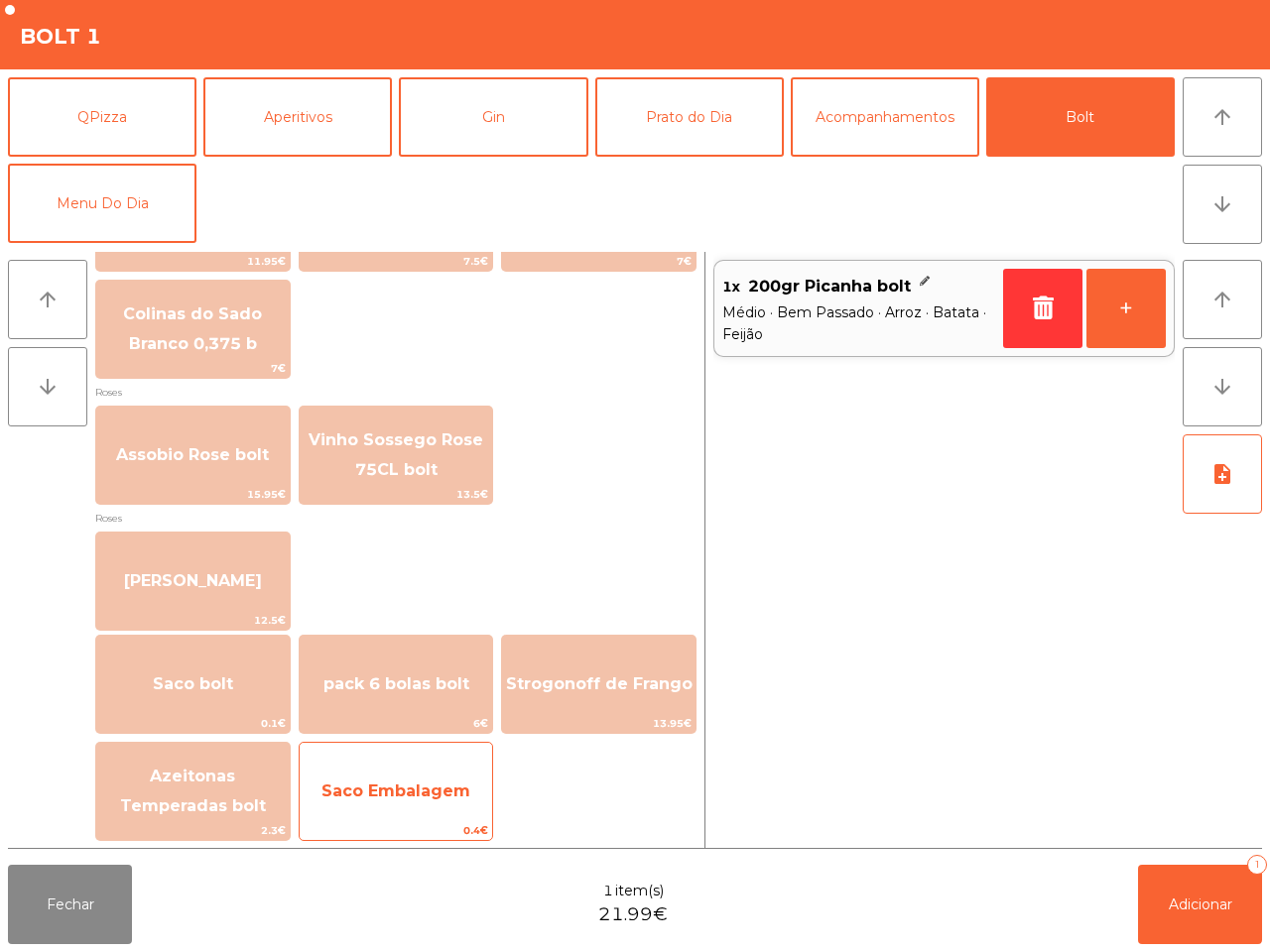 click on "Saco Embalagem" 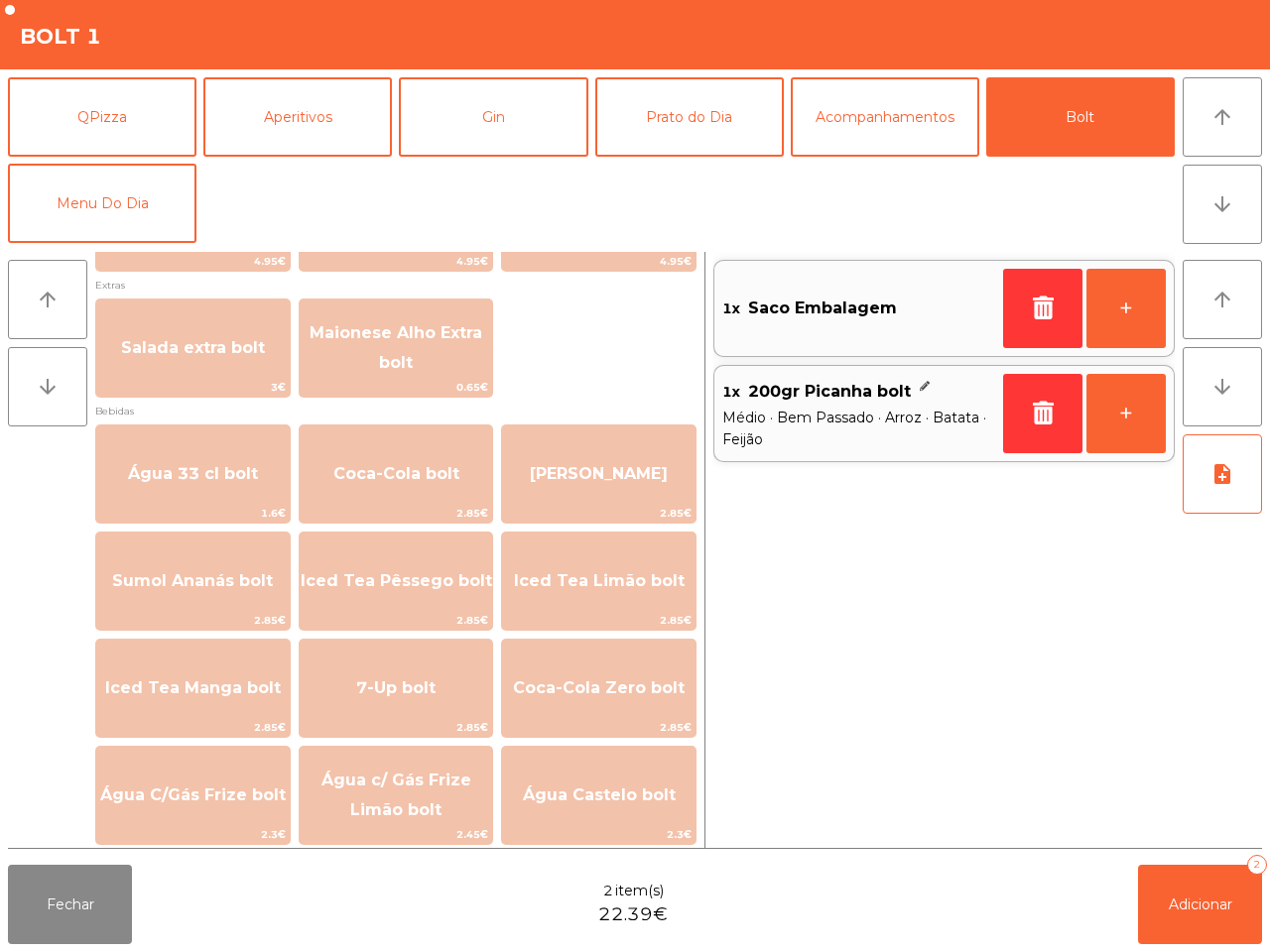 scroll, scrollTop: 648, scrollLeft: 0, axis: vertical 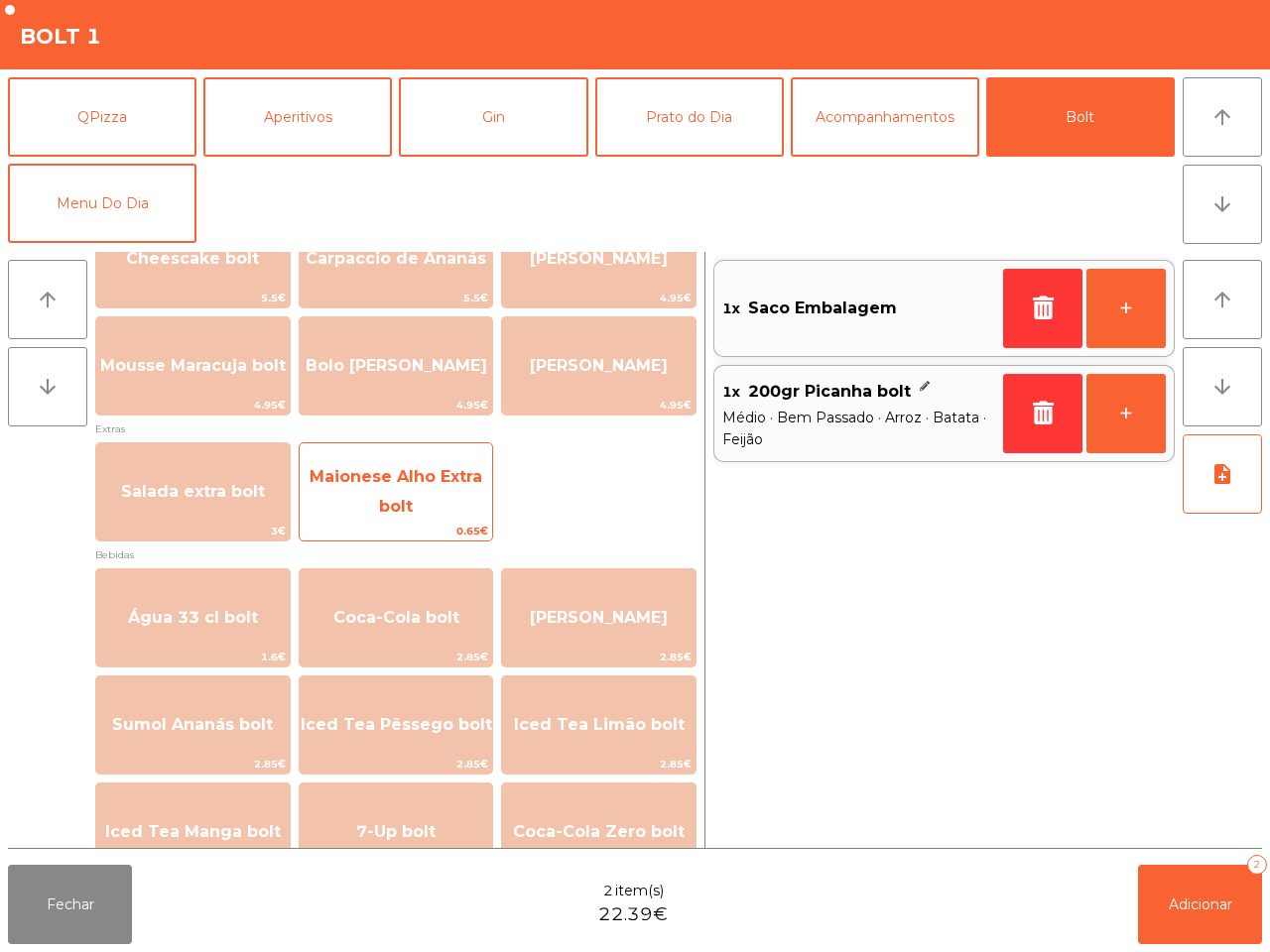 click on "Maionese Alho Extra bolt" 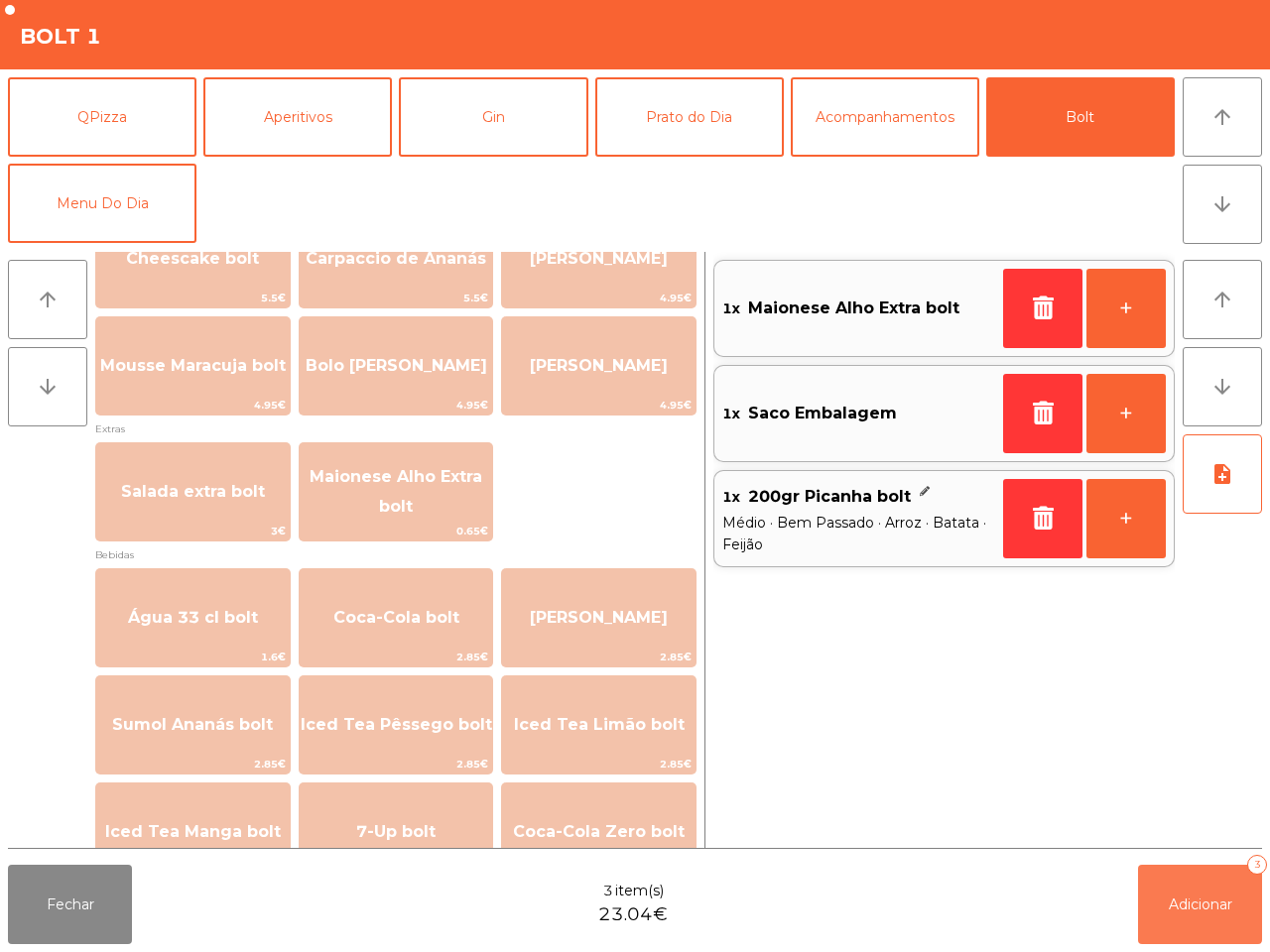drag, startPoint x: 1187, startPoint y: 899, endPoint x: 1174, endPoint y: 897, distance: 13.152946 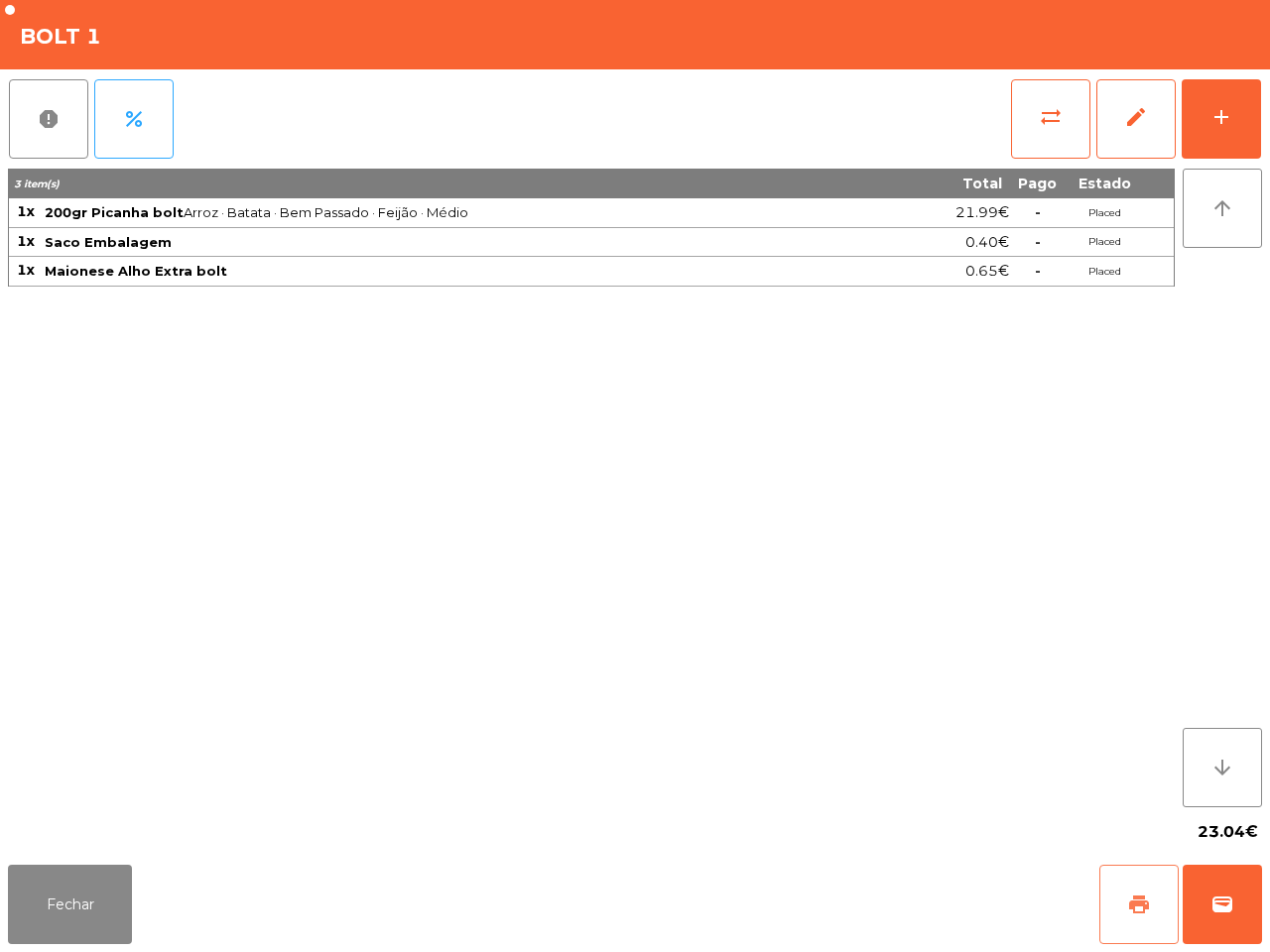 click on "print" 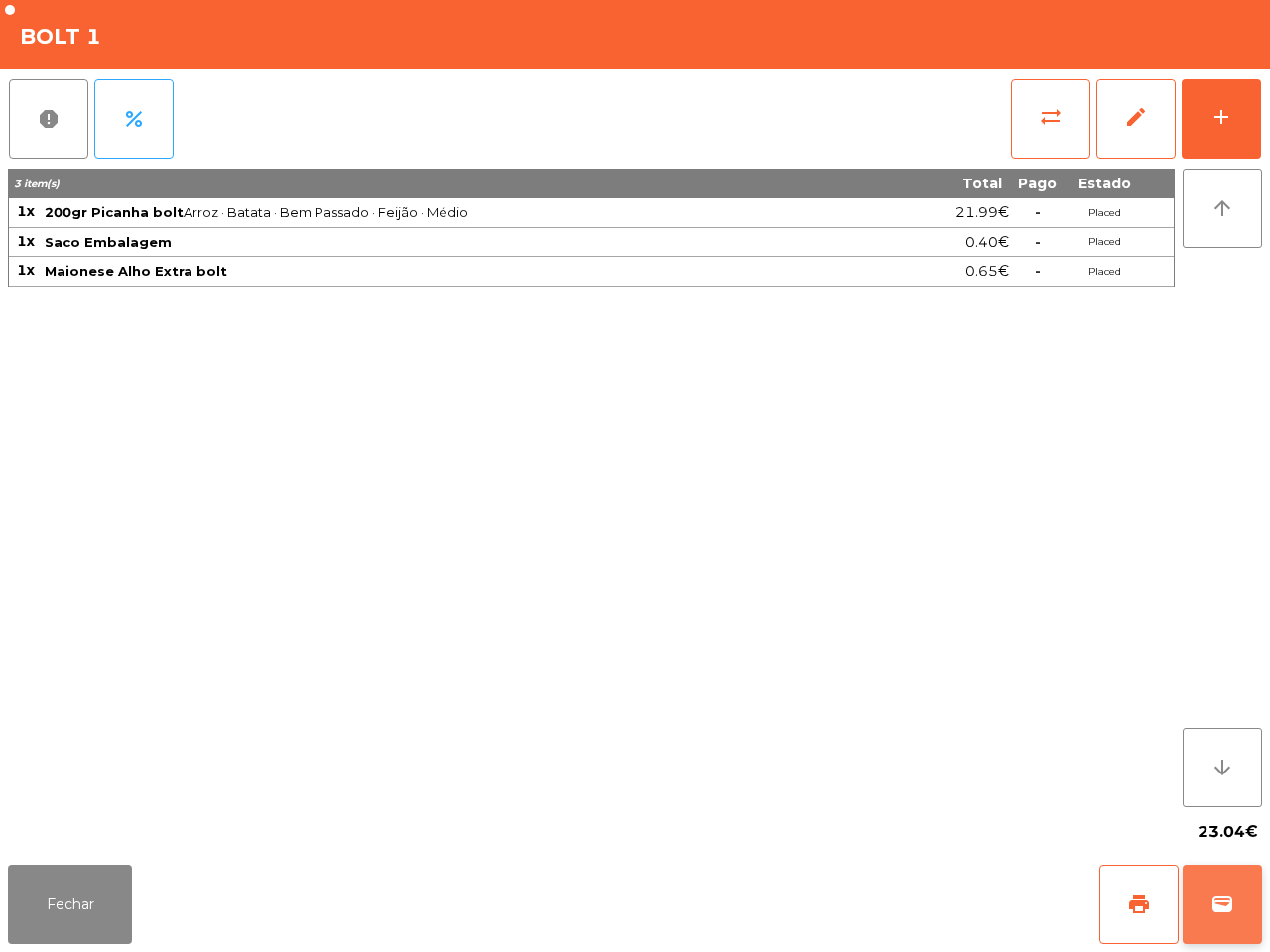 click on "wallet" 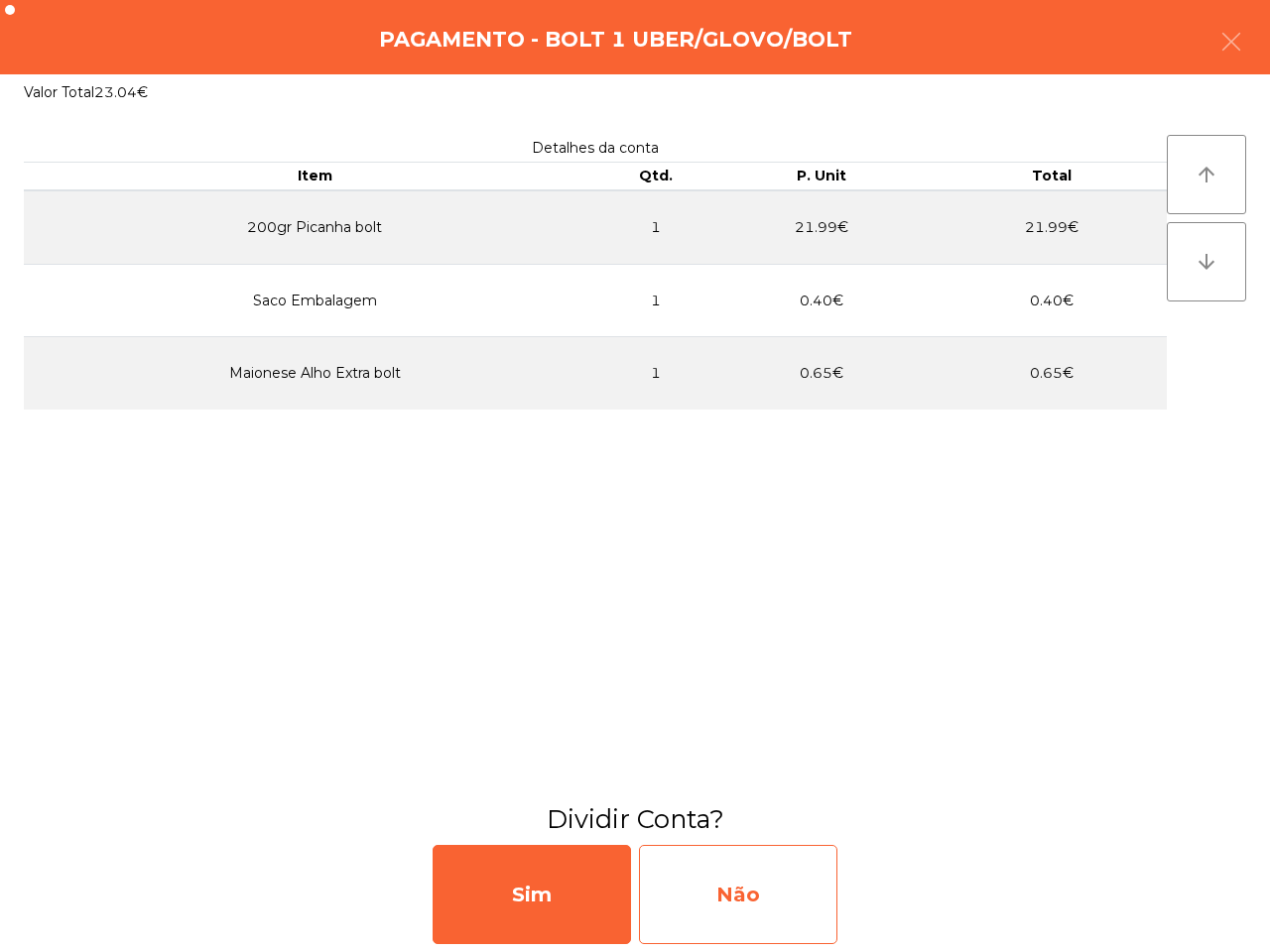 click on "Não" 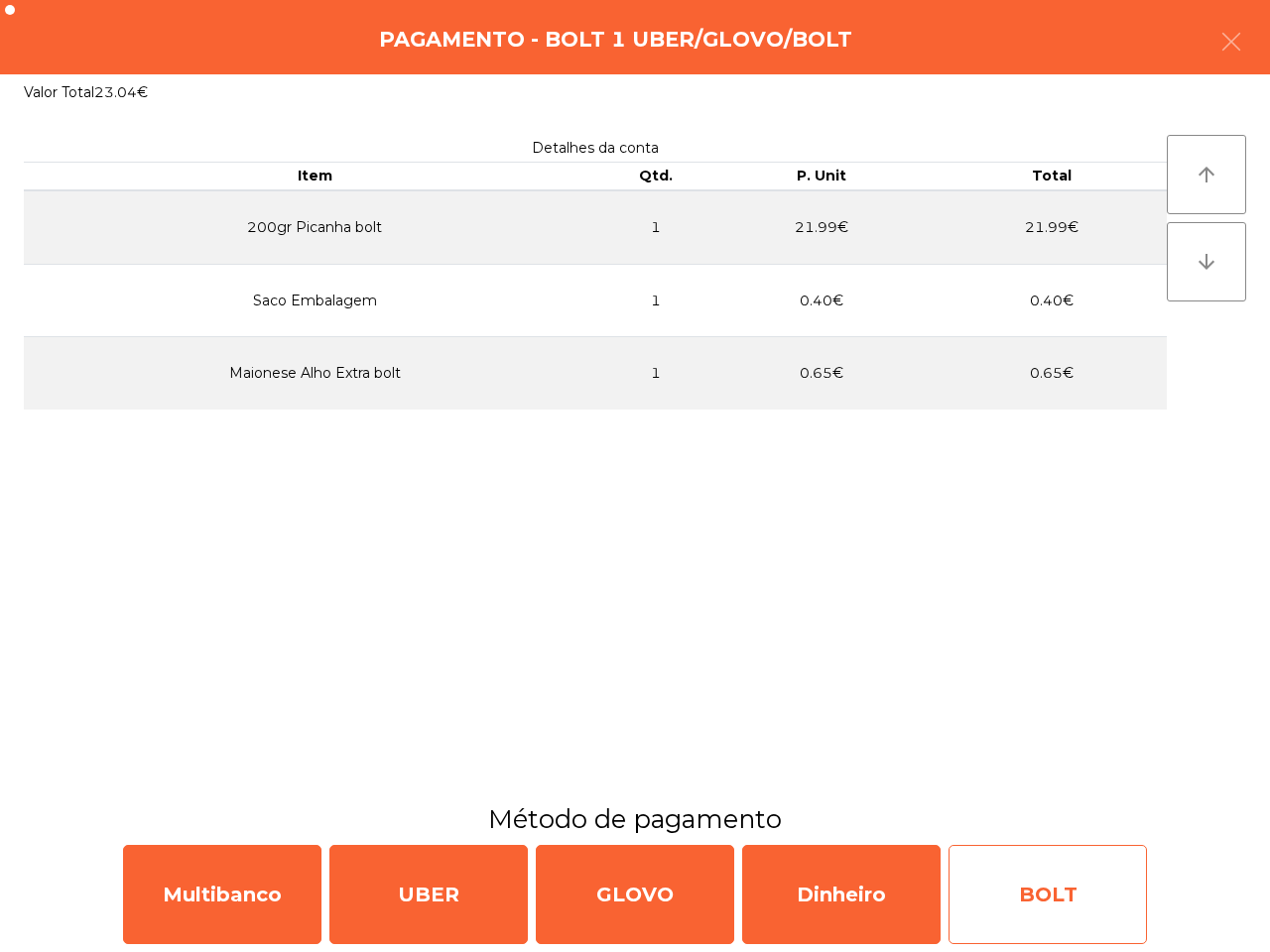 click on "BOLT" 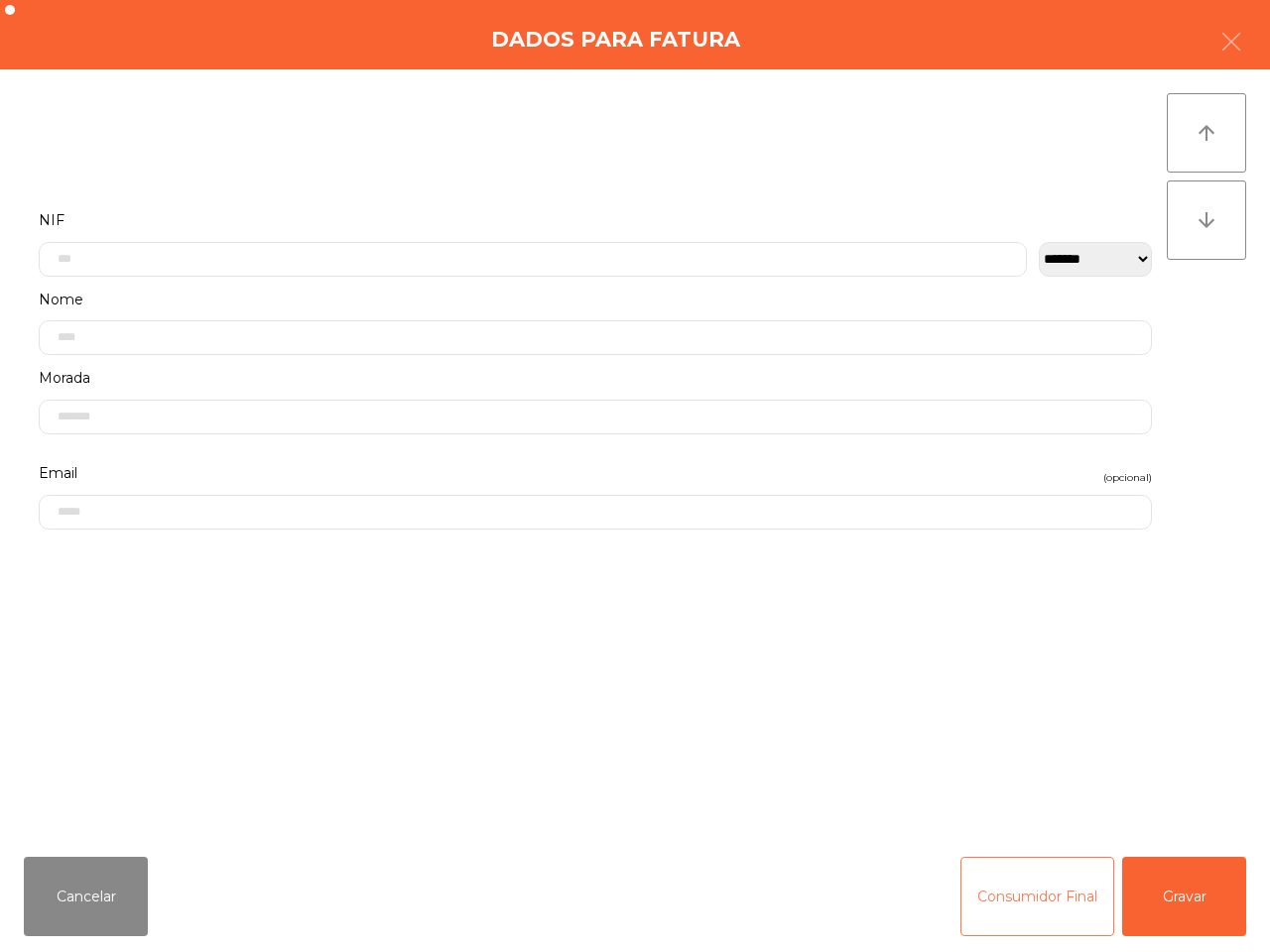 click on "Consumidor Final" 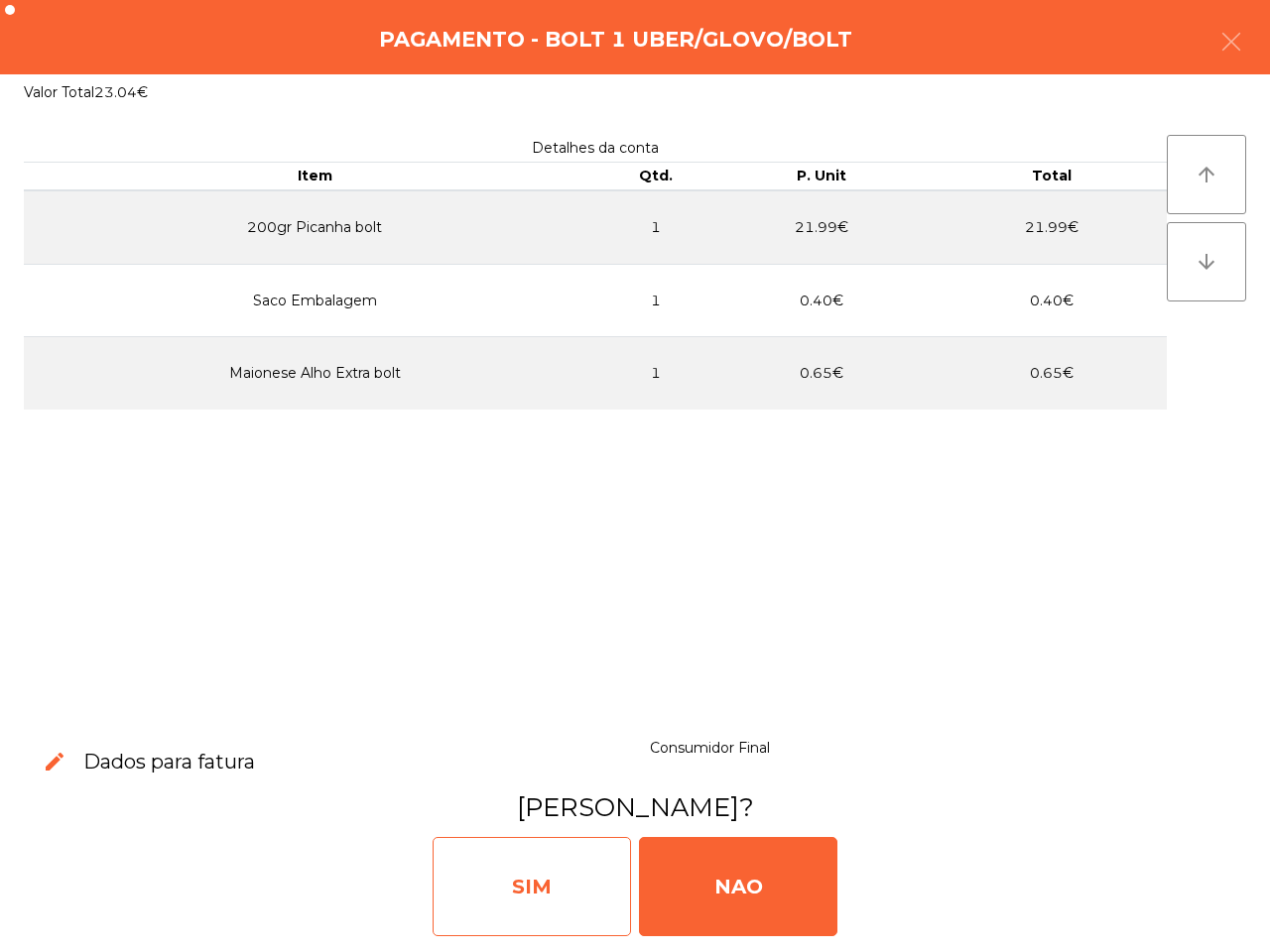 click on "SIM" 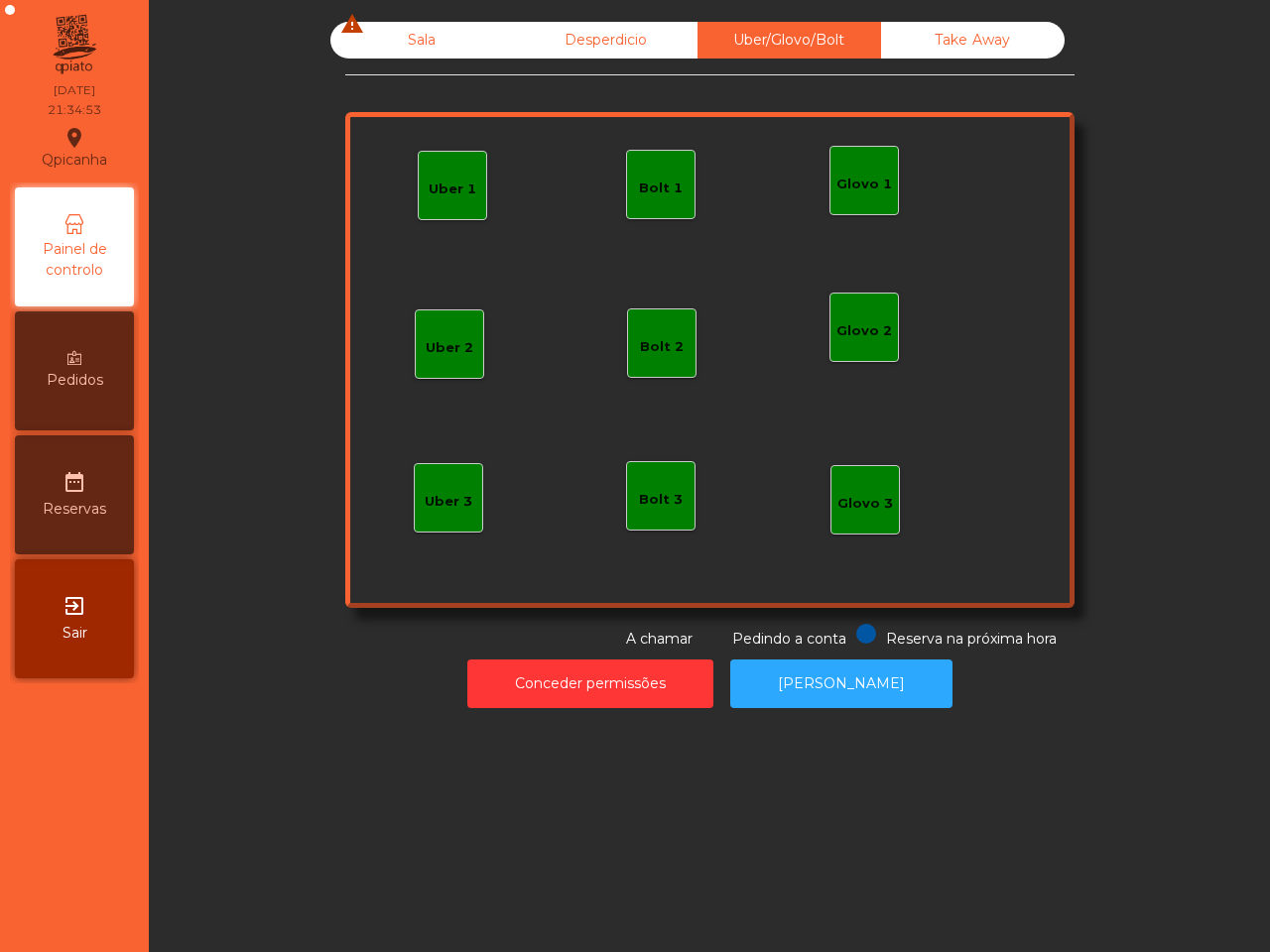 drag, startPoint x: 397, startPoint y: 26, endPoint x: 522, endPoint y: 75, distance: 134.2609 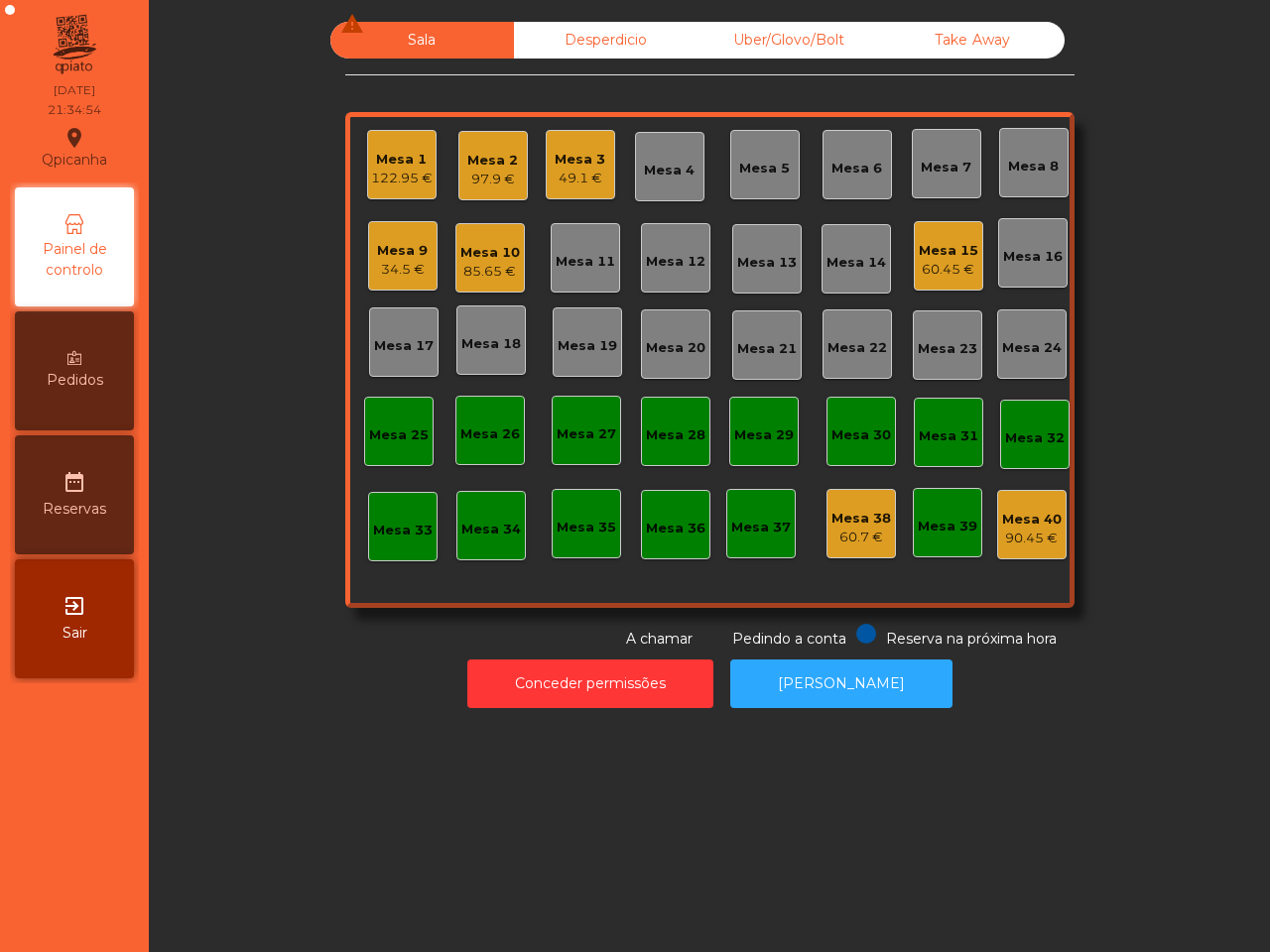 click on "Mesa 10" 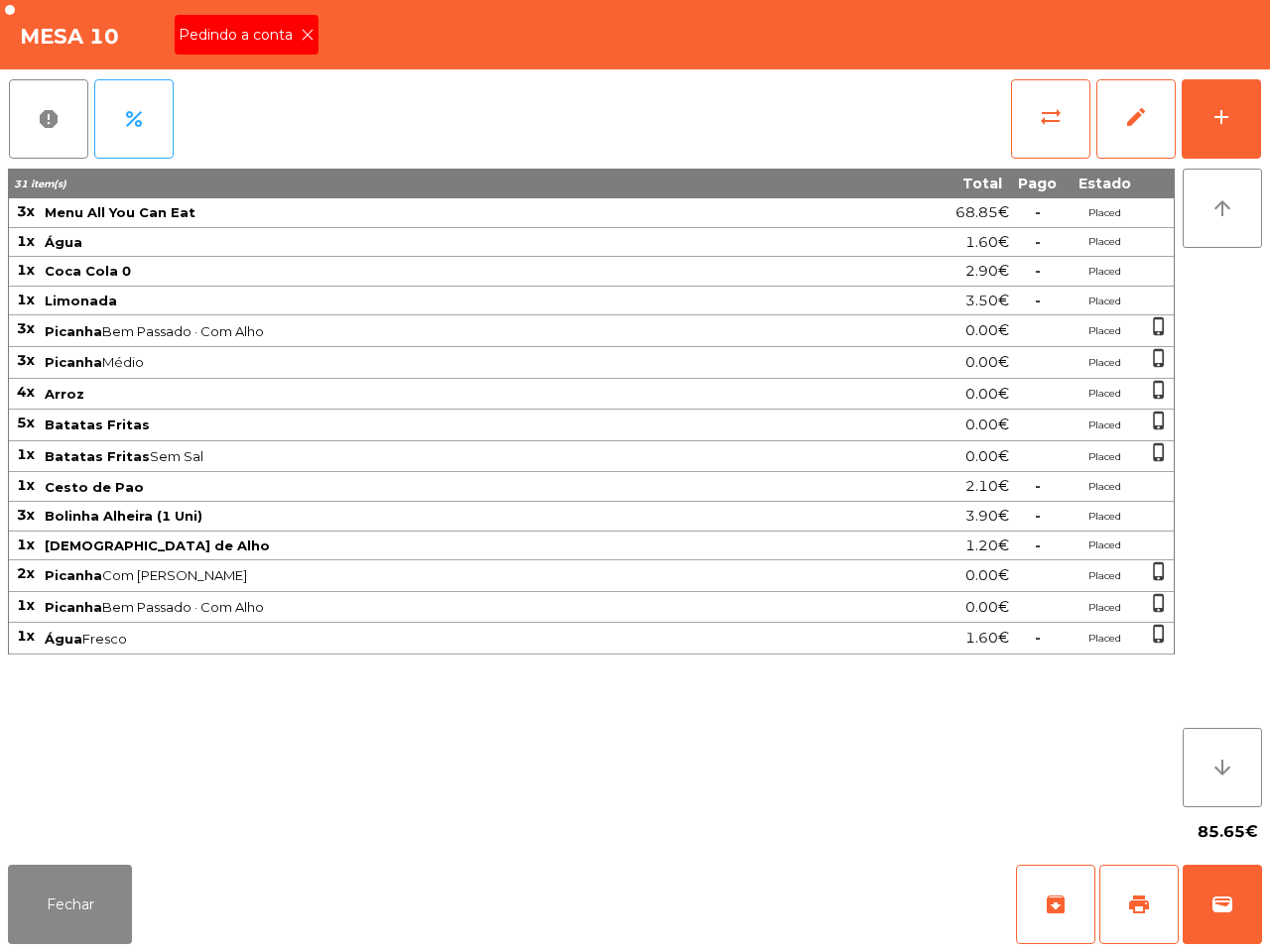 click 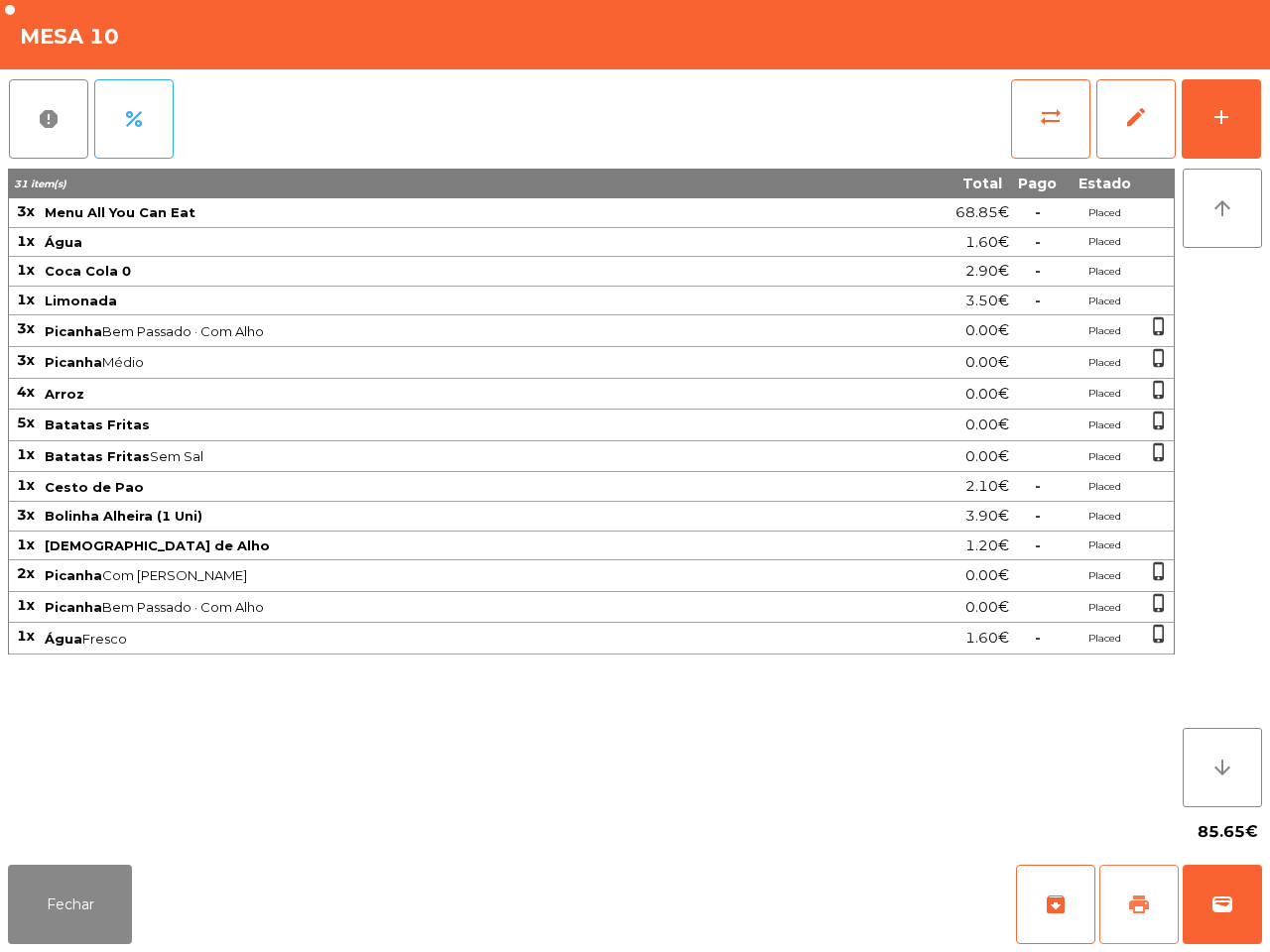 click on "print" 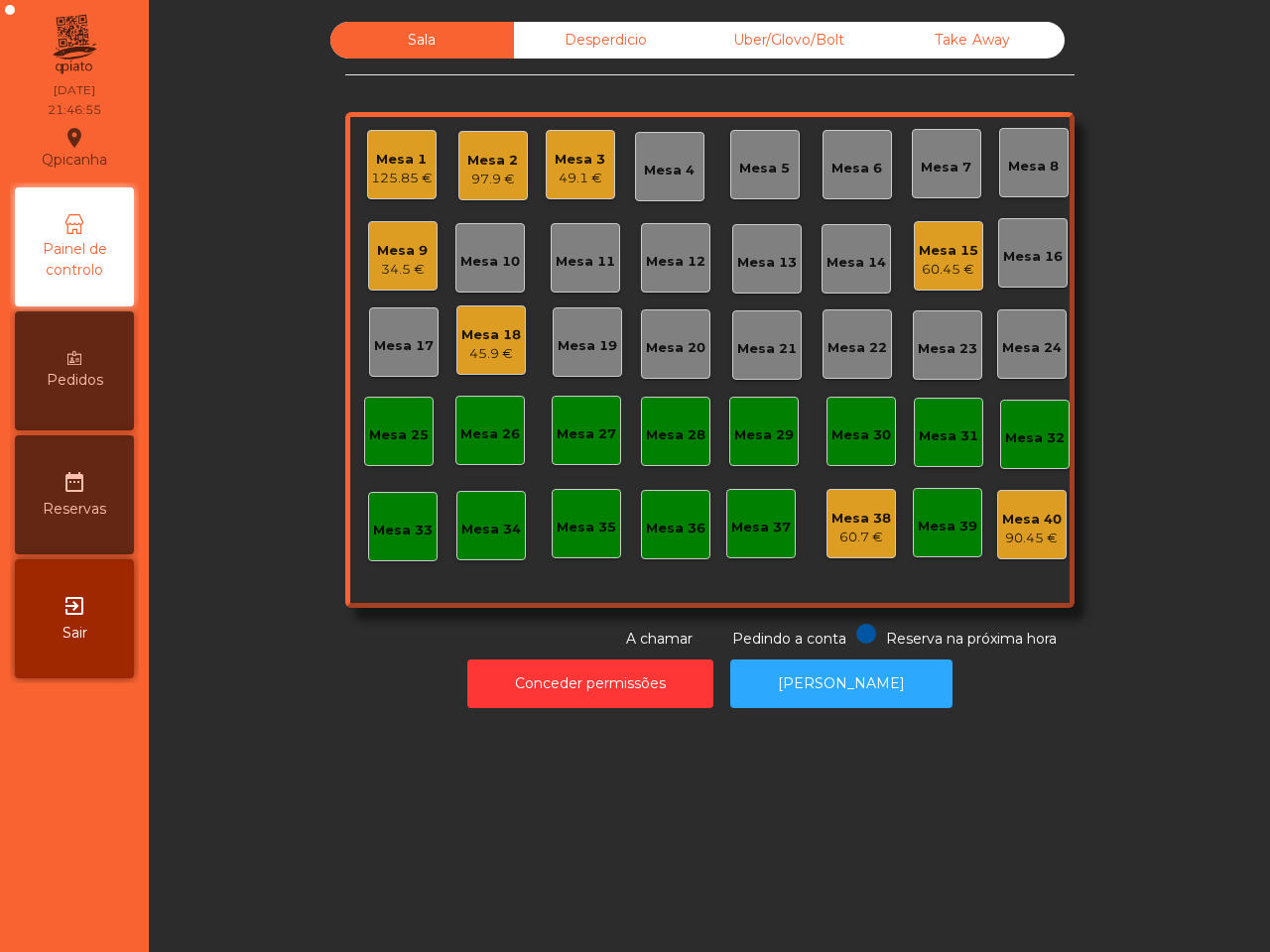 drag, startPoint x: 1129, startPoint y: 868, endPoint x: 1127, endPoint y: 789, distance: 79.025312 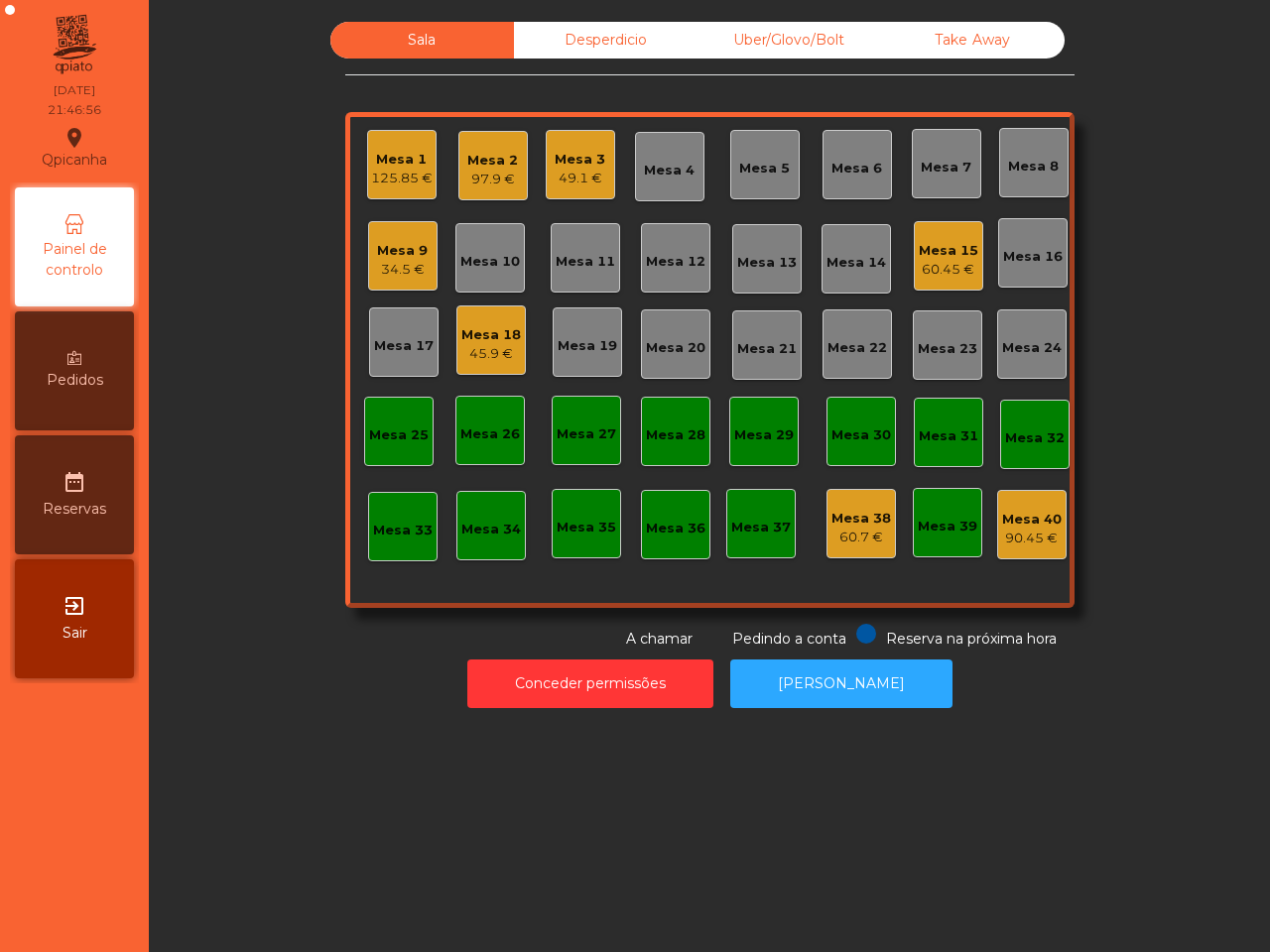 click on "45.9 €" 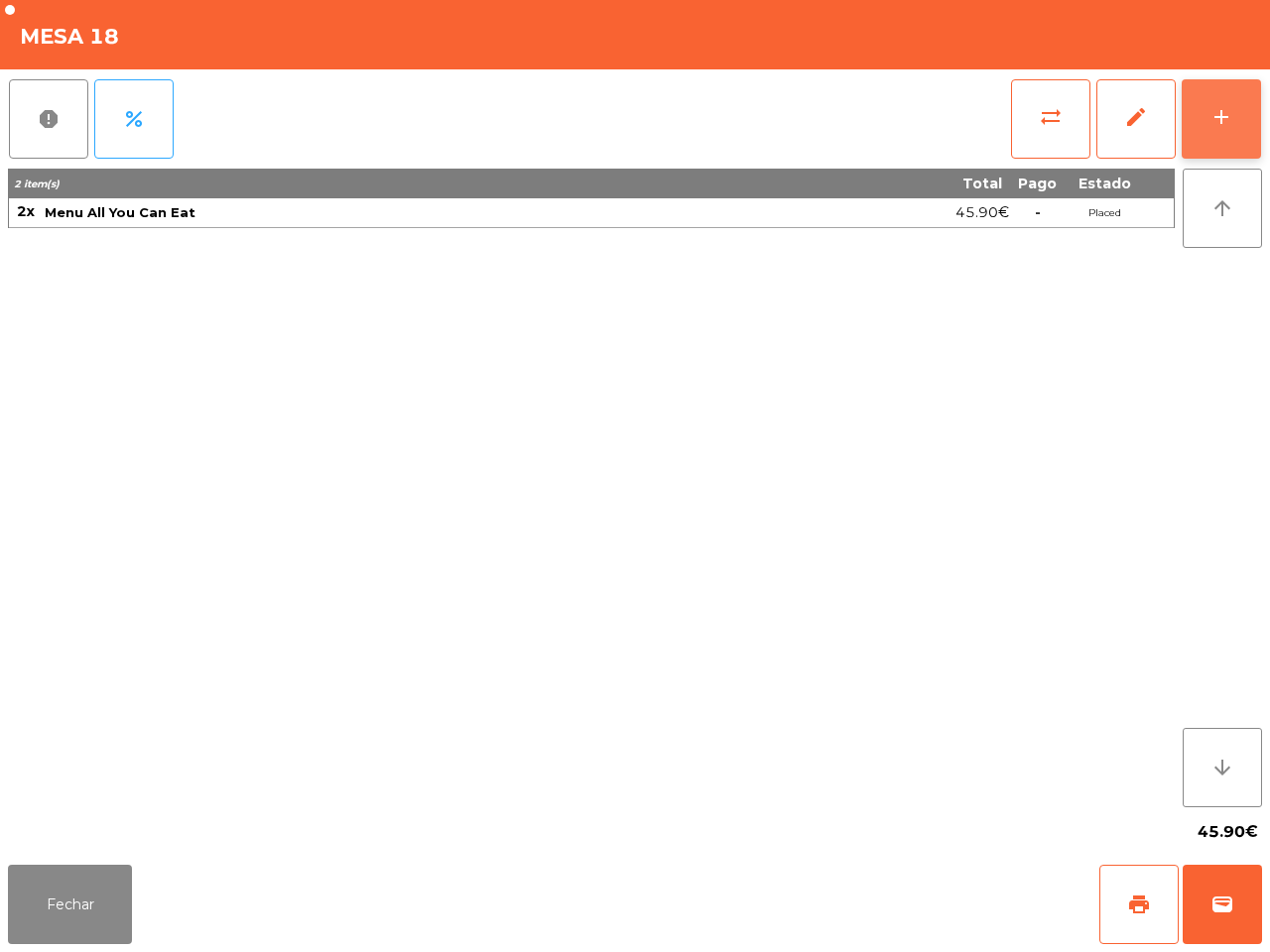 click on "add" 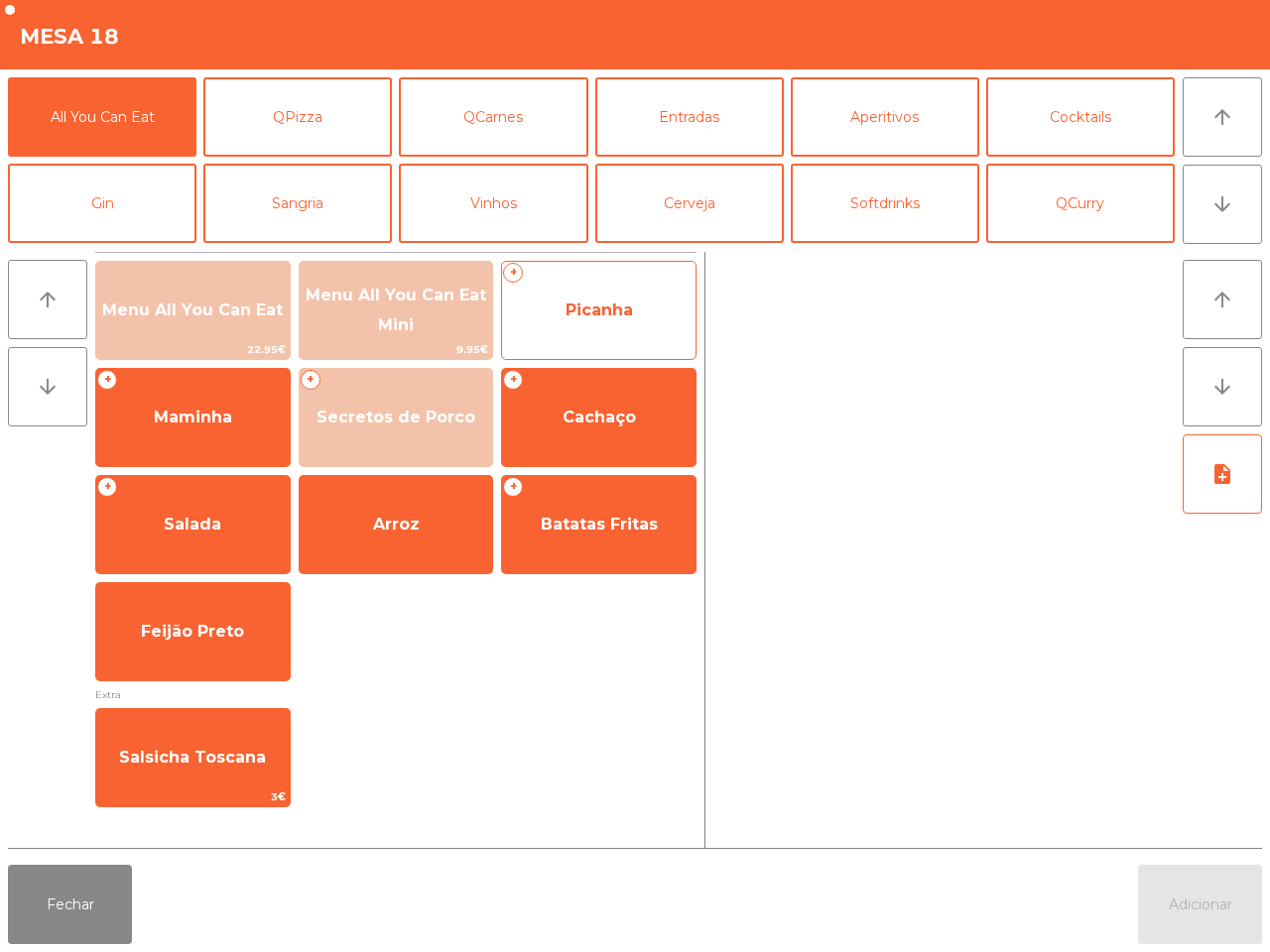 click on "Picanha" 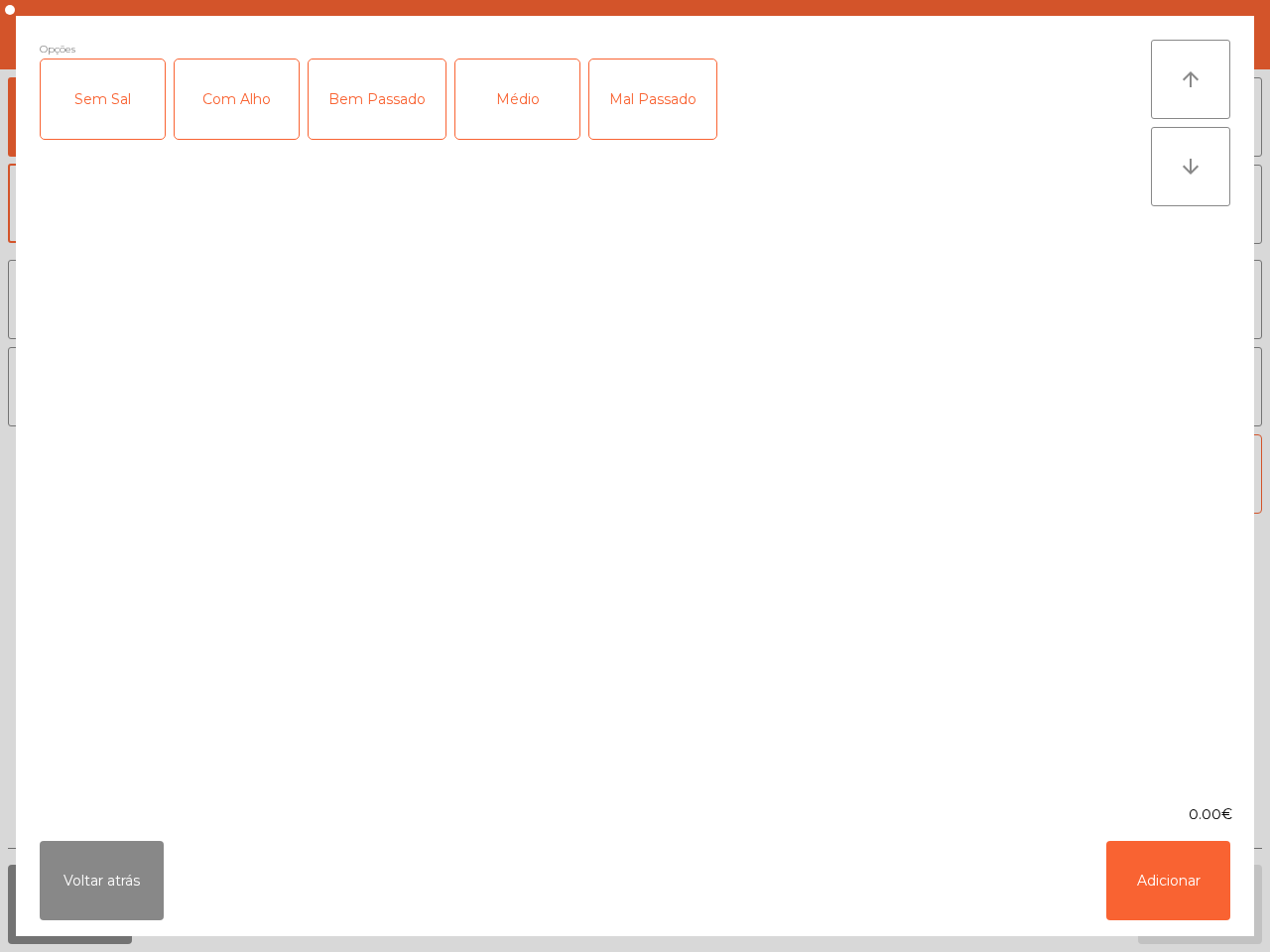 click on "Médio" 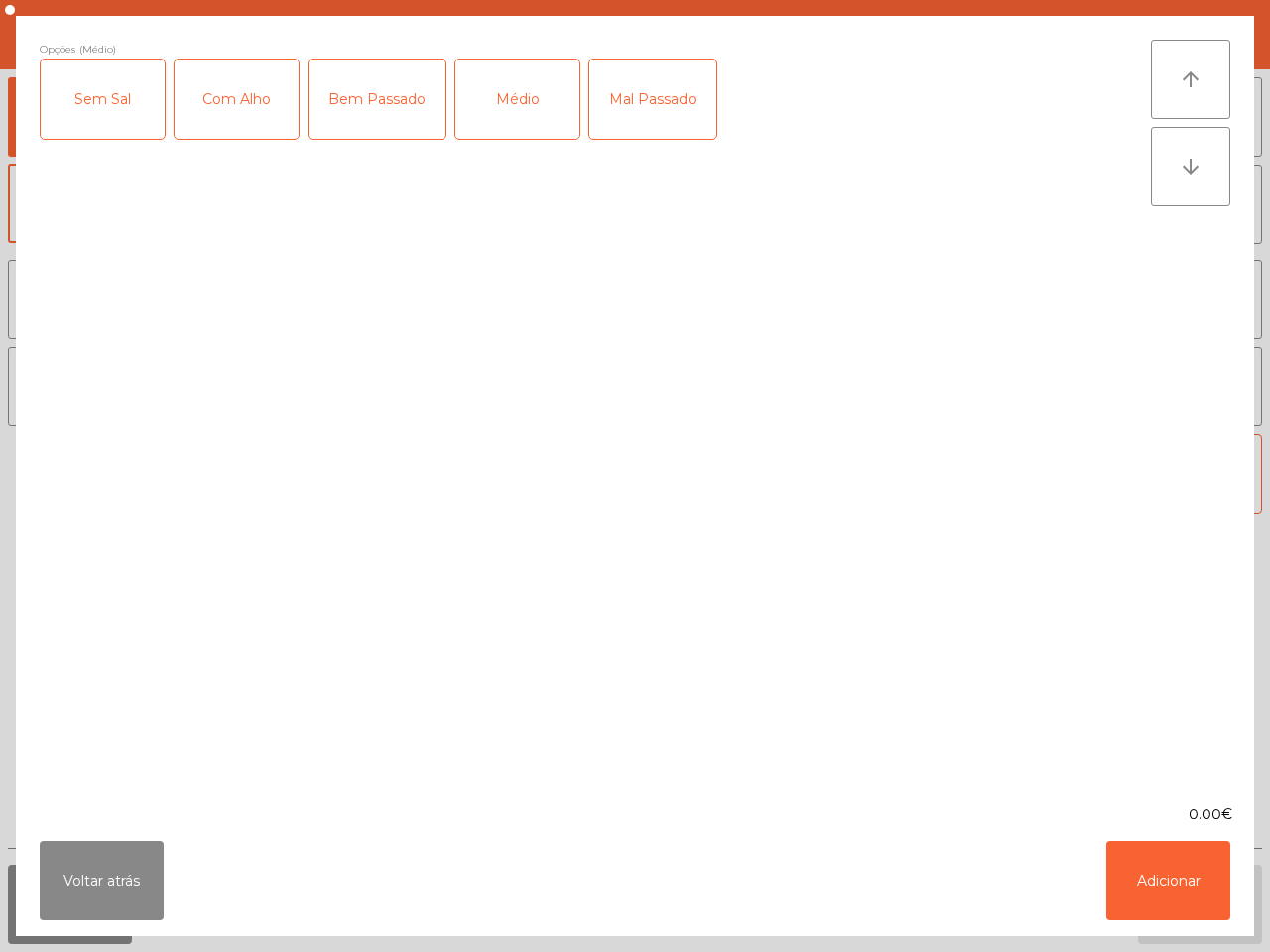 click on "Mal Passado" 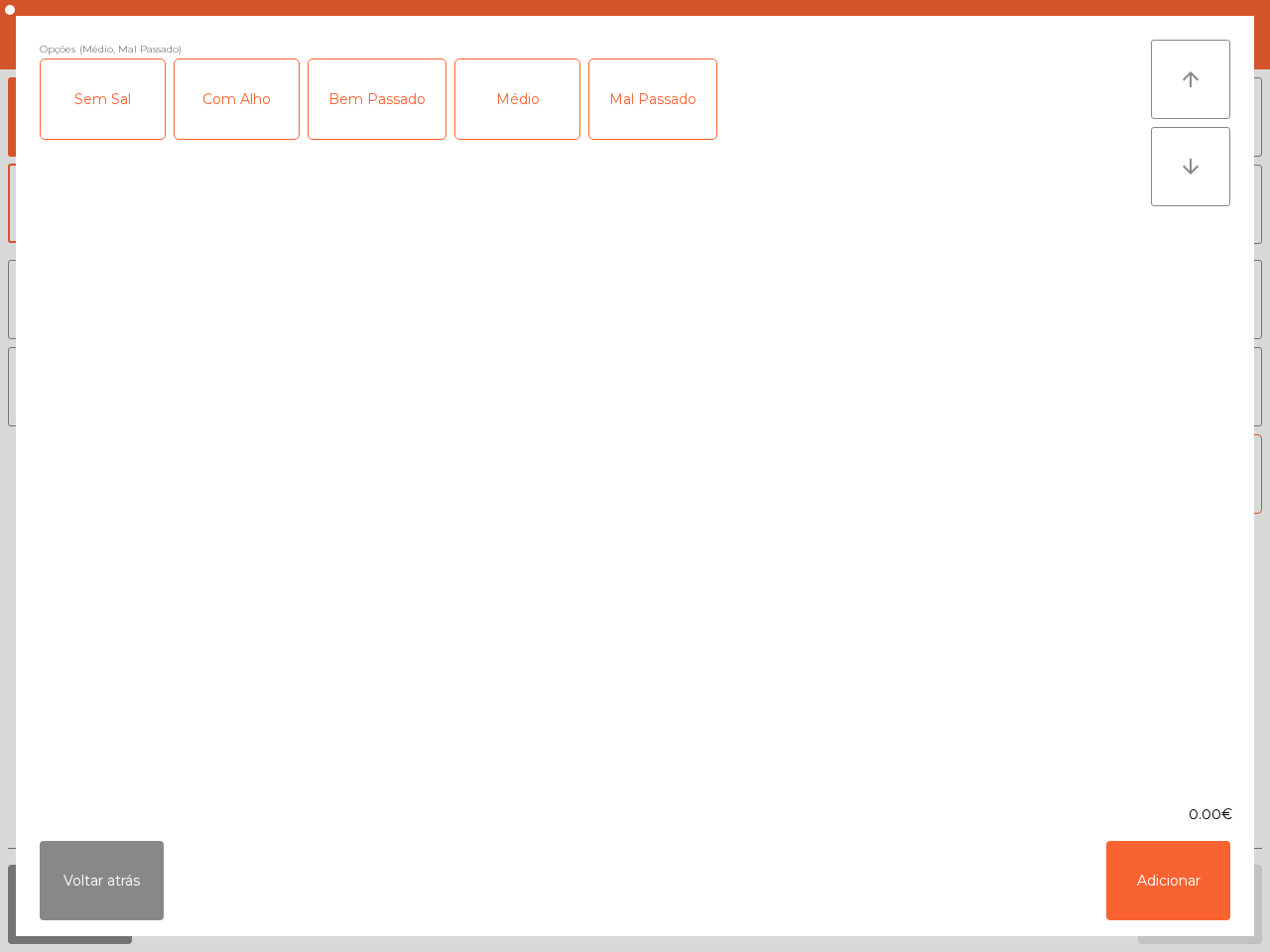 click on "Com Alho" 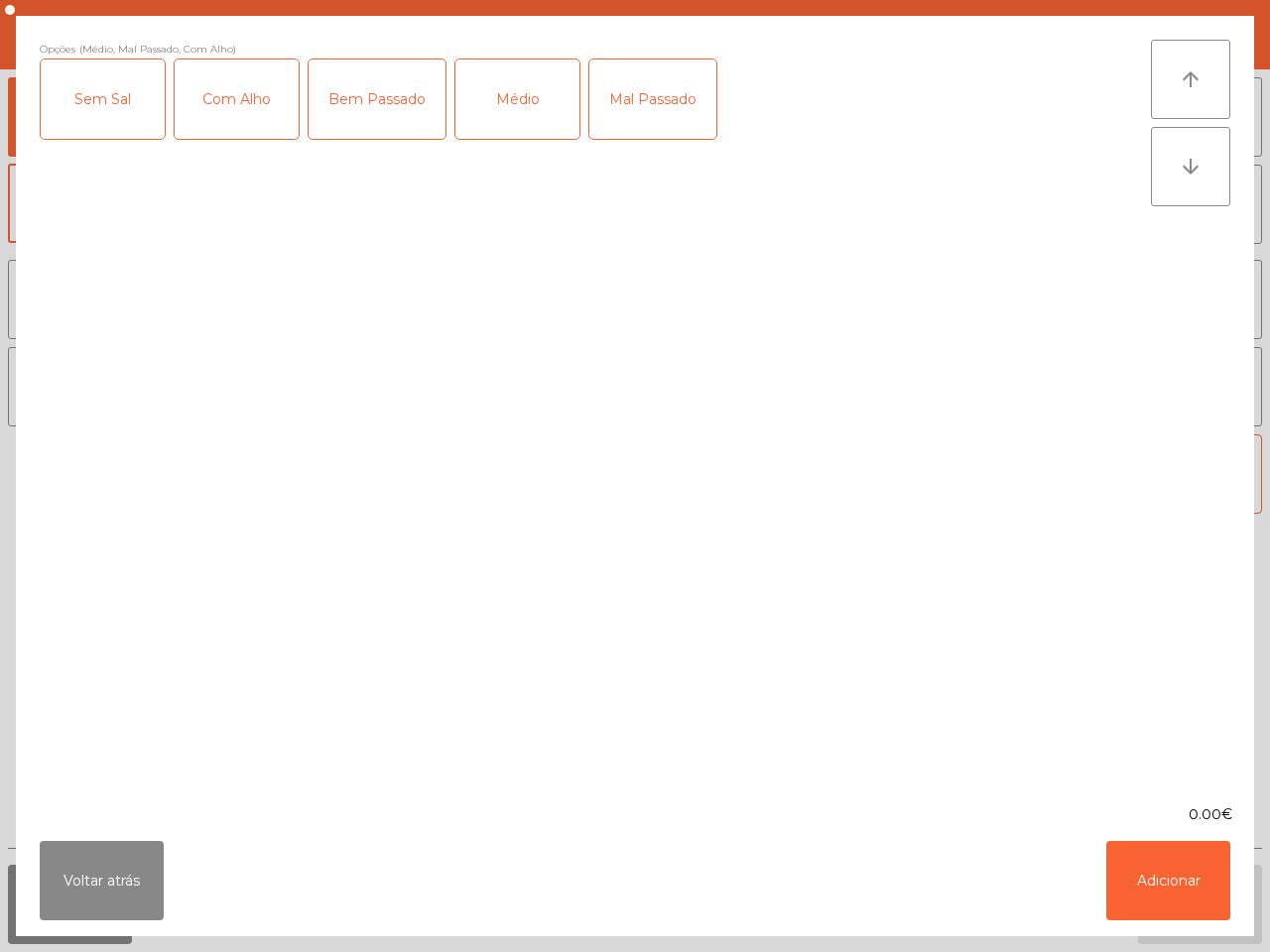 click on "Voltar atrás   Adicionar" 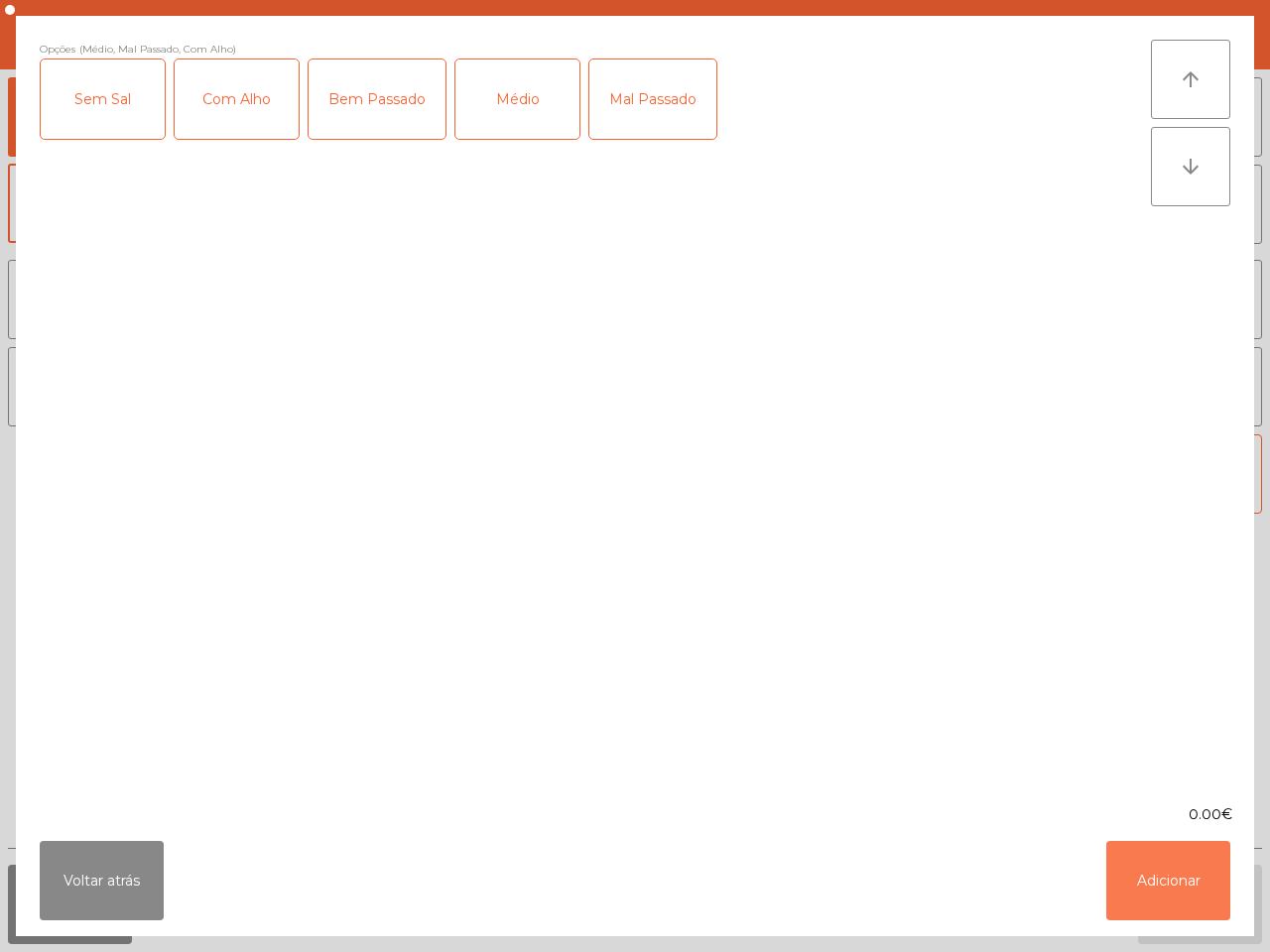 drag, startPoint x: 1149, startPoint y: 861, endPoint x: 1138, endPoint y: 858, distance: 11.401754 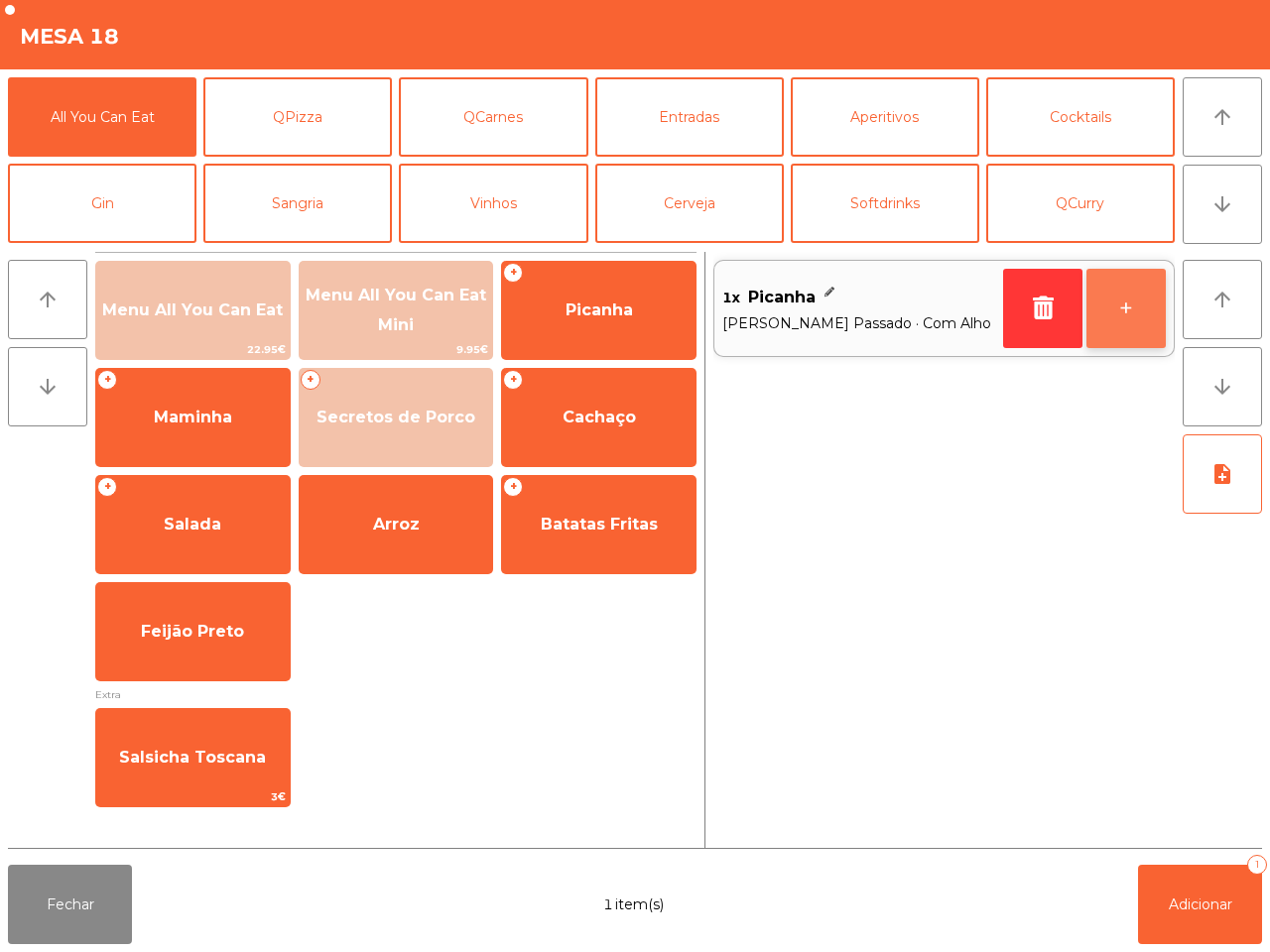 click on "+" 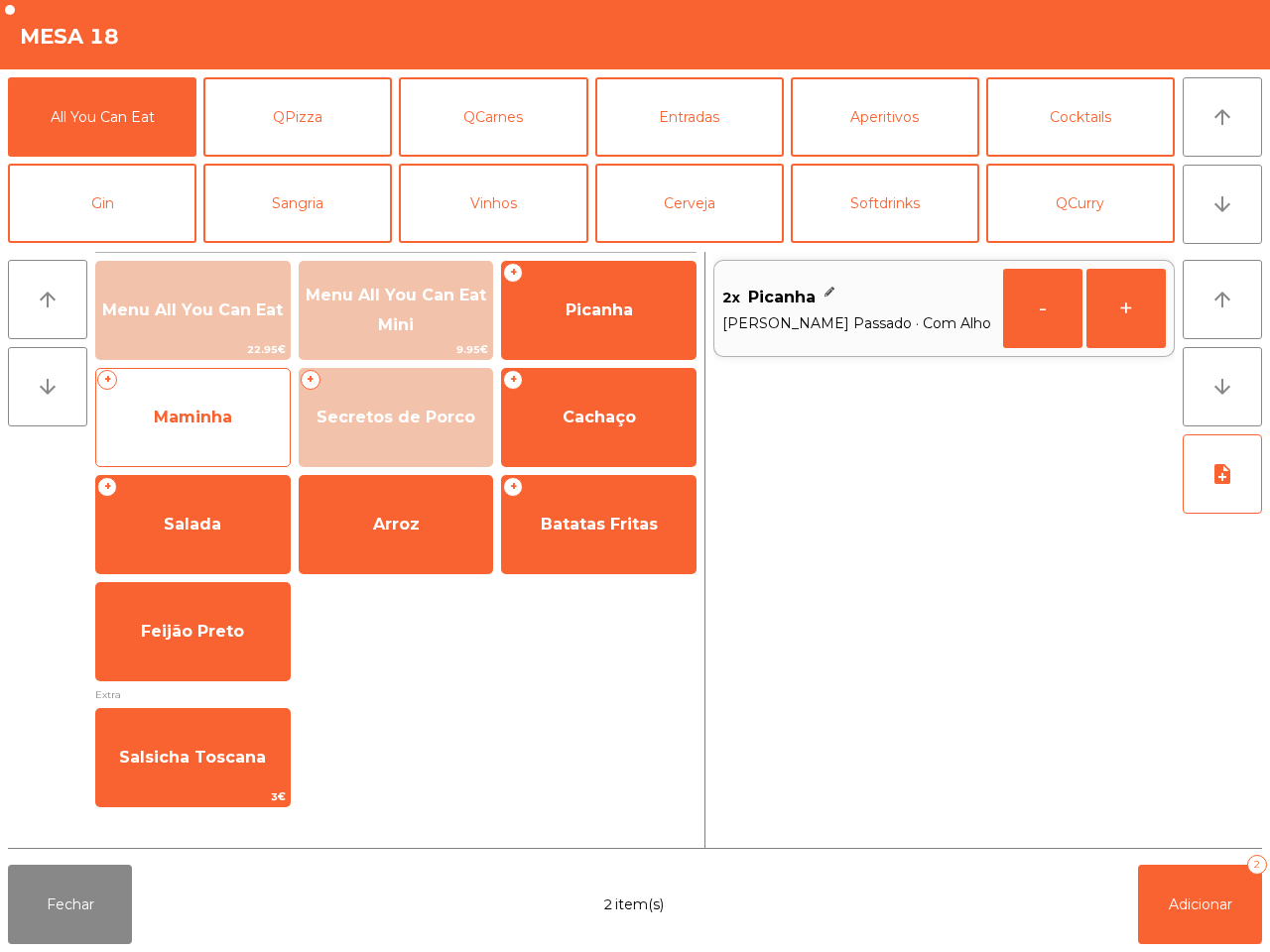 click on "+   Maminha" 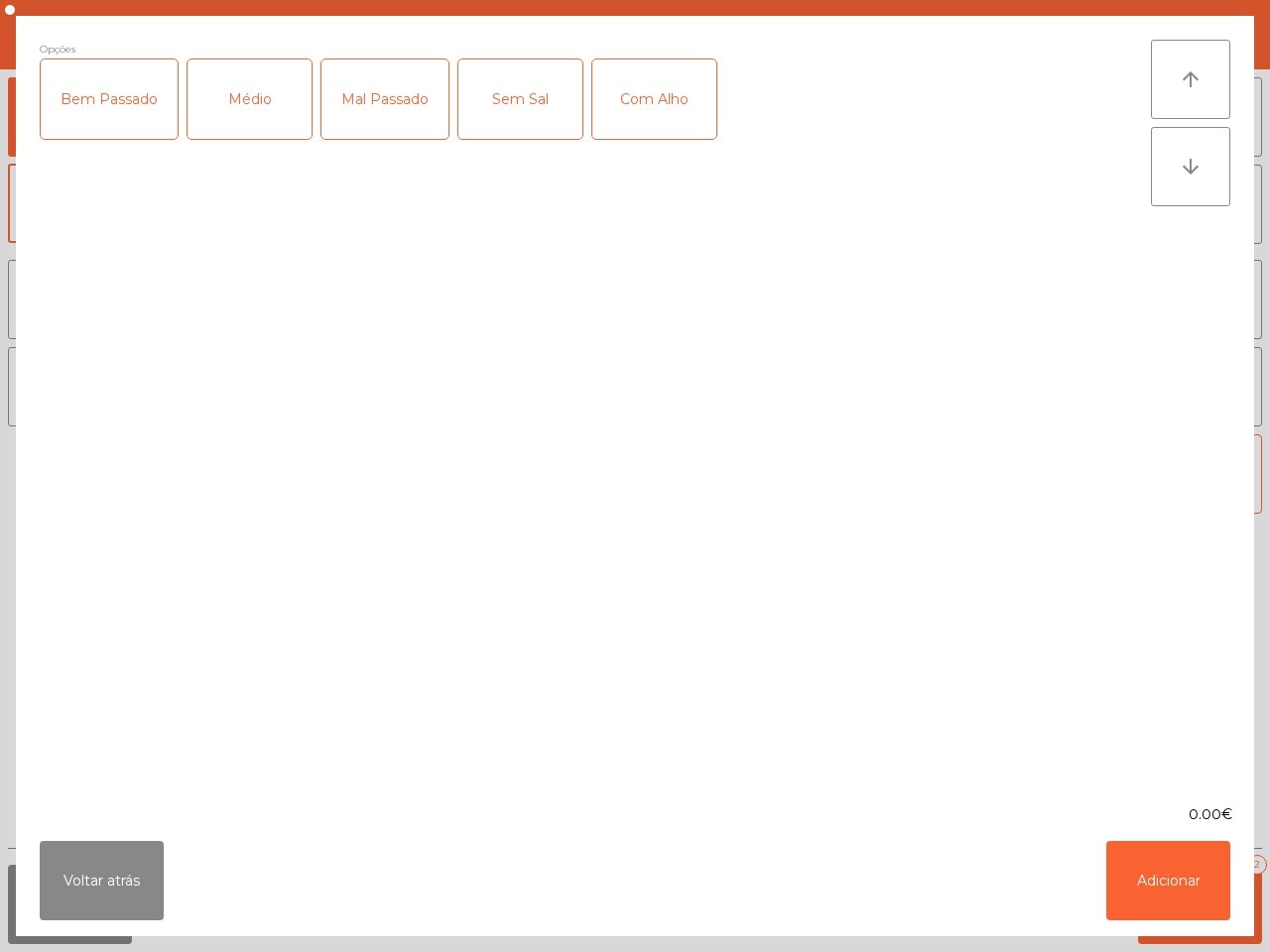 click on "Médio" 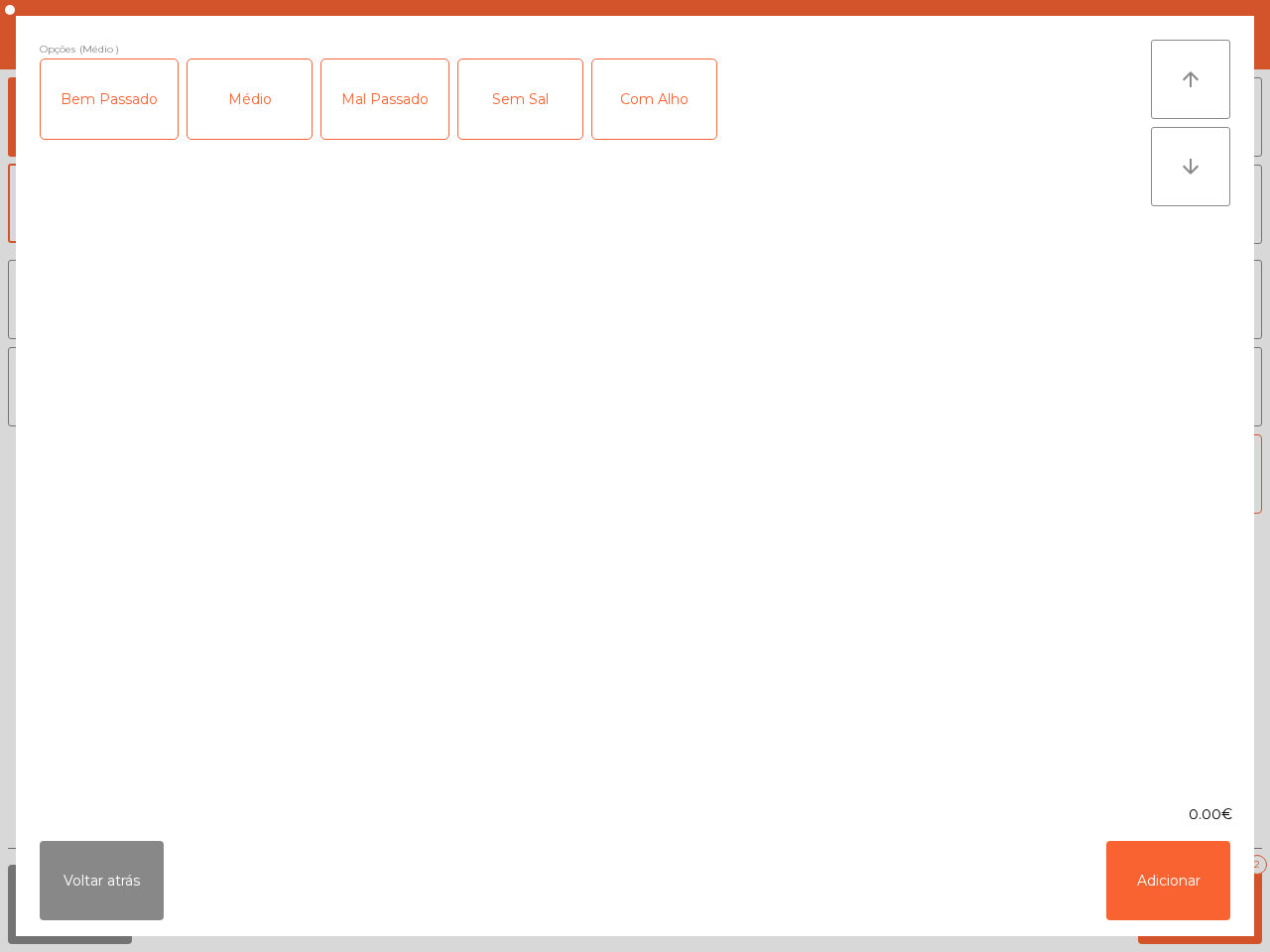 drag, startPoint x: 360, startPoint y: 114, endPoint x: 375, endPoint y: 114, distance: 15 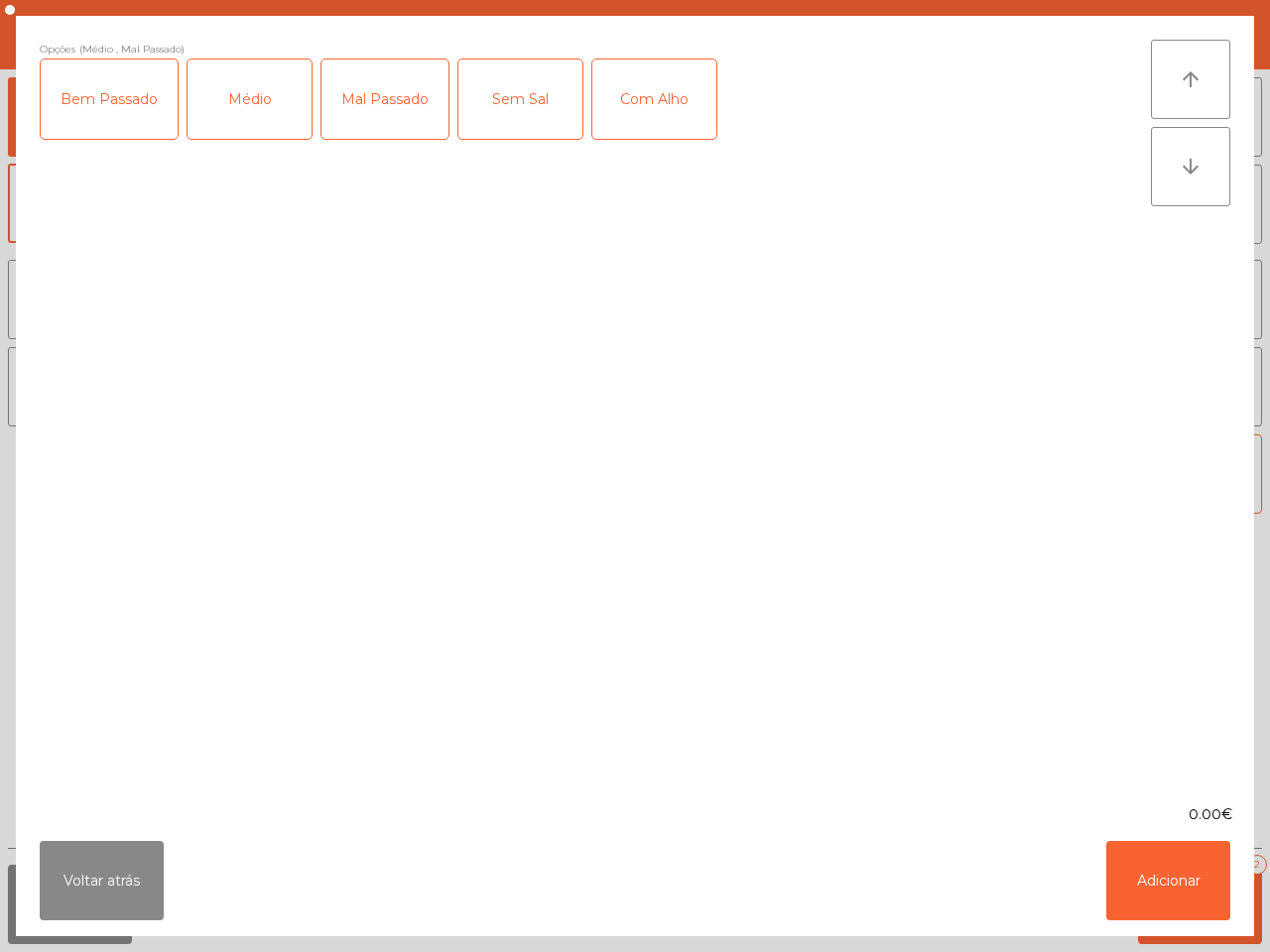 click on "Com Alho" 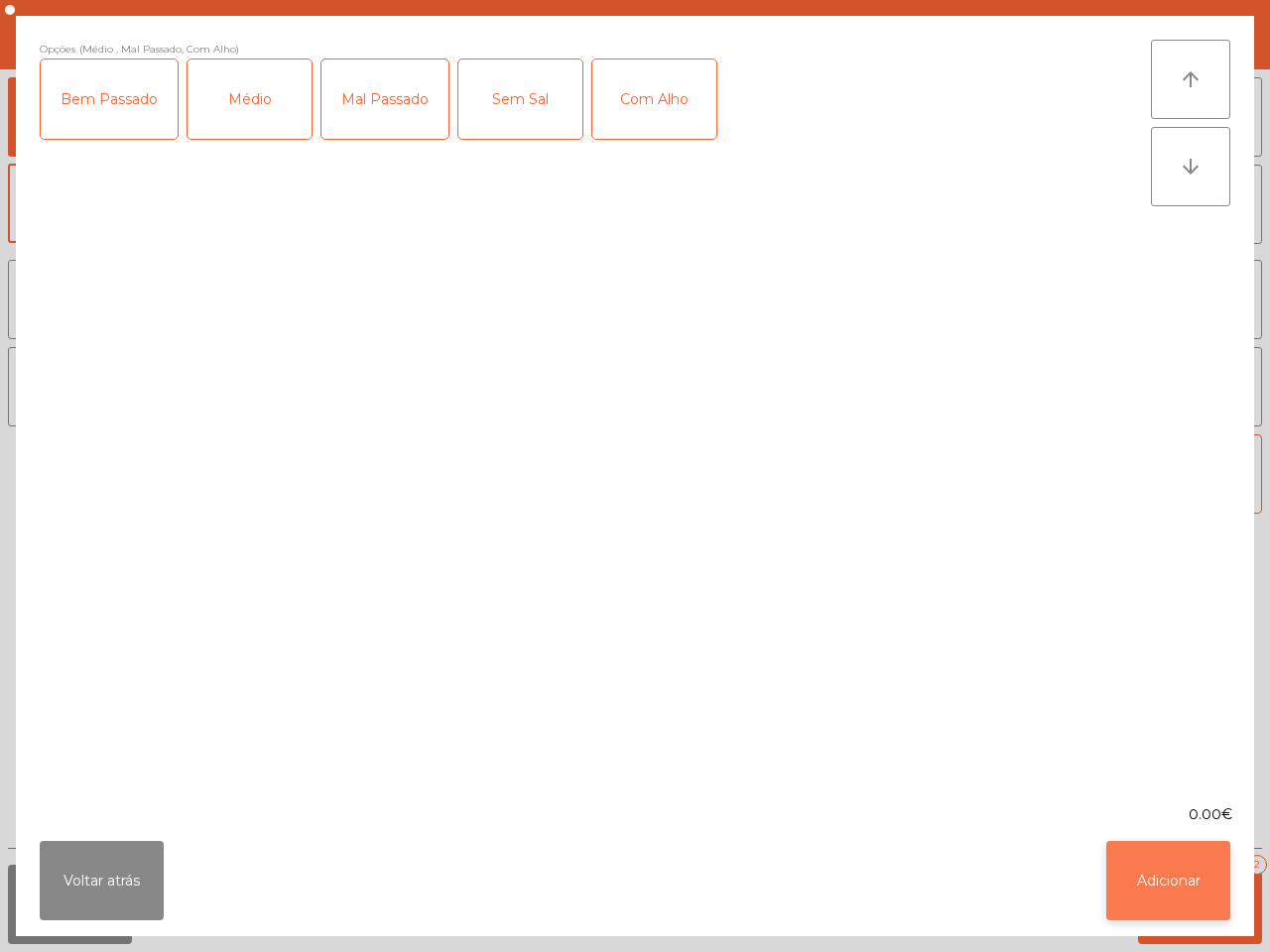 click on "Adicionar" 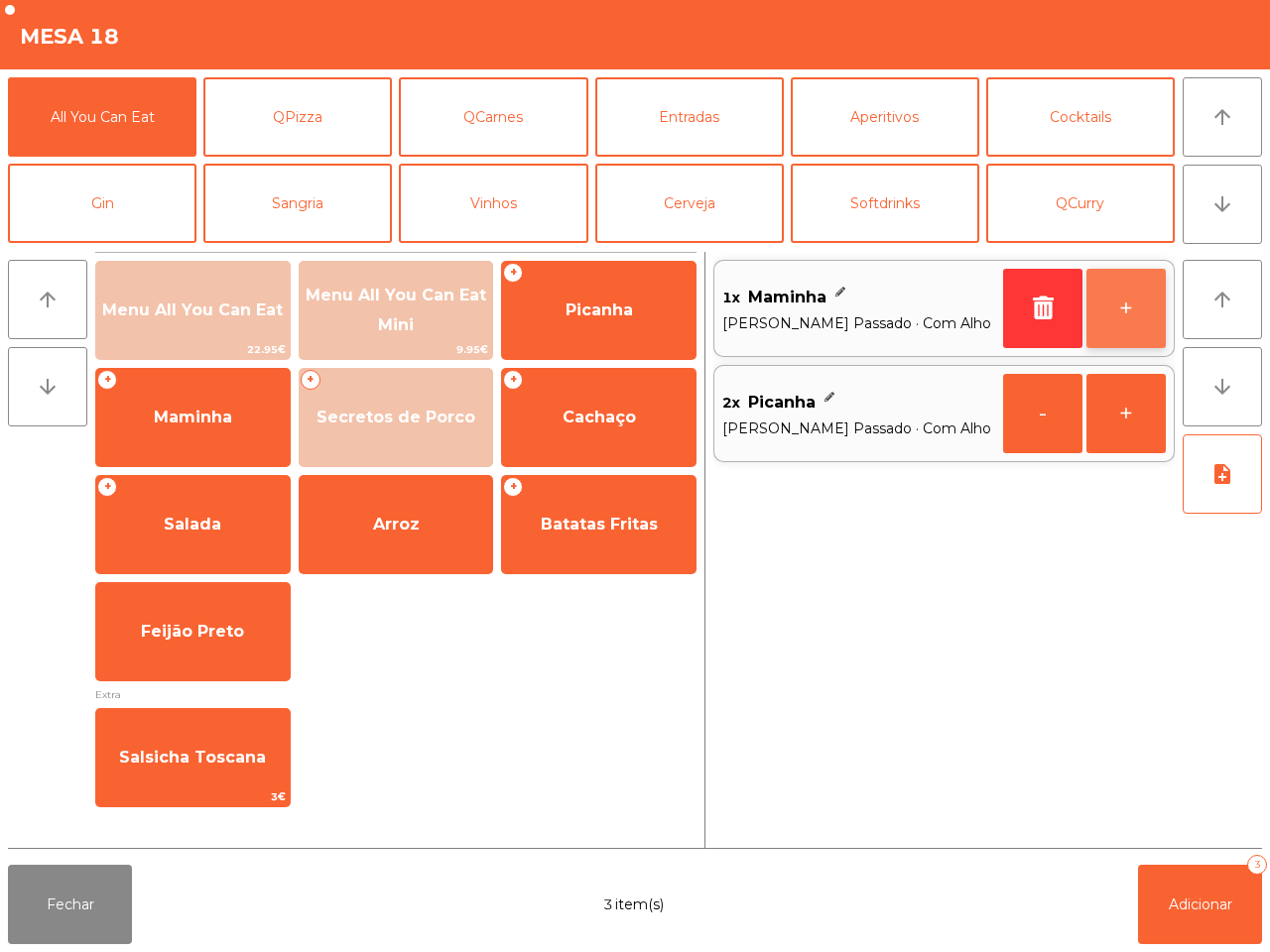 click on "+" 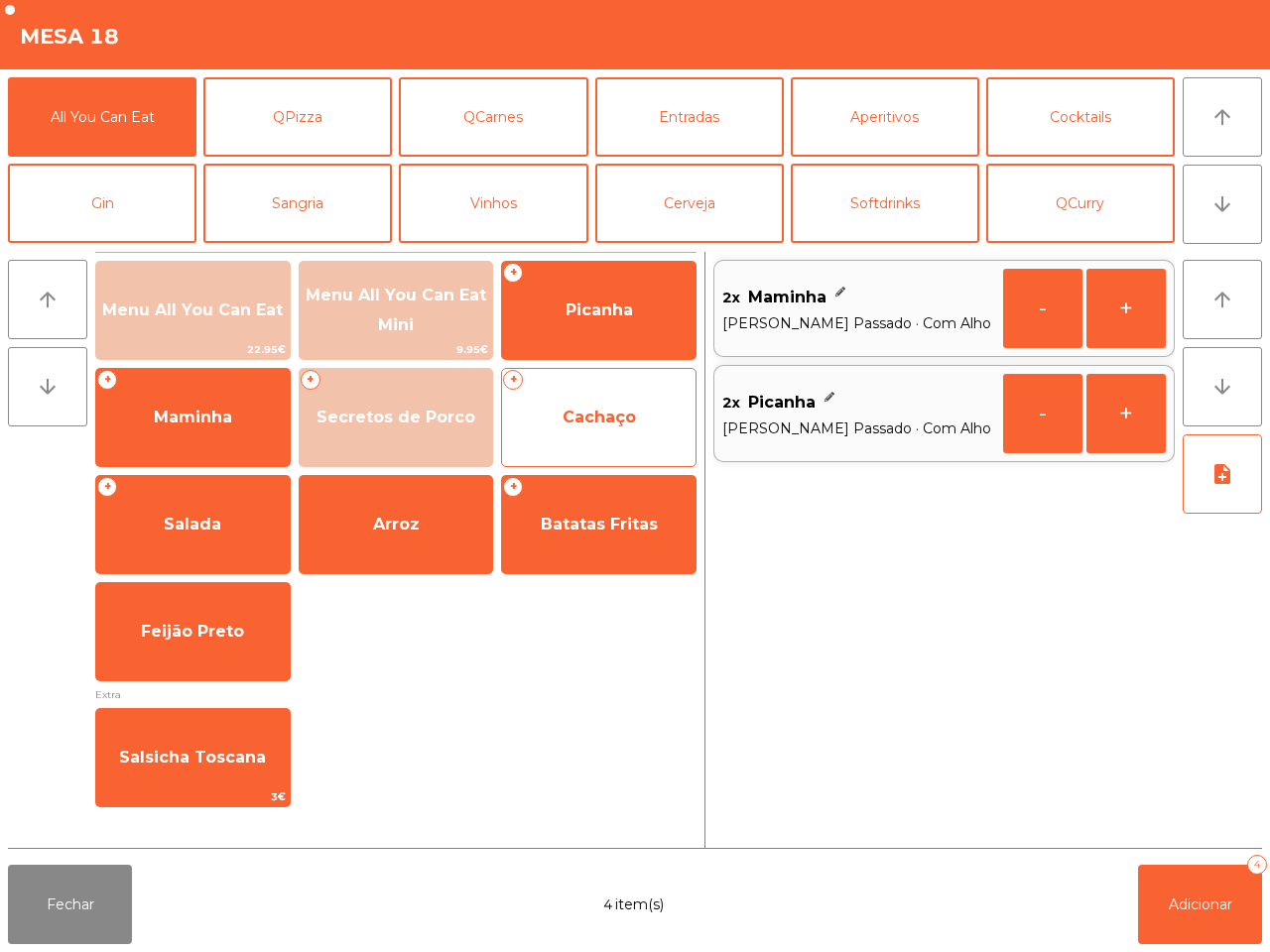 click on "Cachaço" 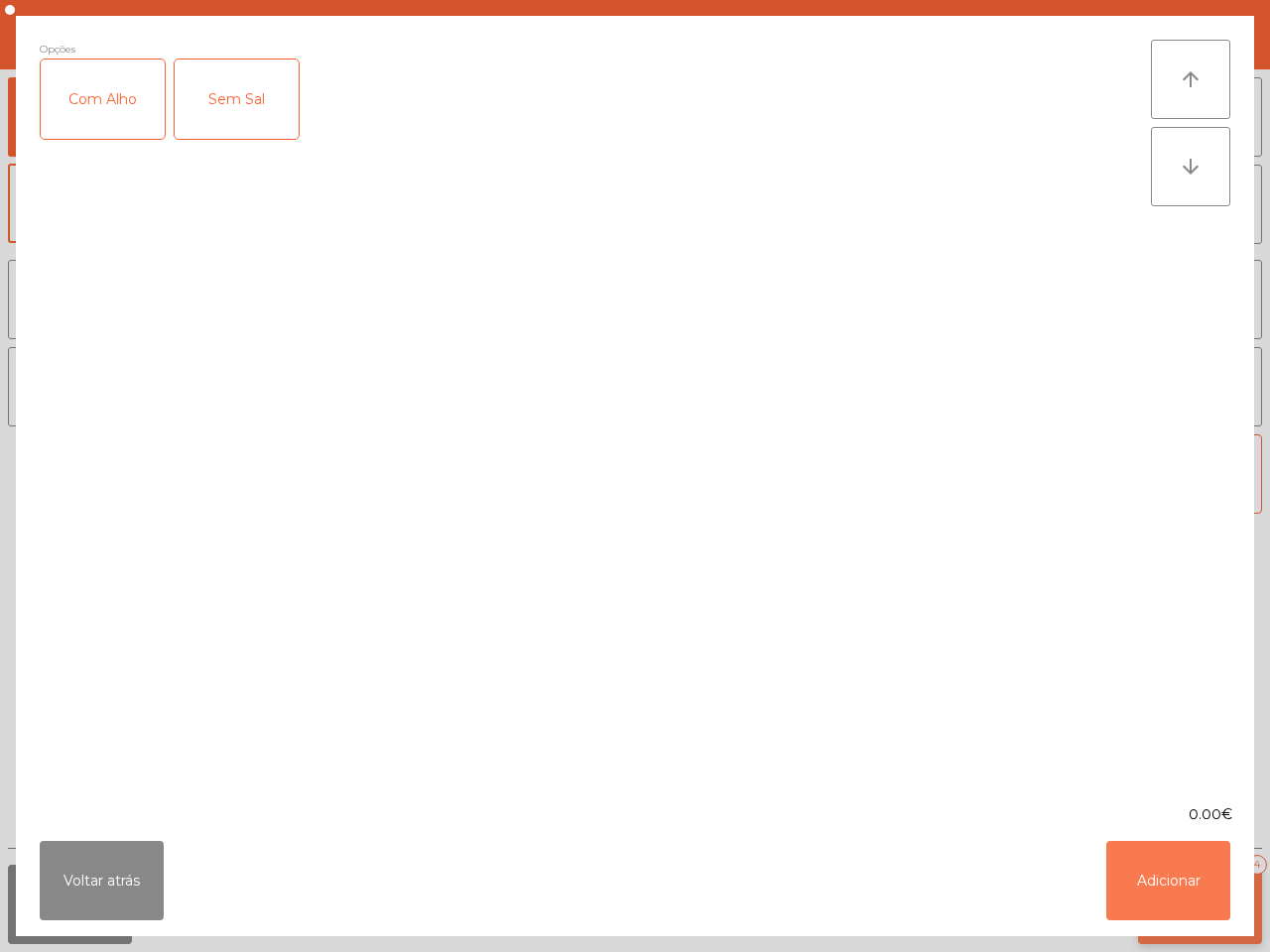 click on "Adicionar" 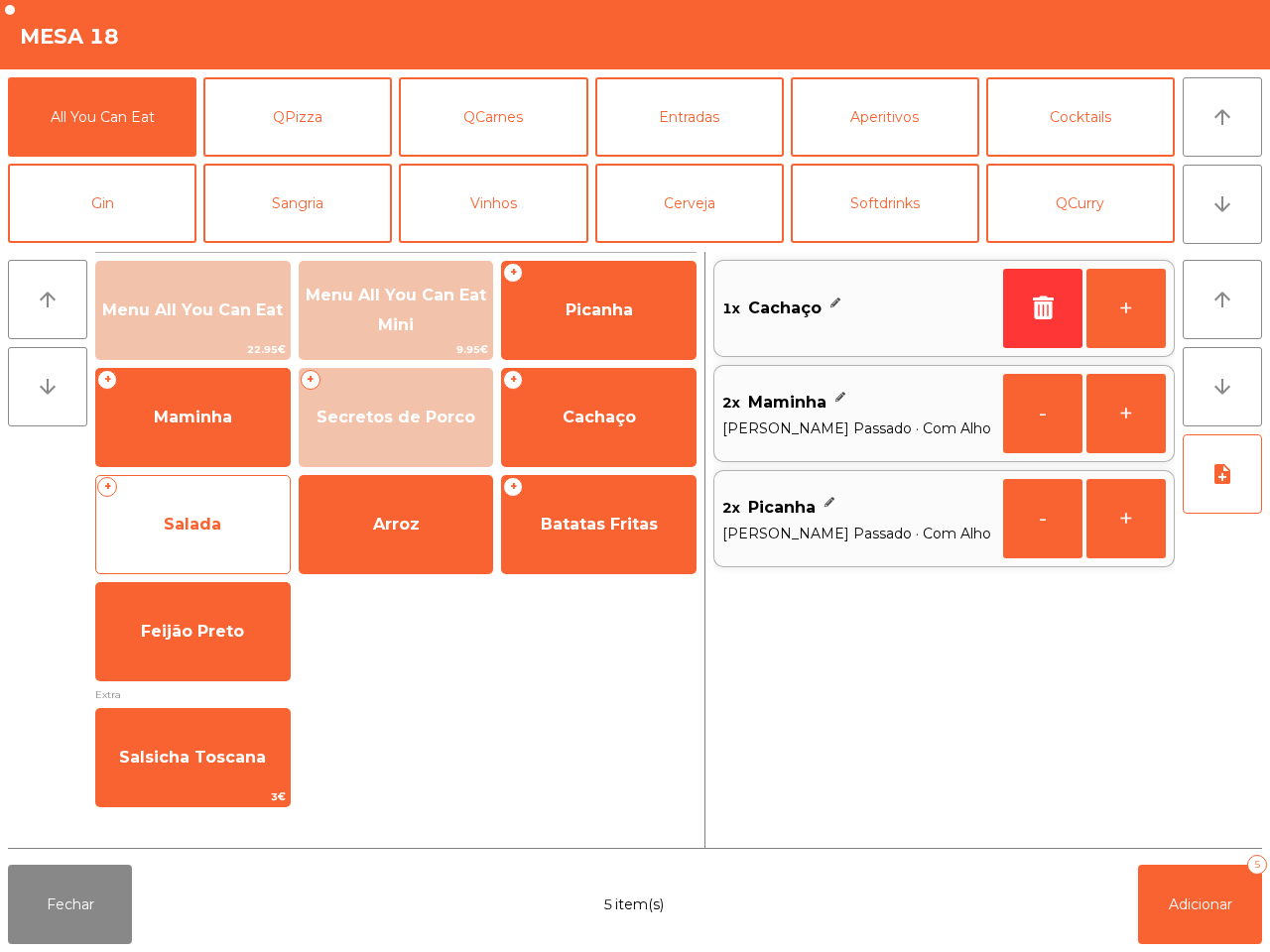 drag, startPoint x: 259, startPoint y: 507, endPoint x: 281, endPoint y: 512, distance: 22.561028 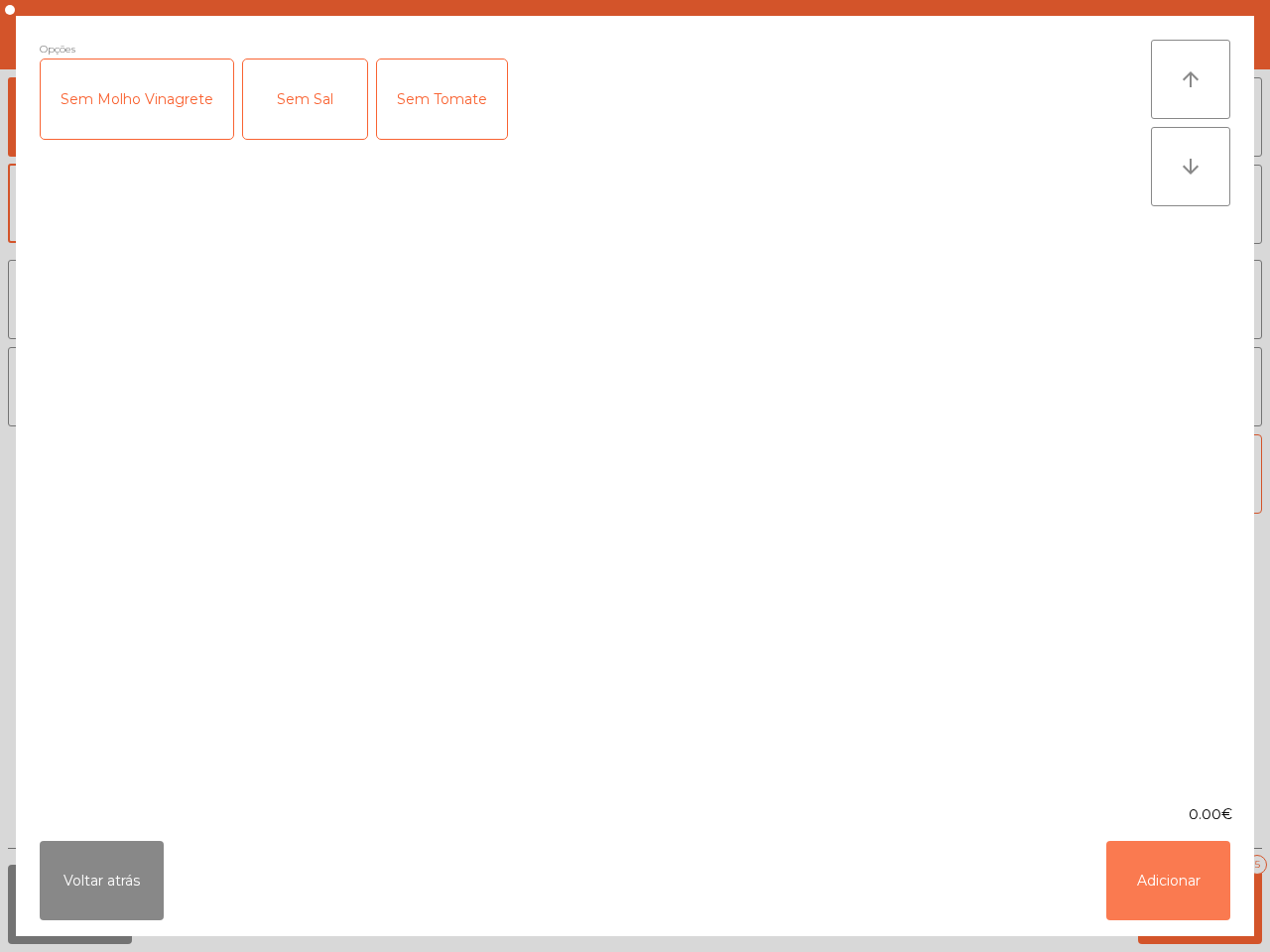 click on "Adicionar" 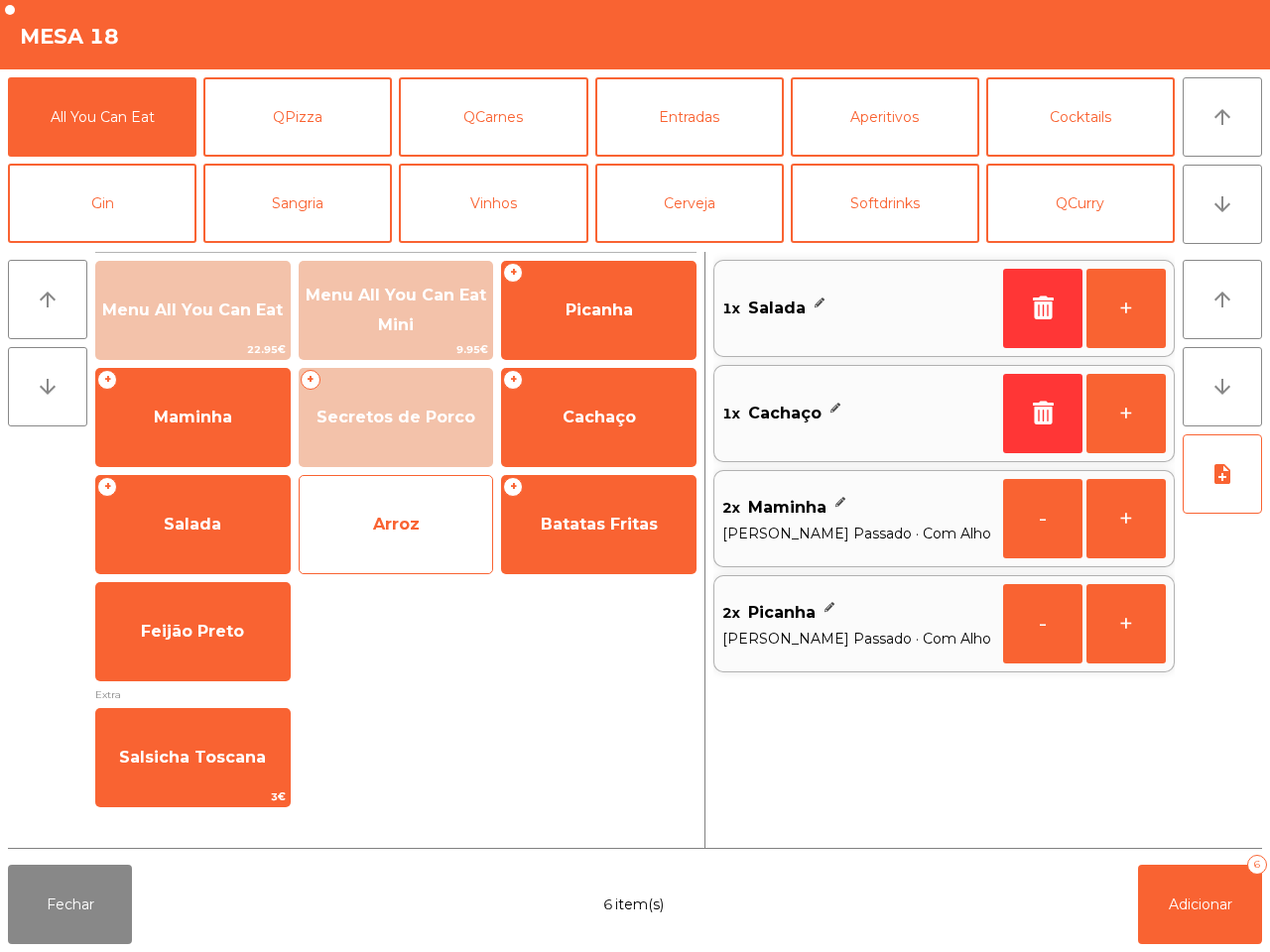 drag, startPoint x: 420, startPoint y: 507, endPoint x: 444, endPoint y: 506, distance: 24.020824 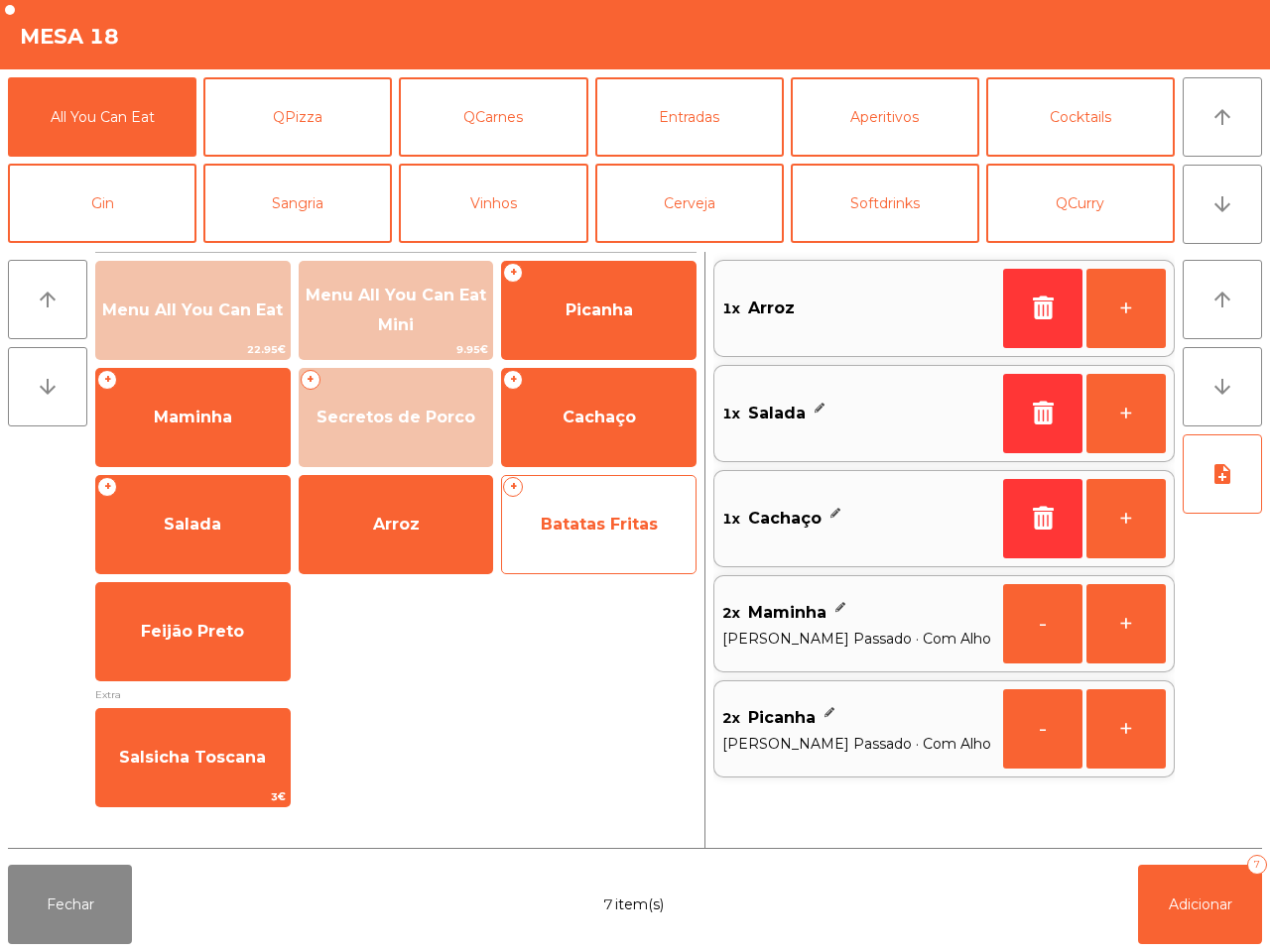 click on "Batatas Fritas" 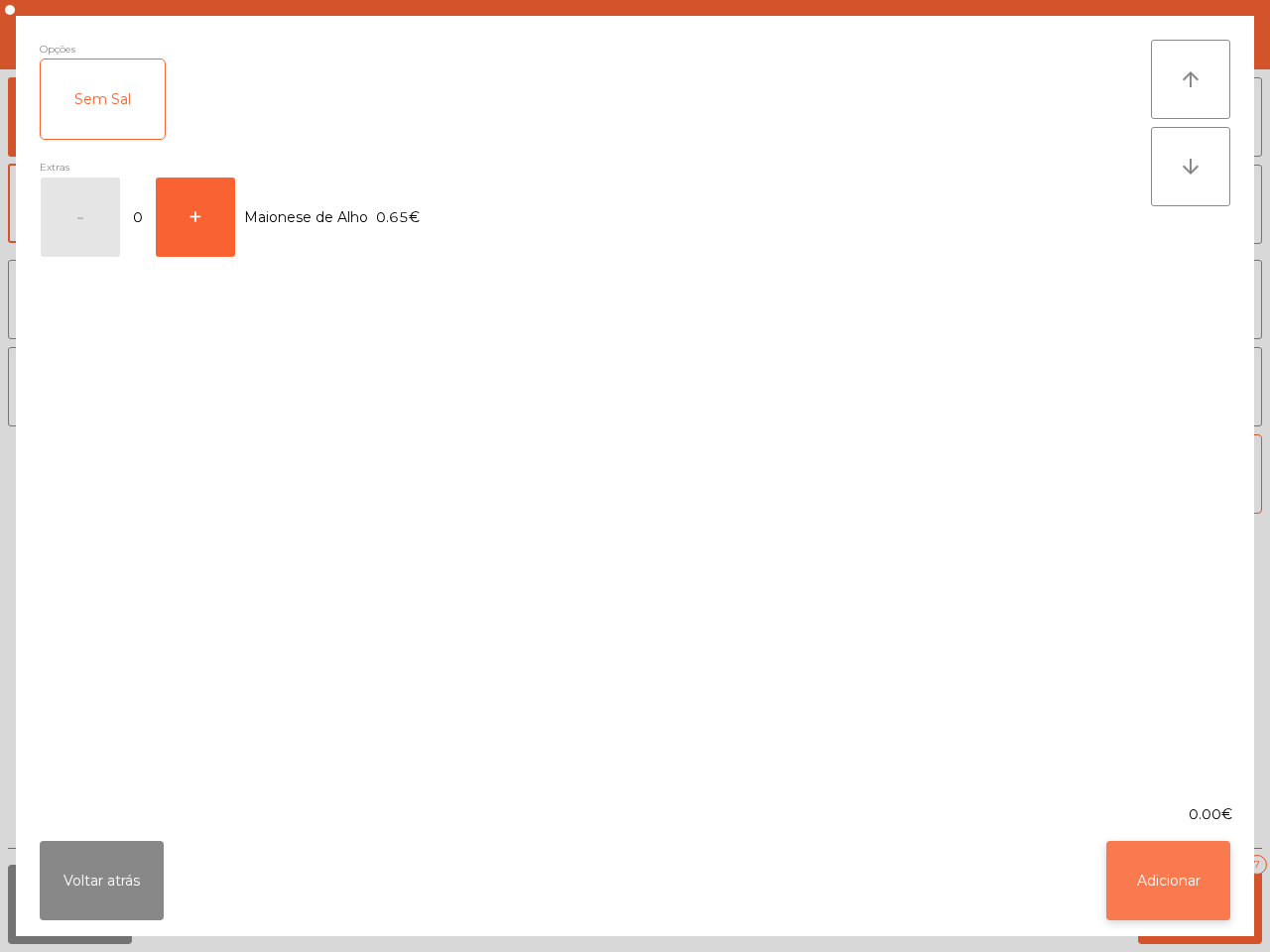 click on "Adicionar" 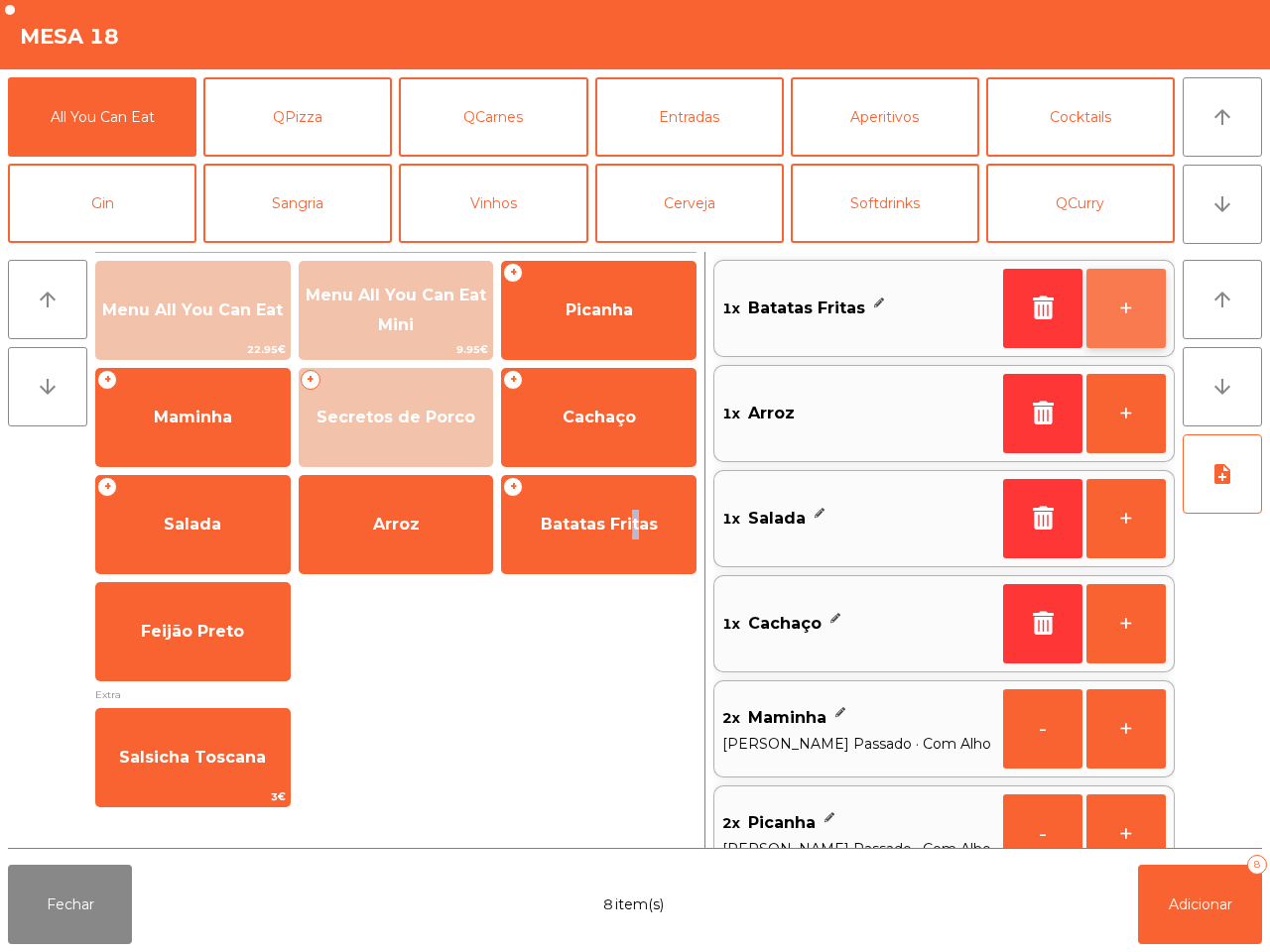 click on "+" 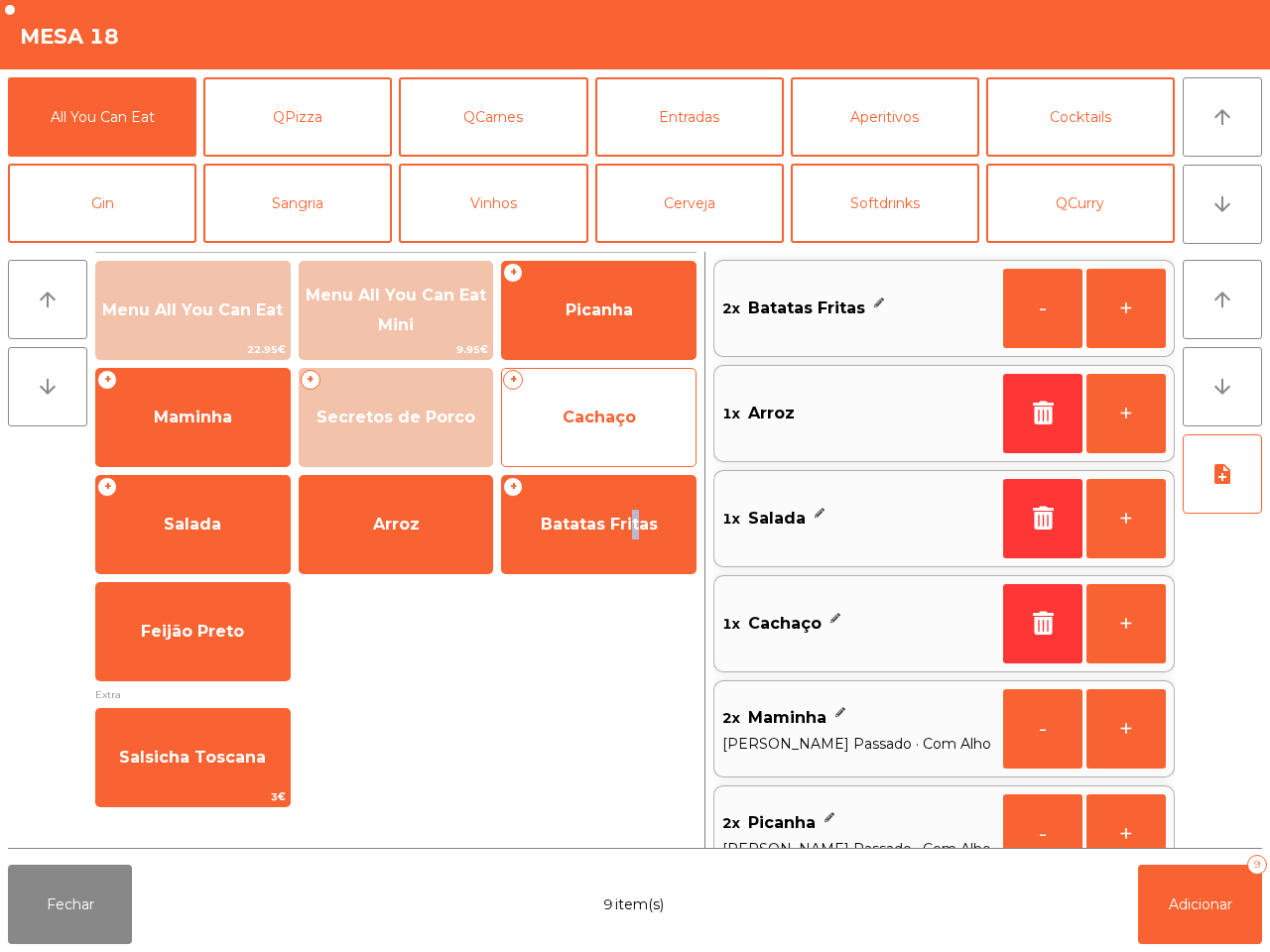 scroll, scrollTop: 7, scrollLeft: 0, axis: vertical 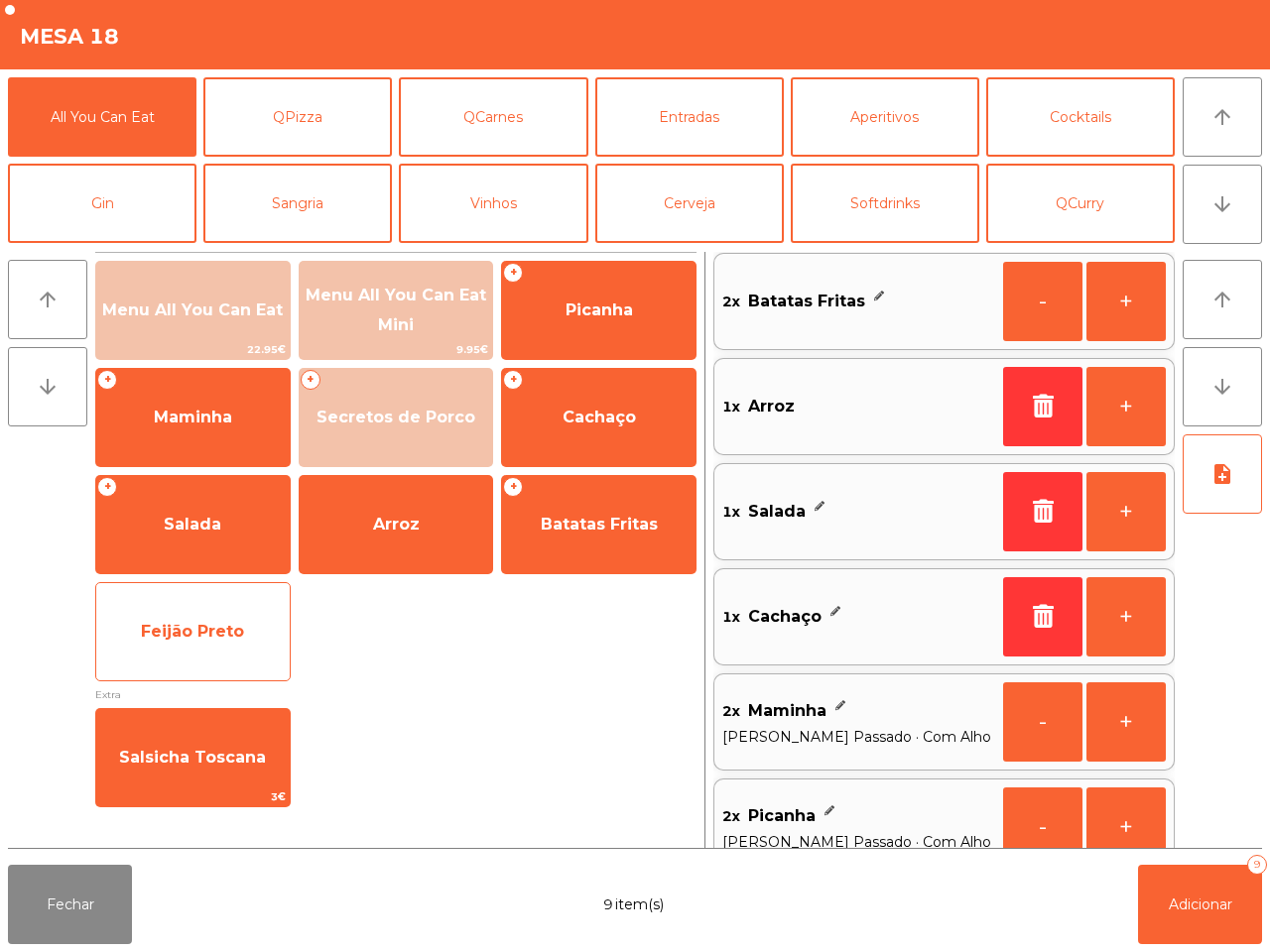 drag, startPoint x: 248, startPoint y: 606, endPoint x: 258, endPoint y: 603, distance: 10.440307 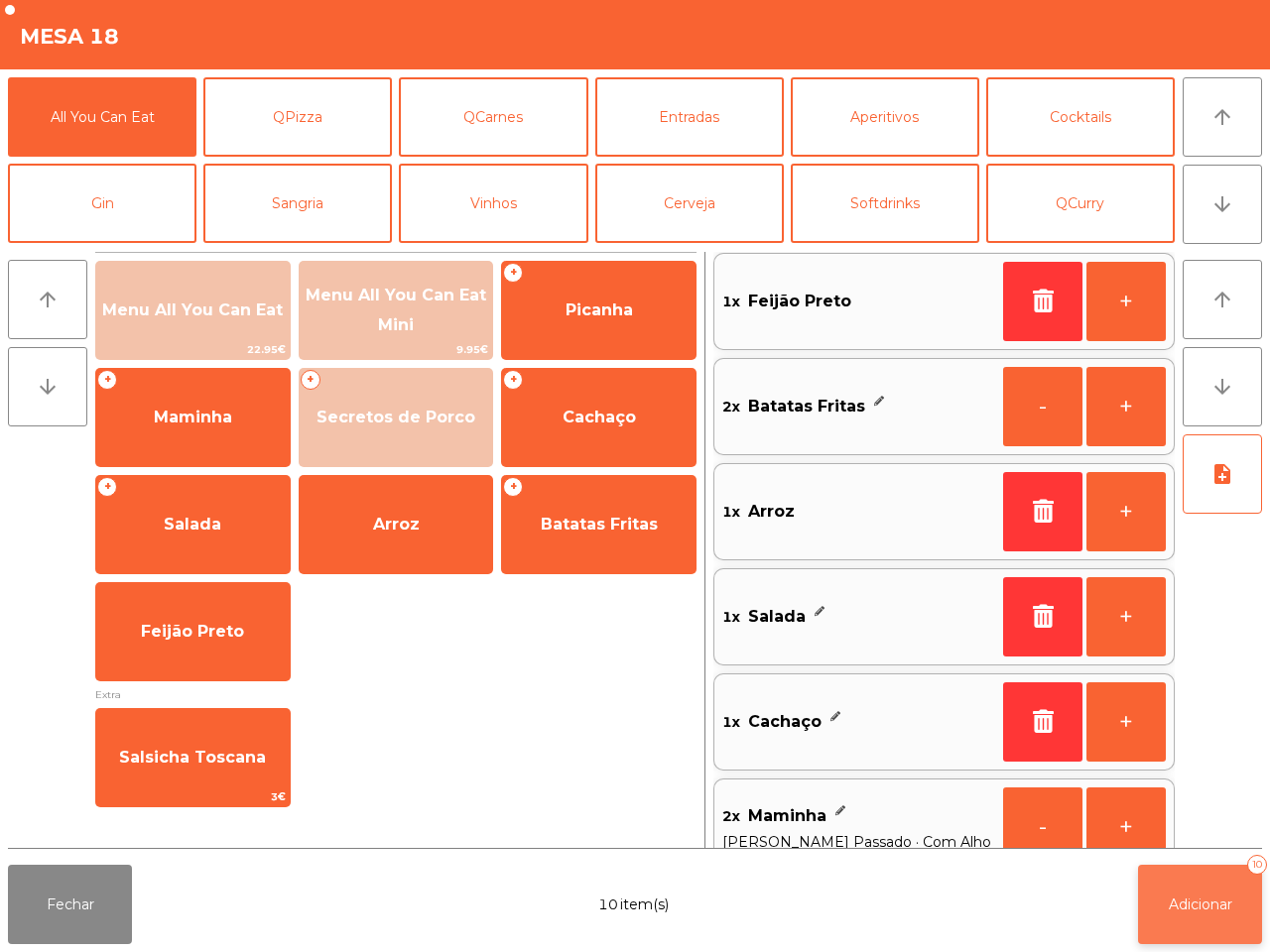 click on "Adicionar" 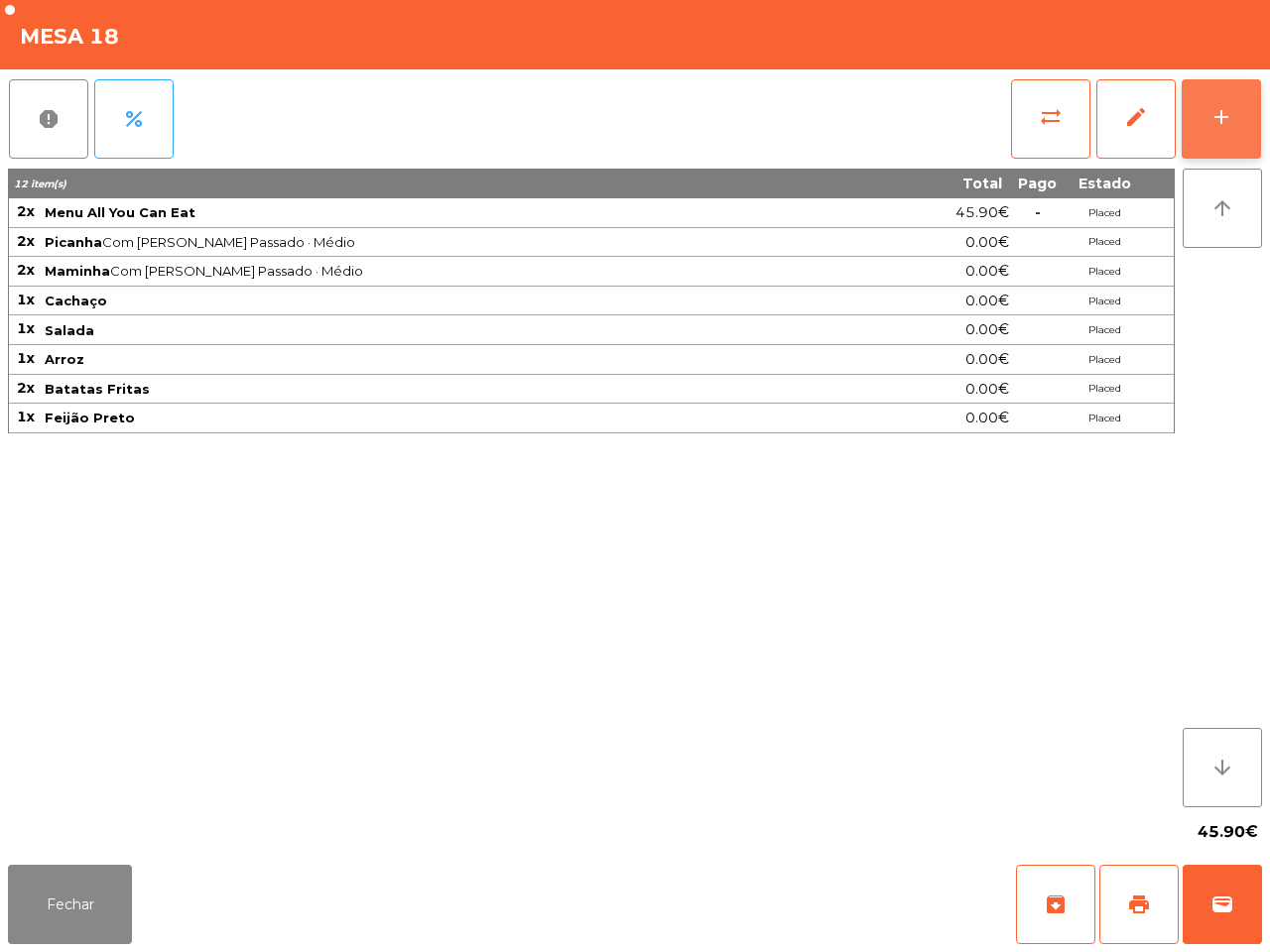 click on "add" 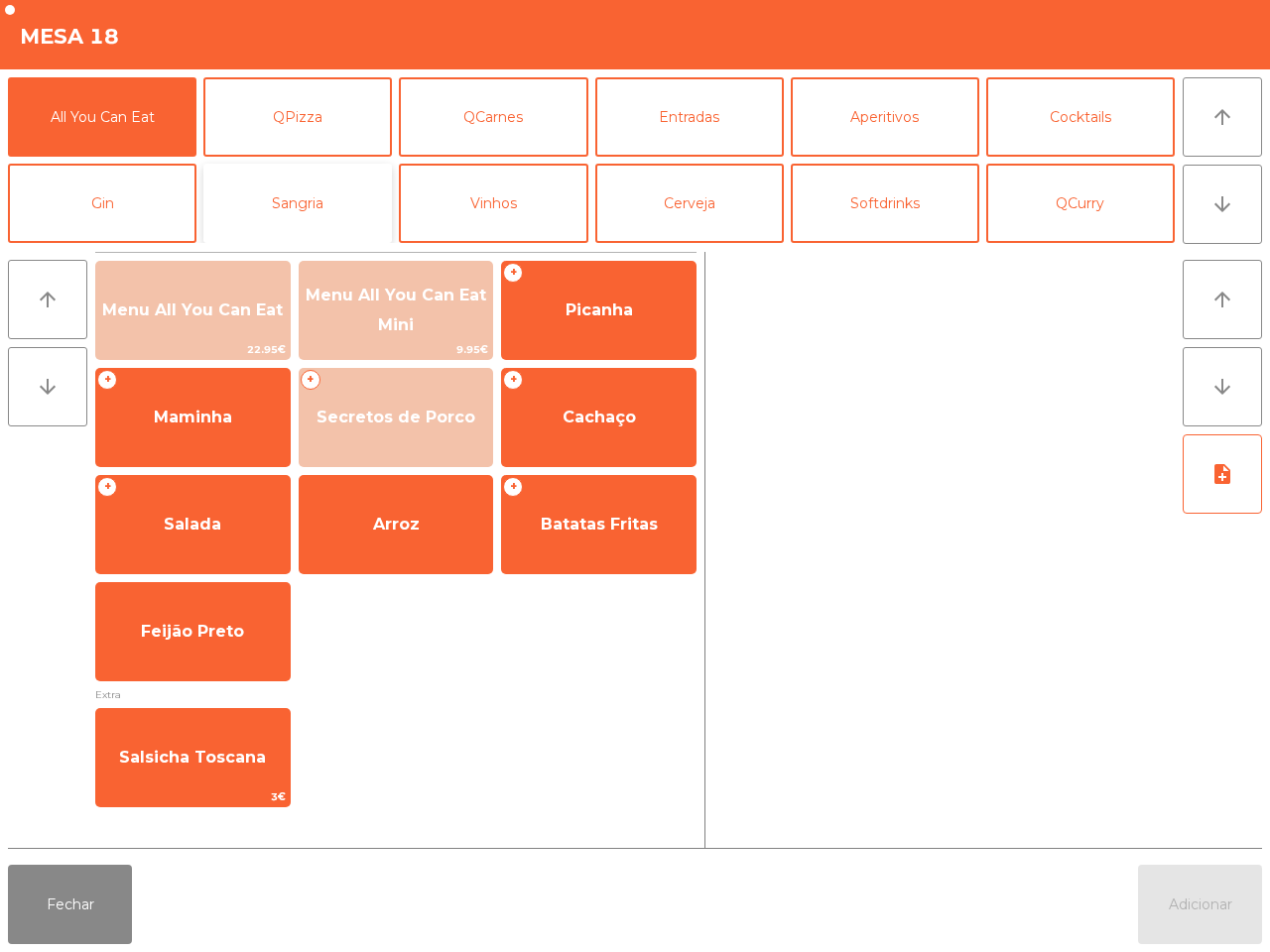 click on "Sangria" 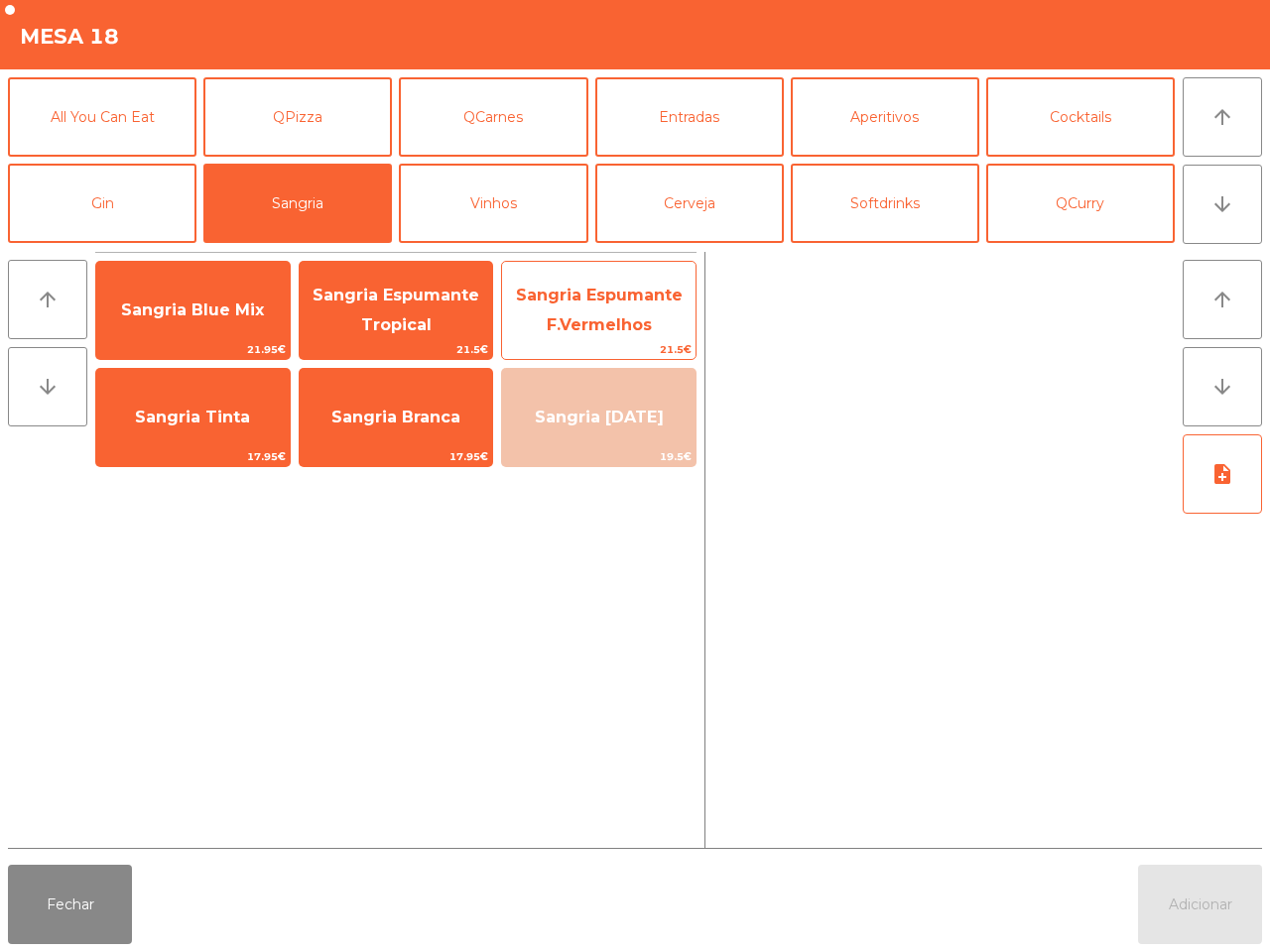 click on "Sangria Espumante F.Vermelhos" 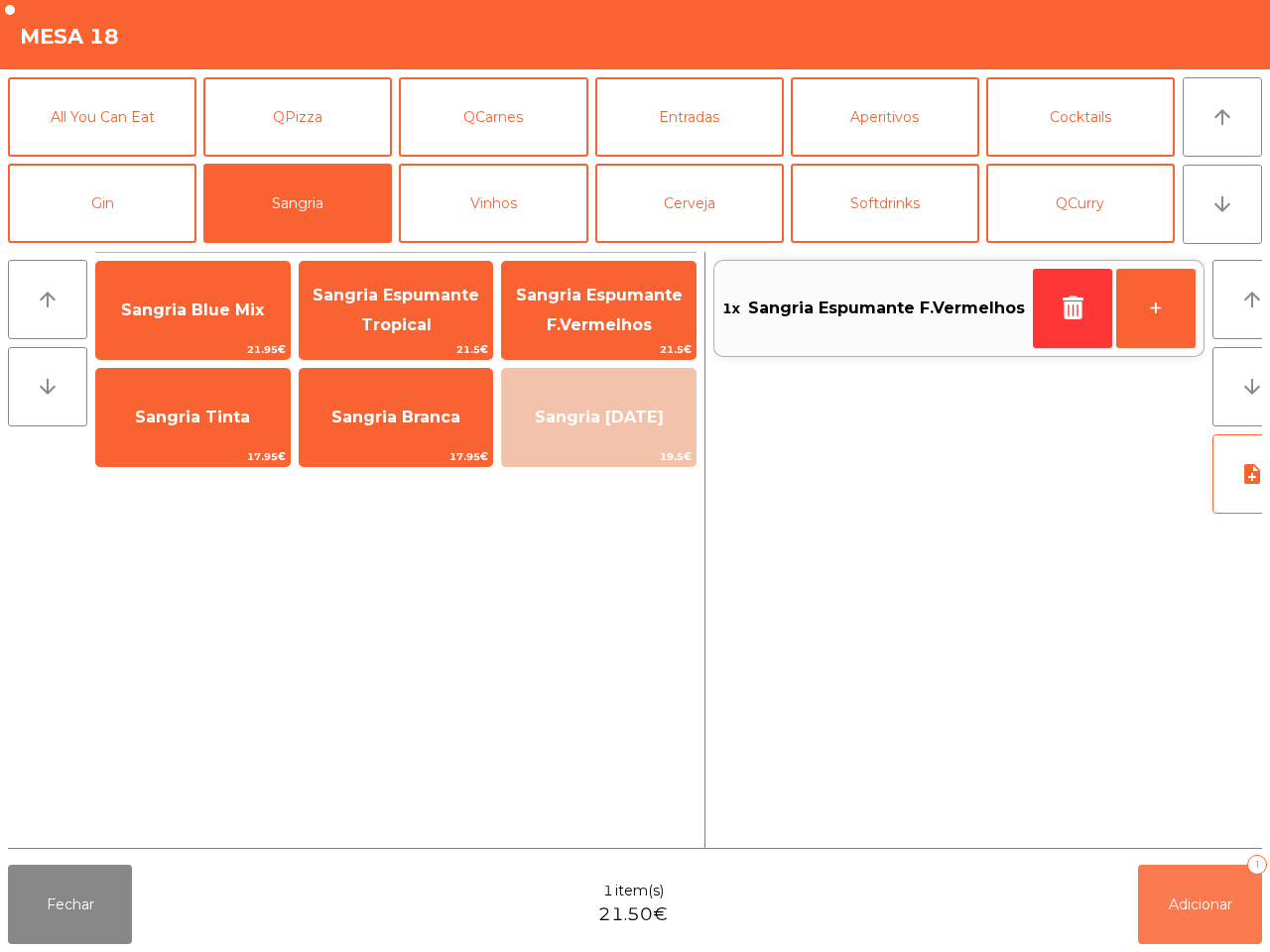click on "Adicionar   1" 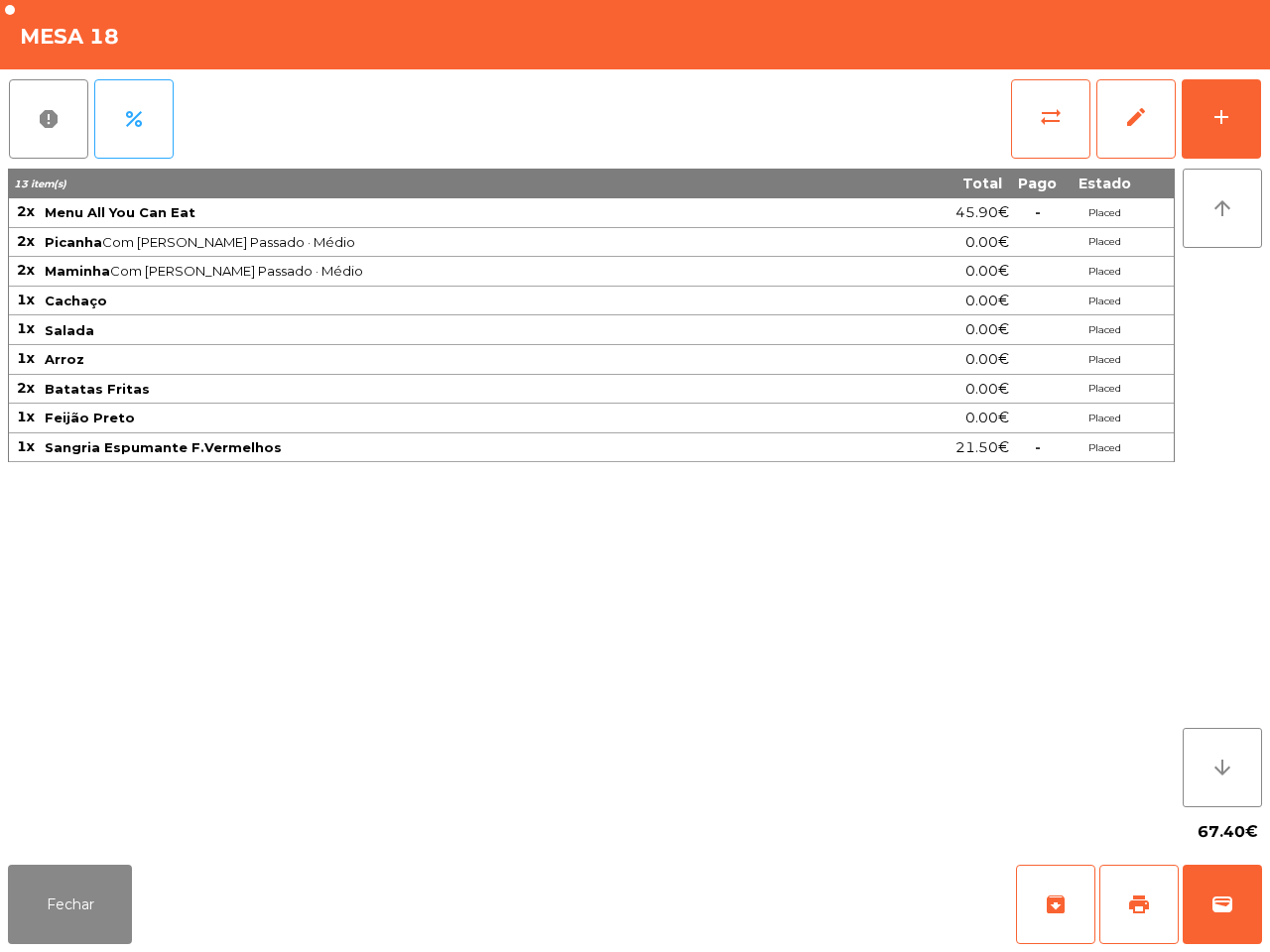 drag, startPoint x: 985, startPoint y: 776, endPoint x: 826, endPoint y: 710, distance: 172.154 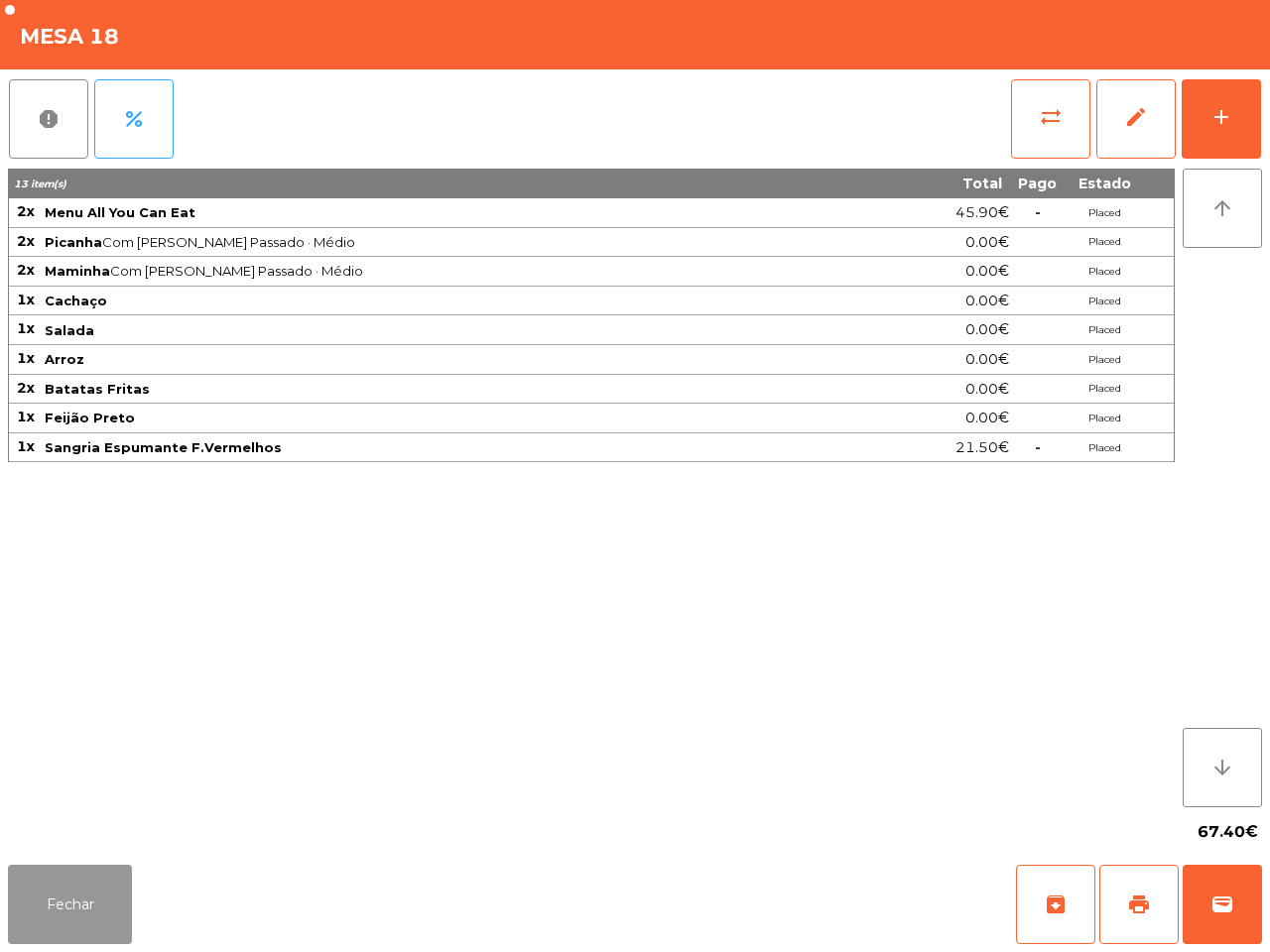 drag, startPoint x: 75, startPoint y: 895, endPoint x: 89, endPoint y: 876, distance: 23.60085 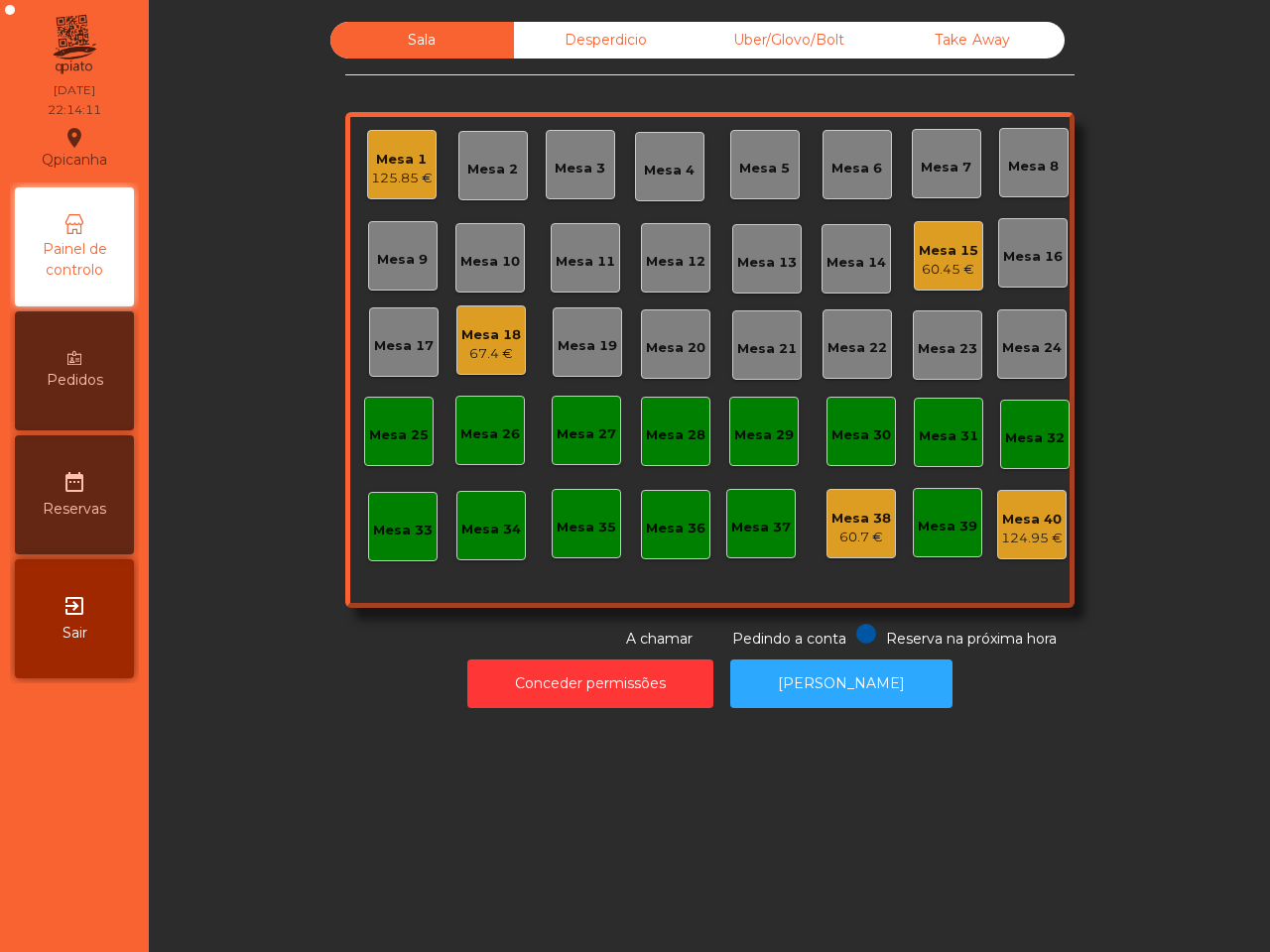 click on "Mesa 1" 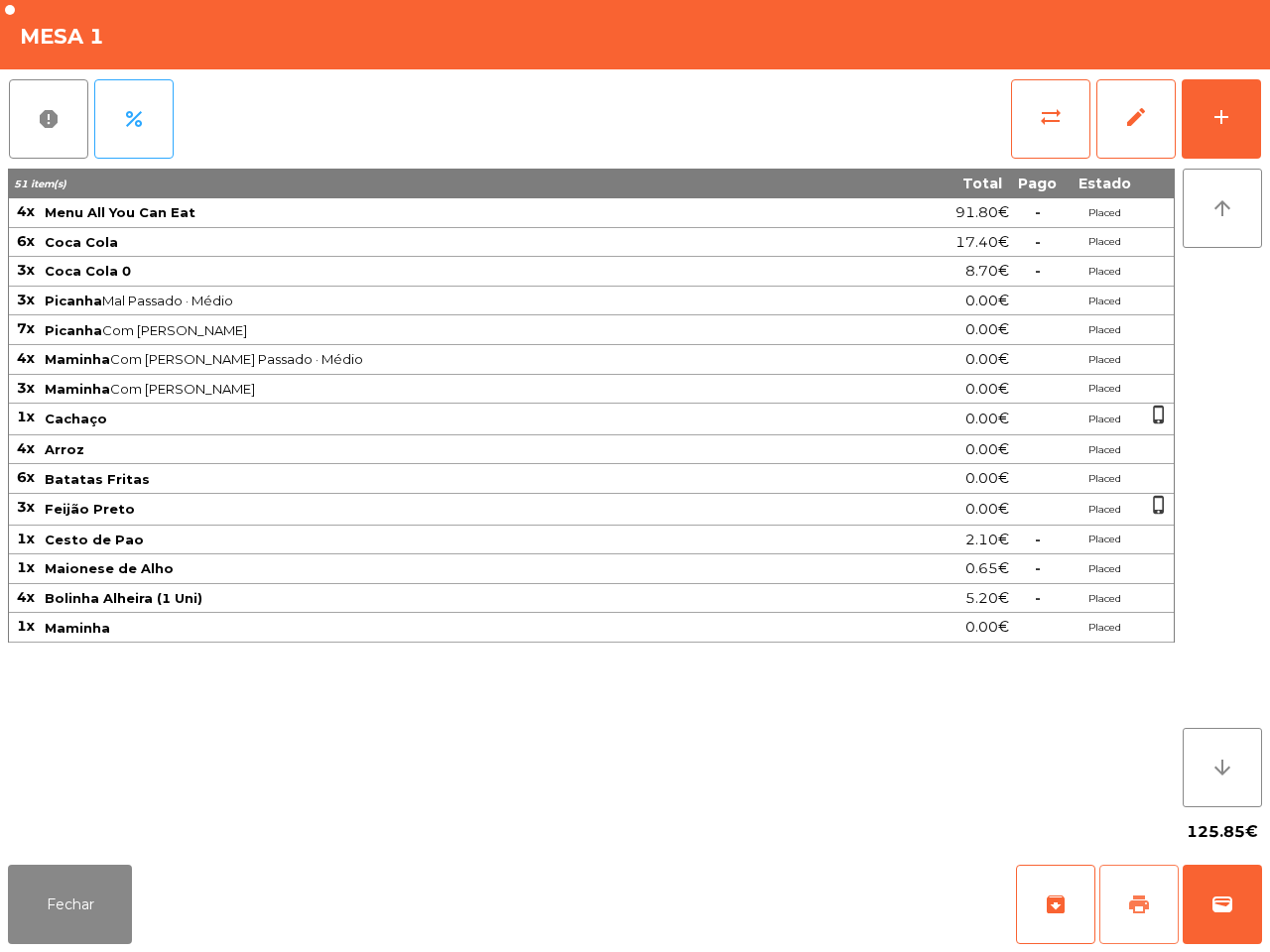 click on "print" 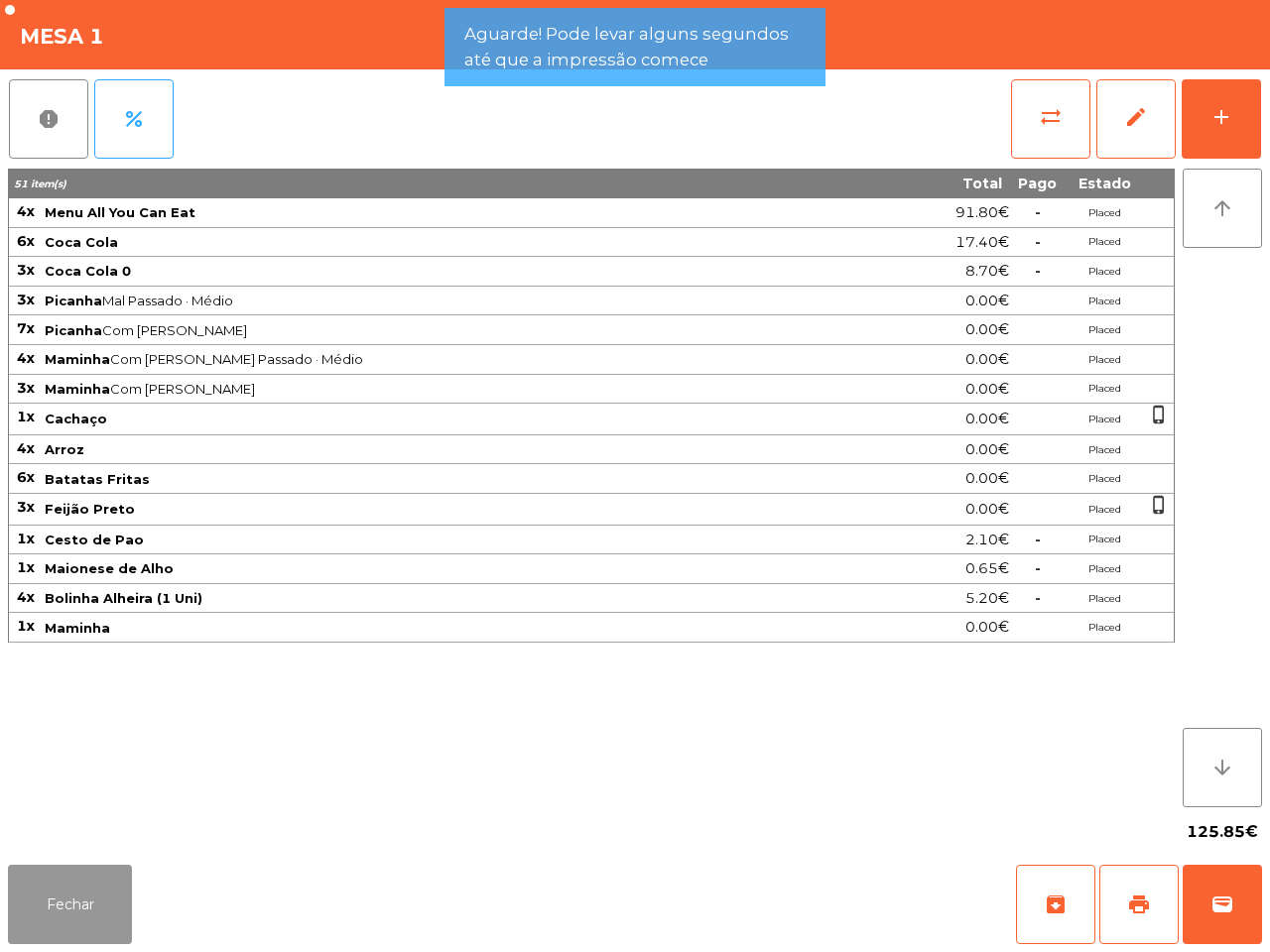 drag, startPoint x: 102, startPoint y: 876, endPoint x: 115, endPoint y: 868, distance: 15.264338 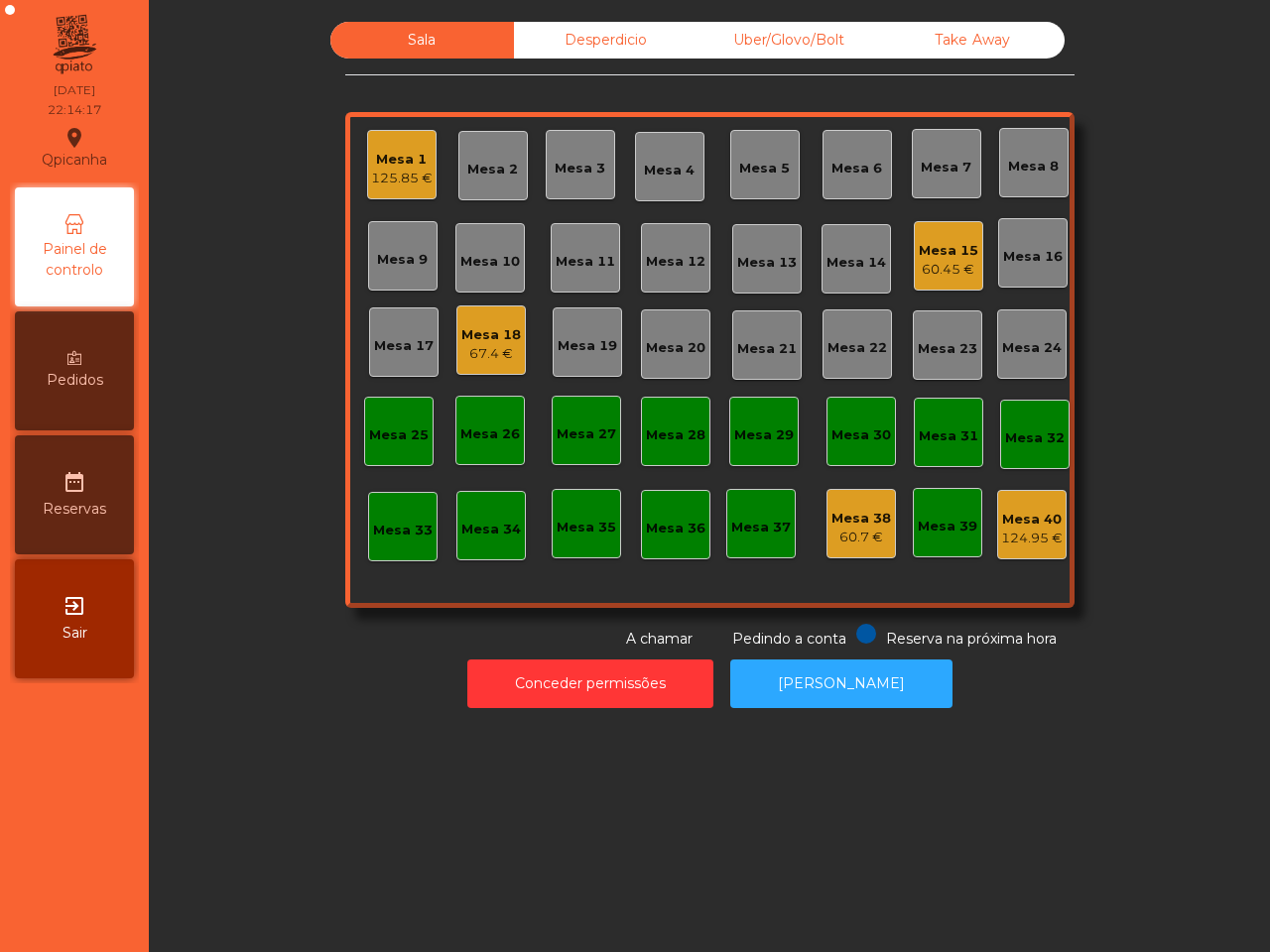 click on "60.45 €" 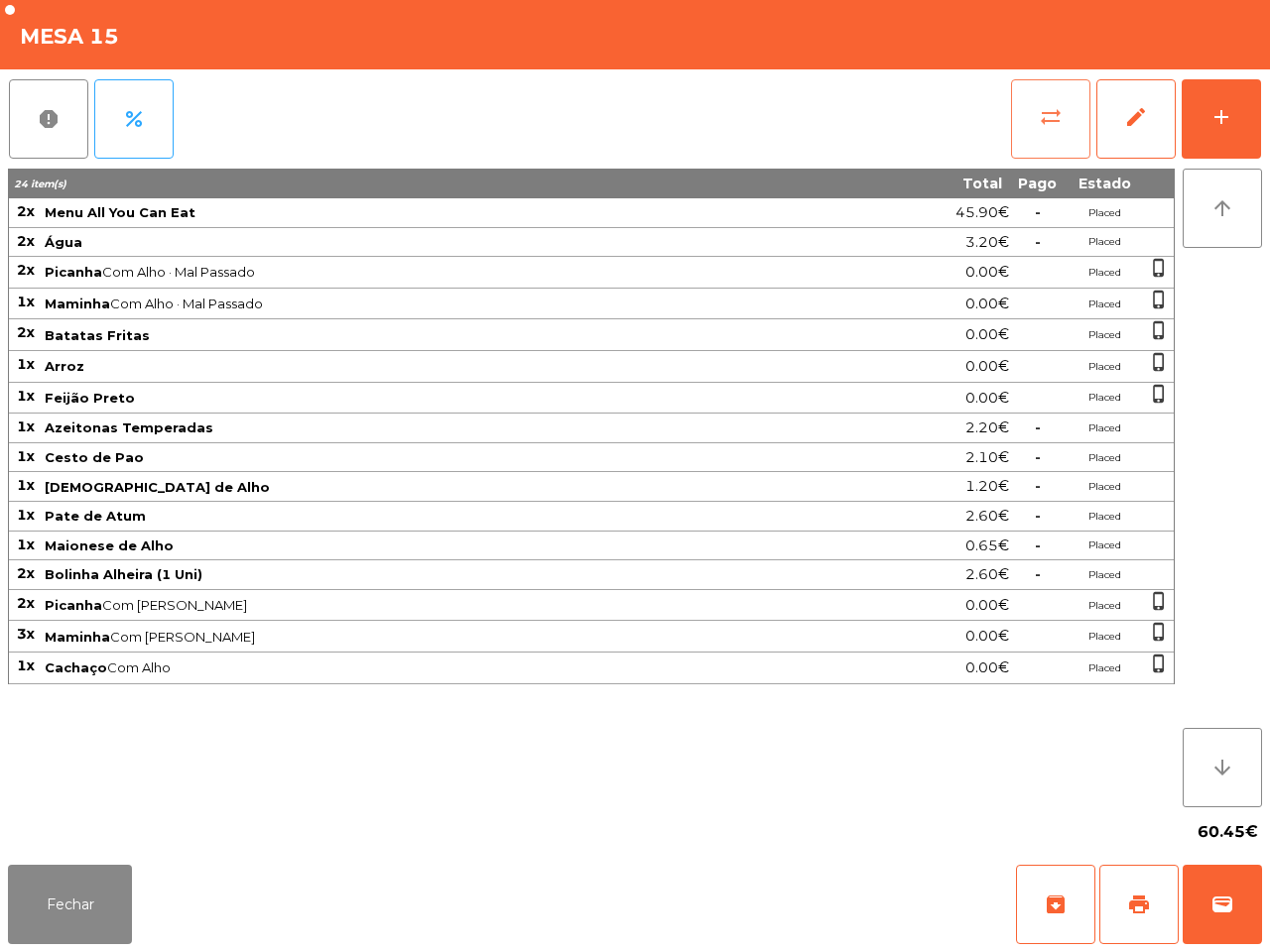 click on "sync_alt" 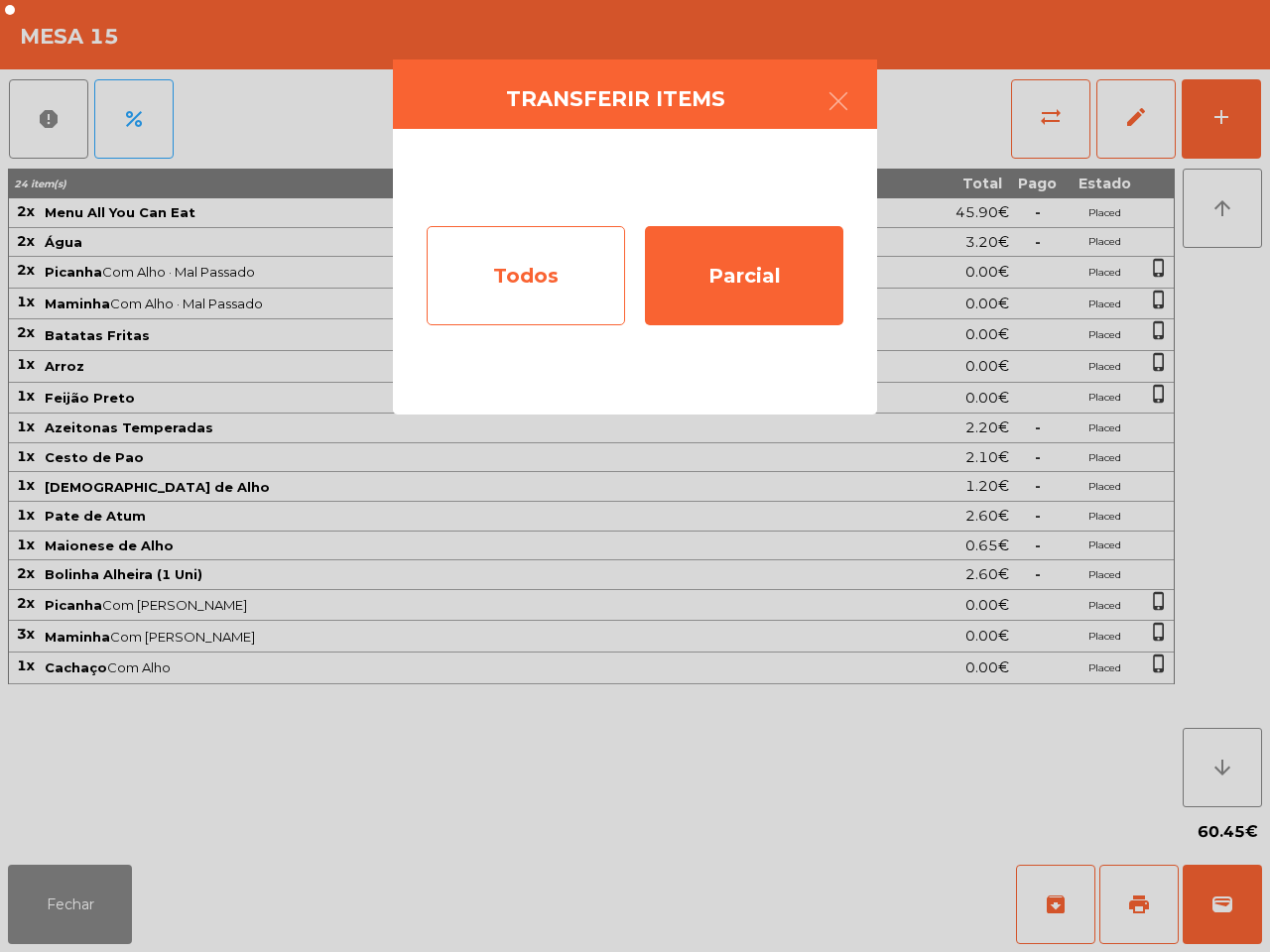 click on "Todos" 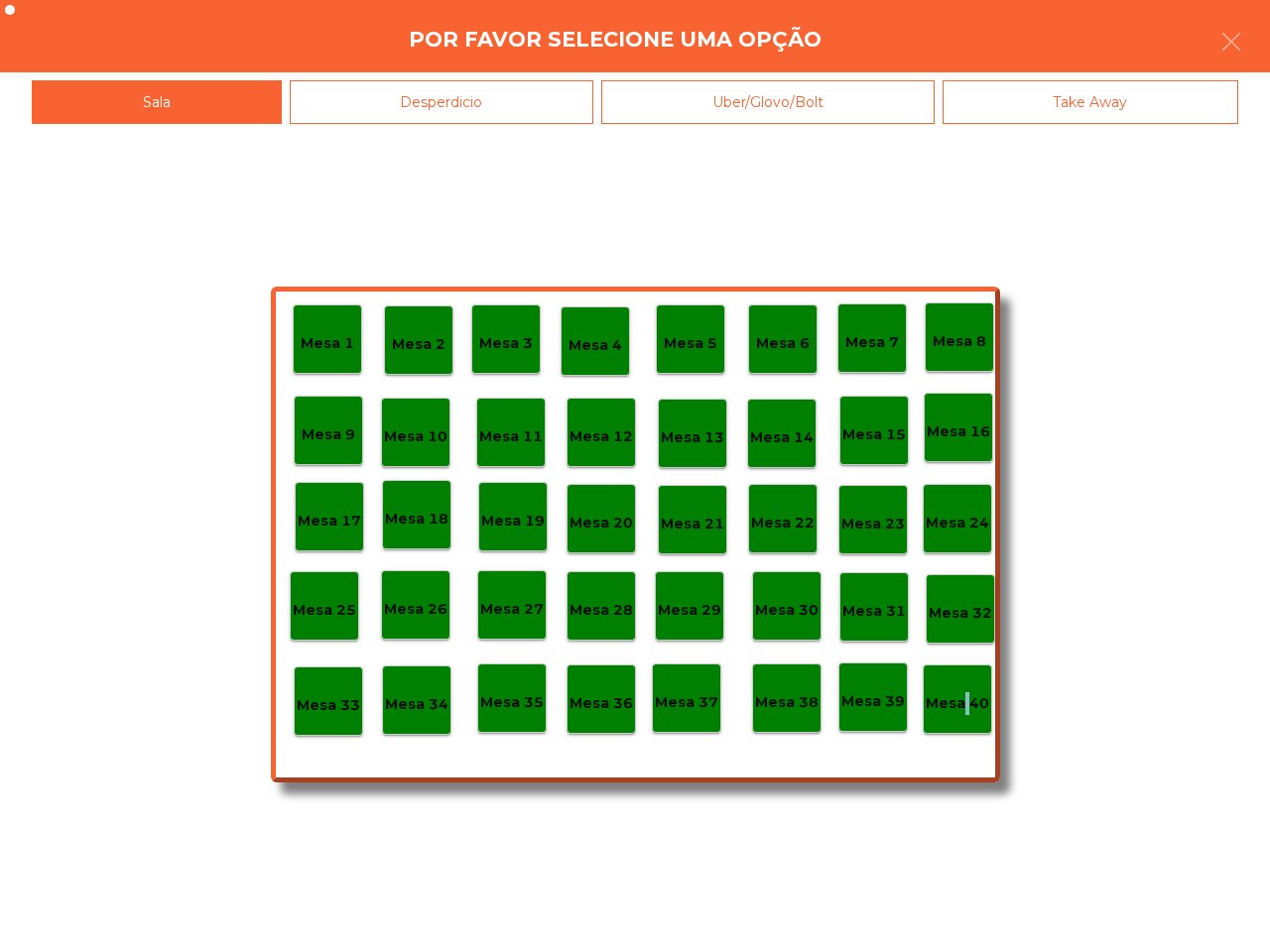 click on "Mesa 40" 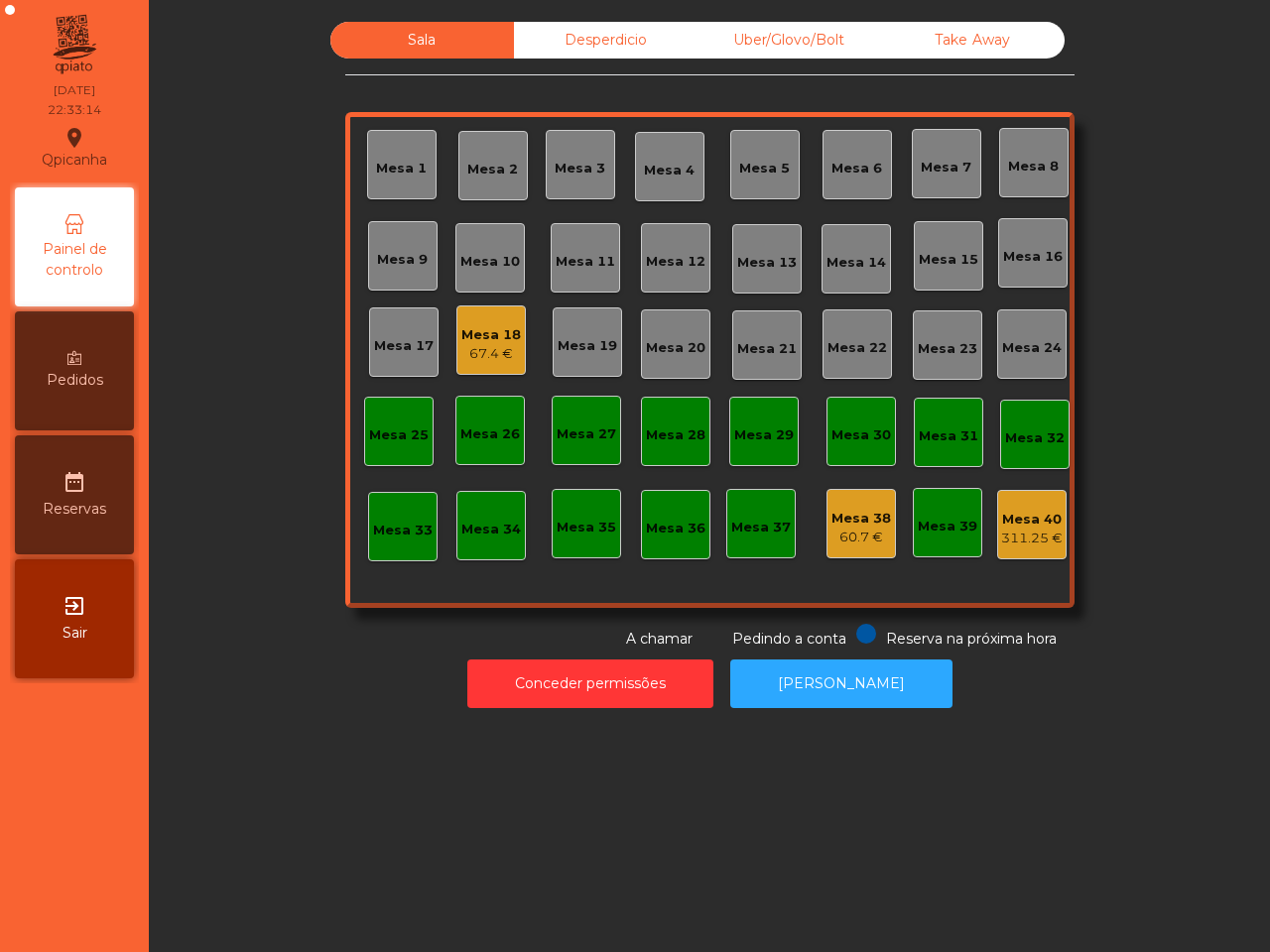 click on "Mesa 38" 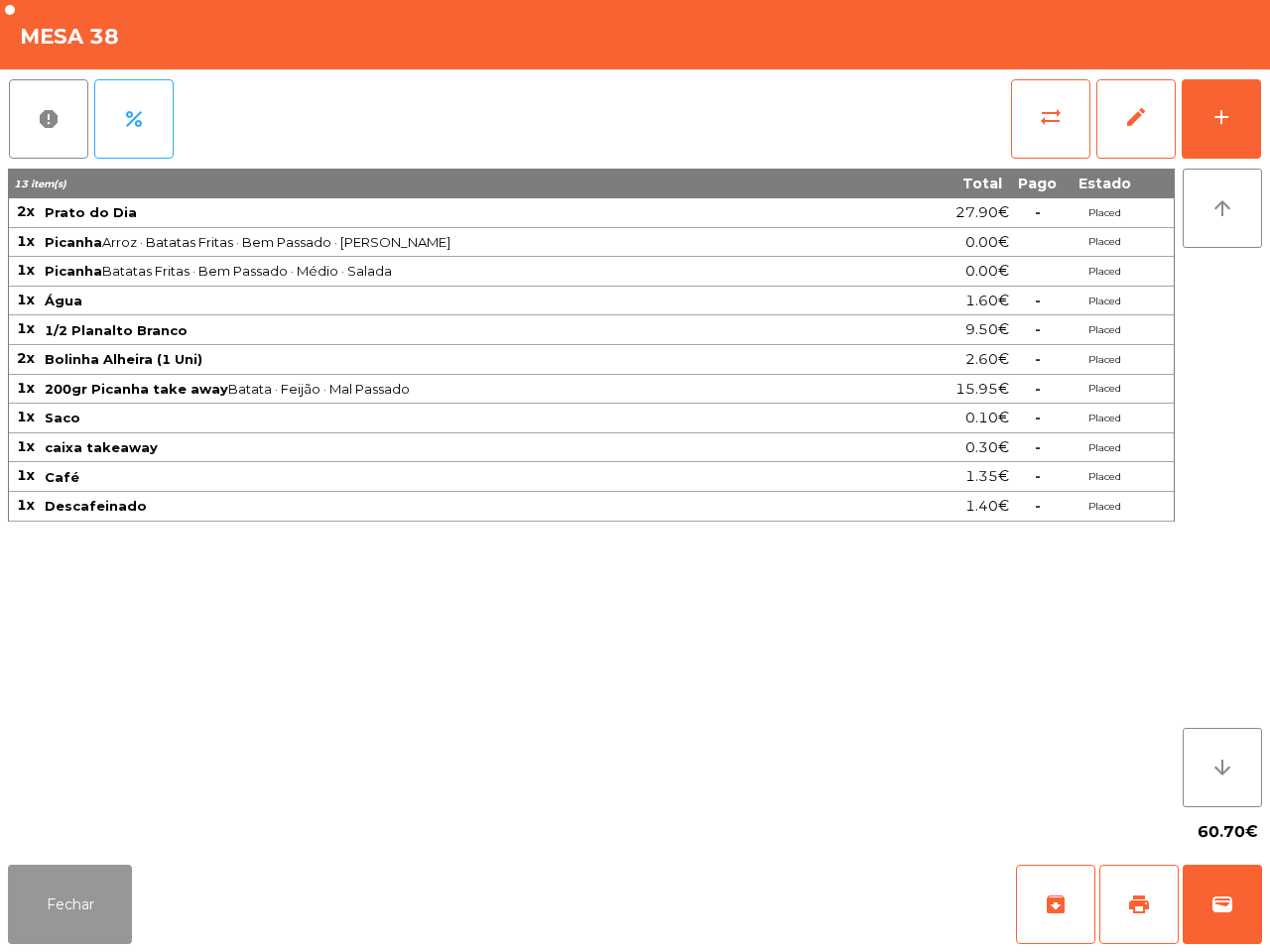 click on "Fechar" 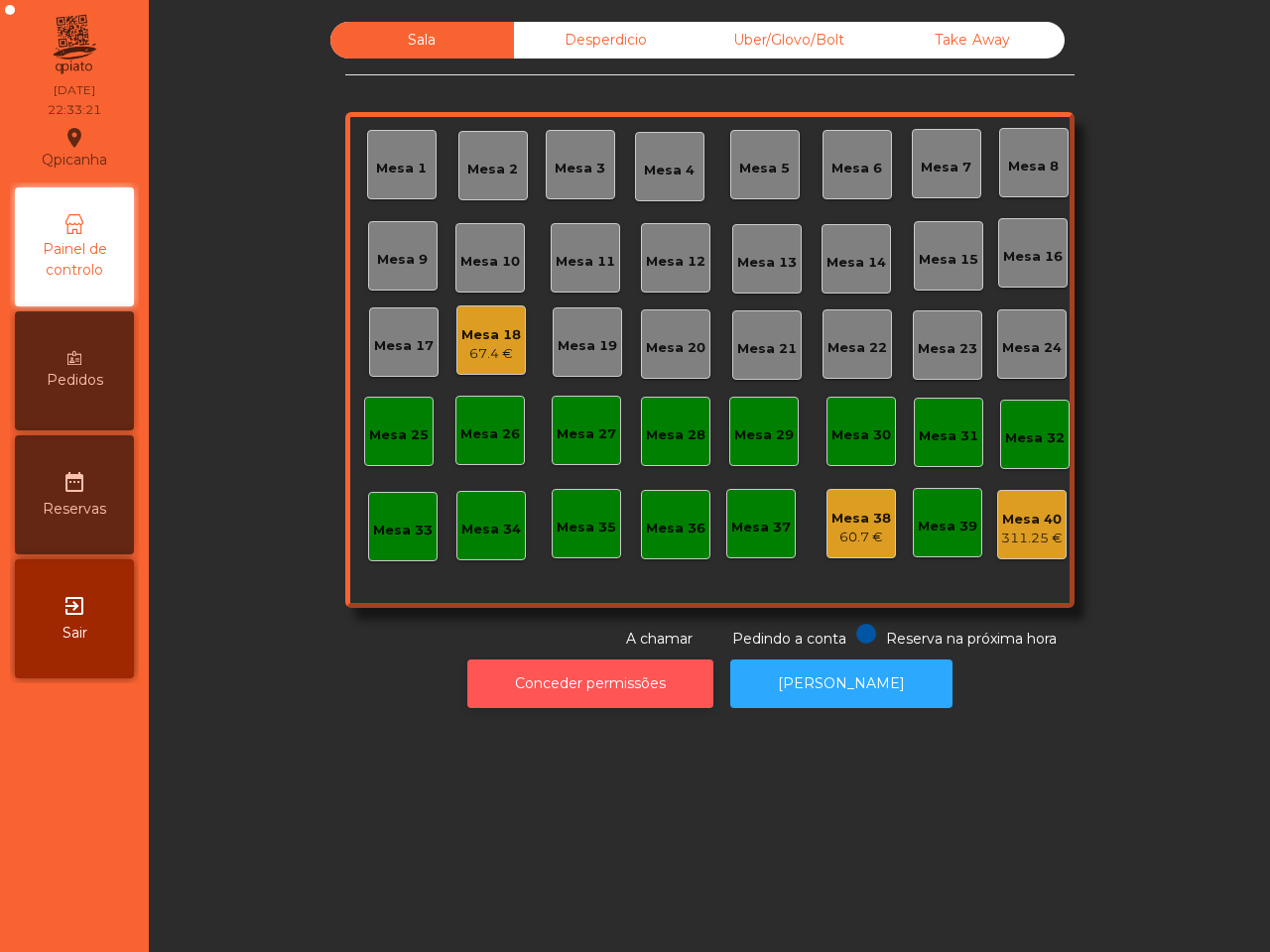 click on "Conceder permissões" 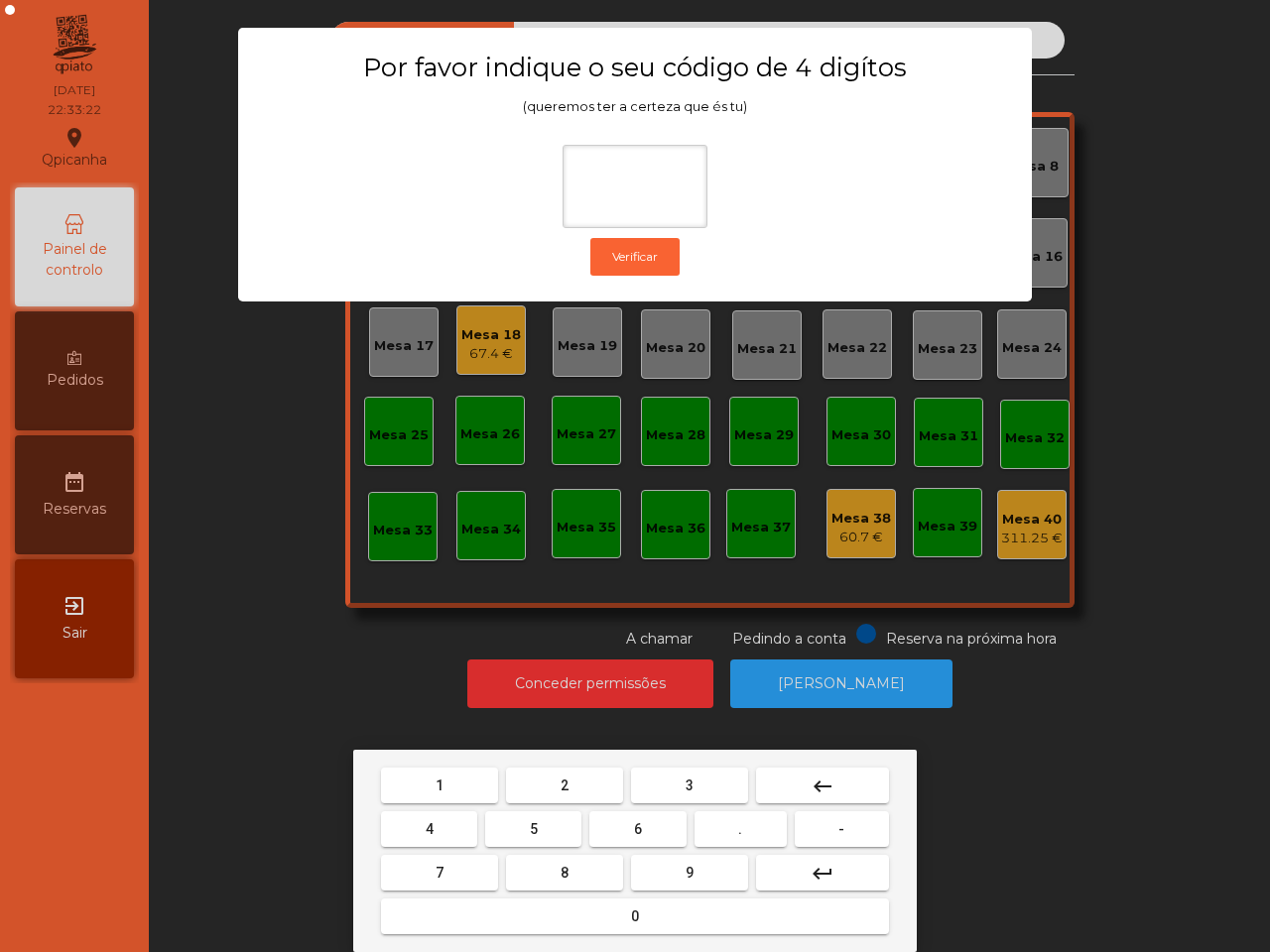 click on "1" at bounding box center (440, 785) 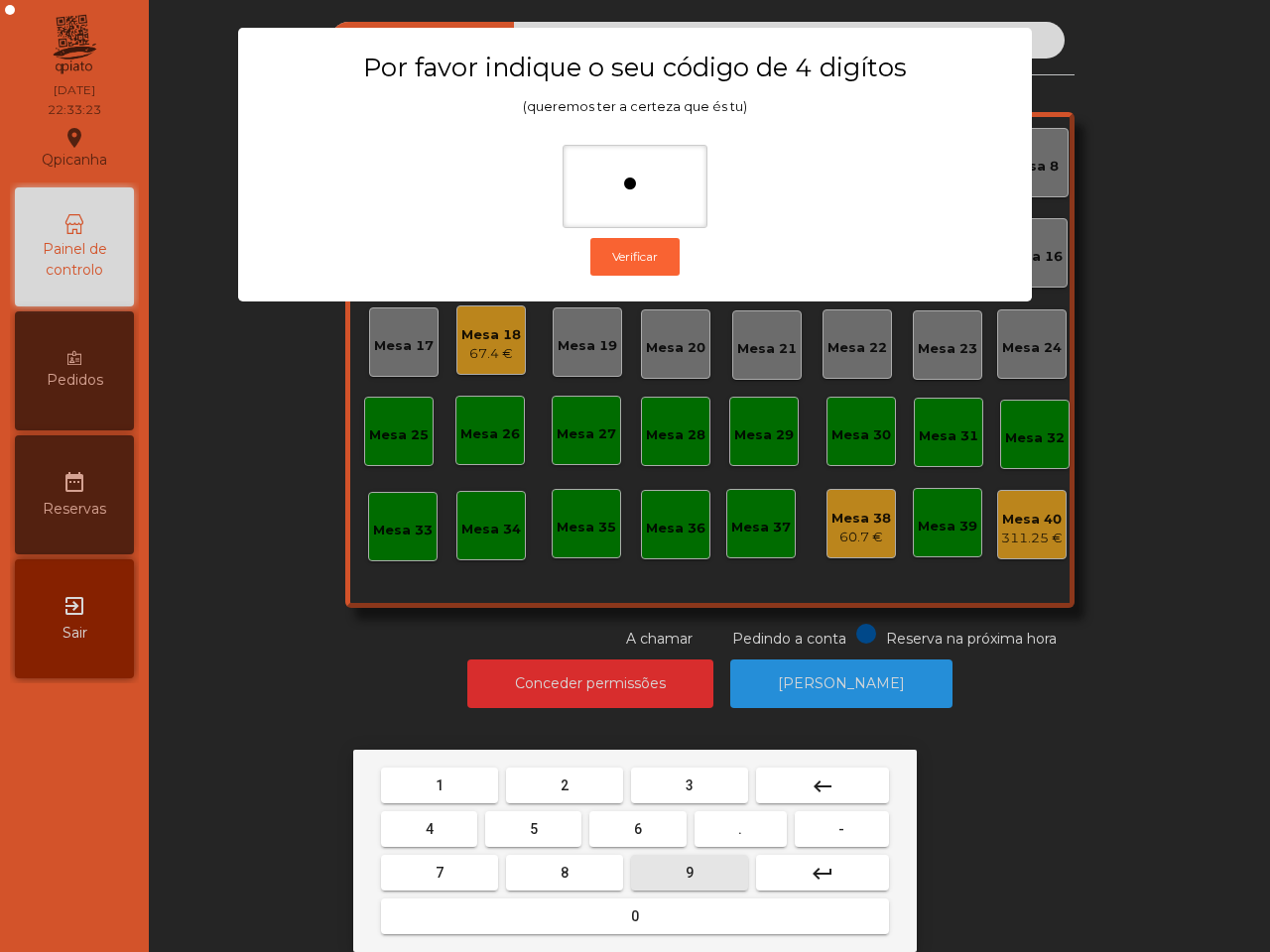 drag, startPoint x: 697, startPoint y: 861, endPoint x: 508, endPoint y: 853, distance: 189.16924 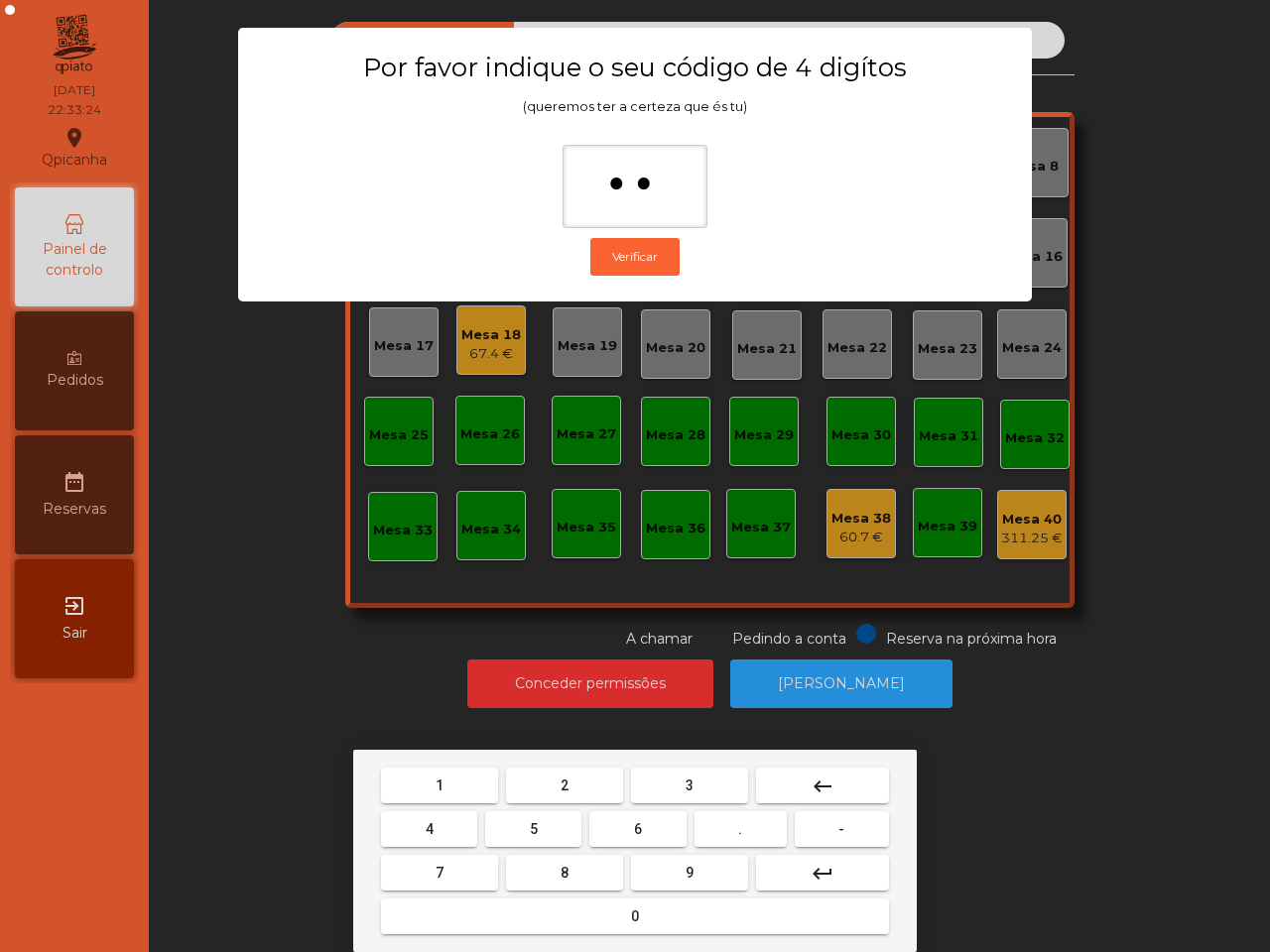 click on "4" at bounding box center [429, 829] 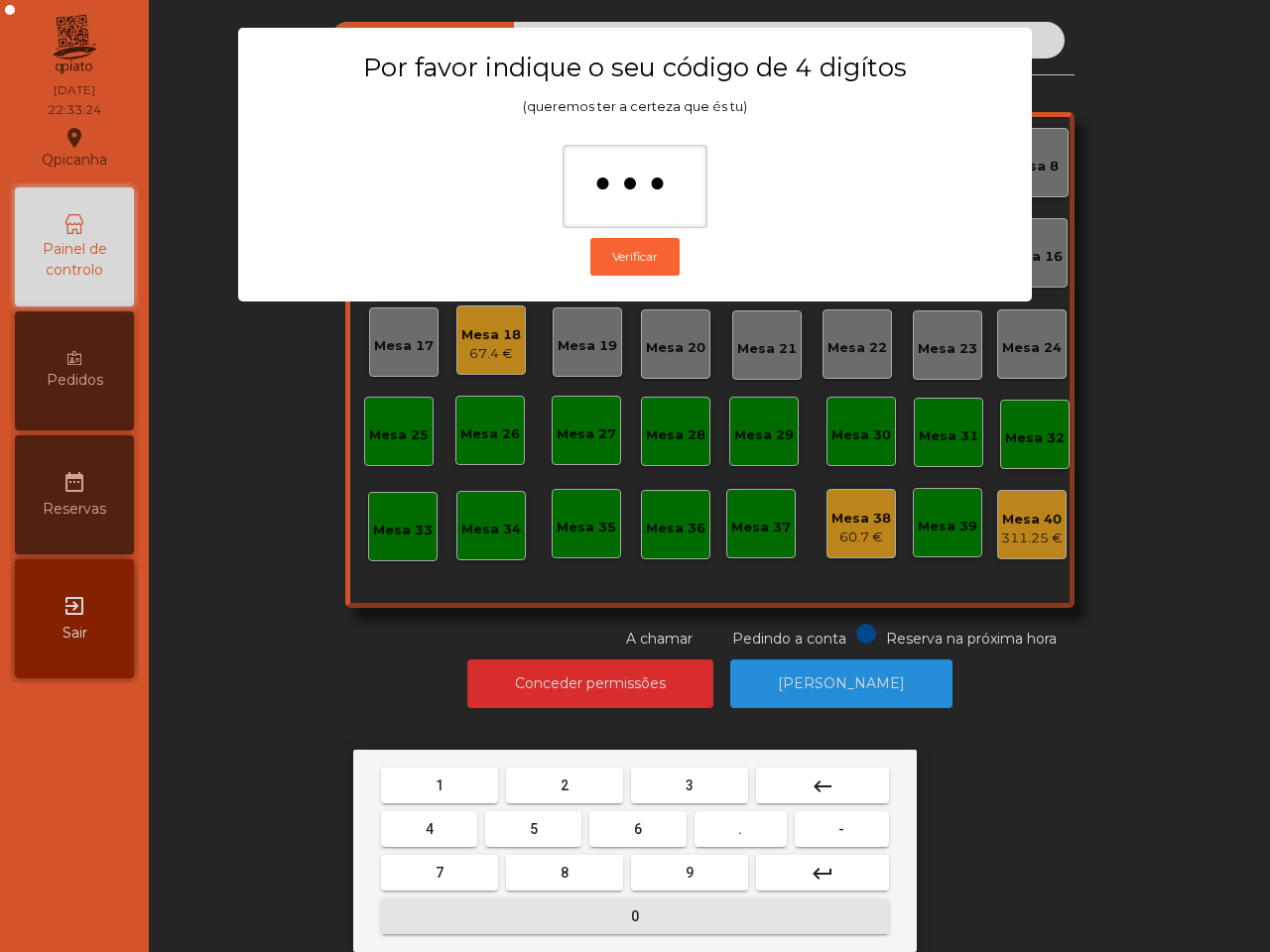 click on "0" at bounding box center [635, 916] 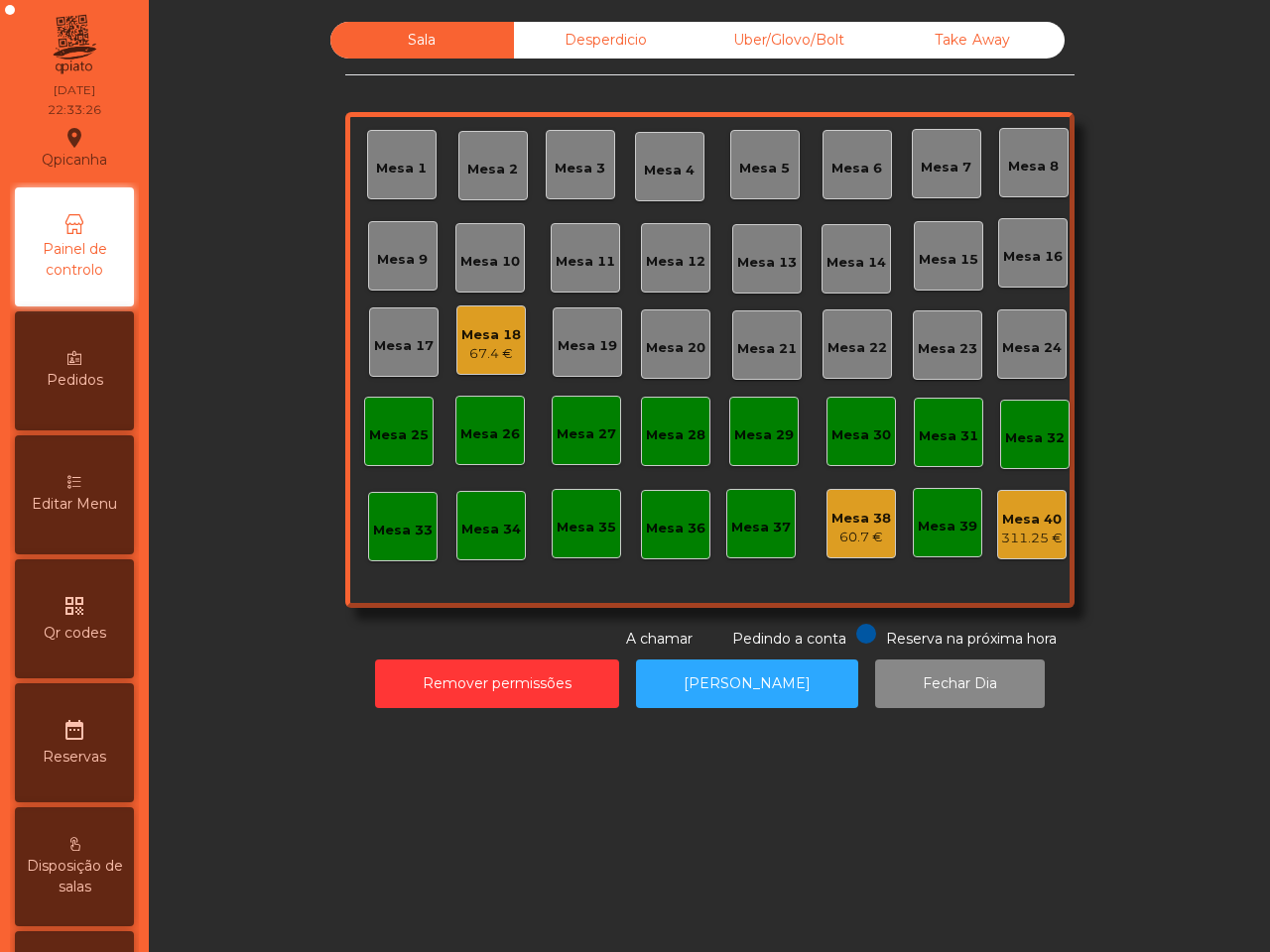 click on "Mesa 38" 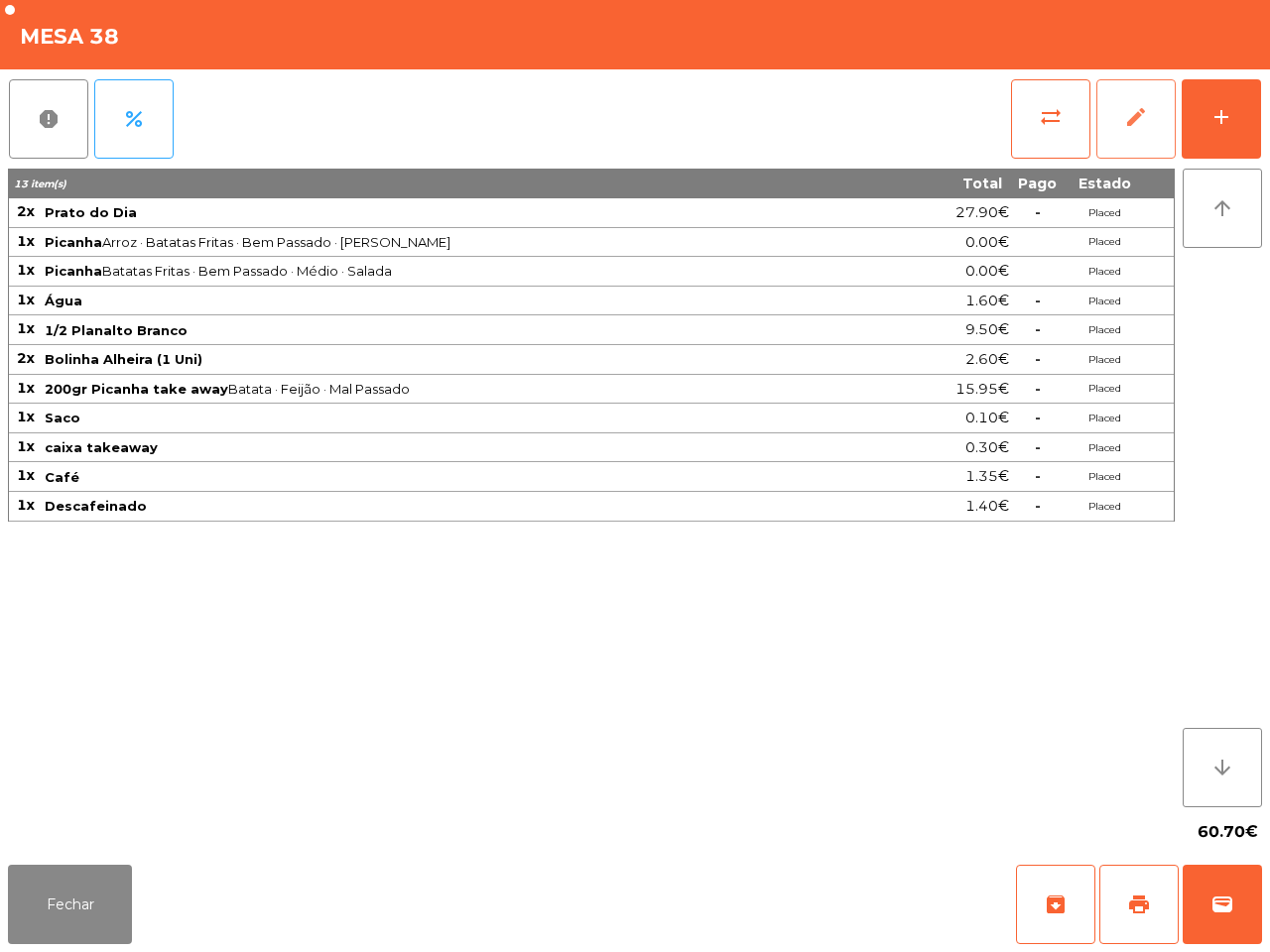 click on "edit" 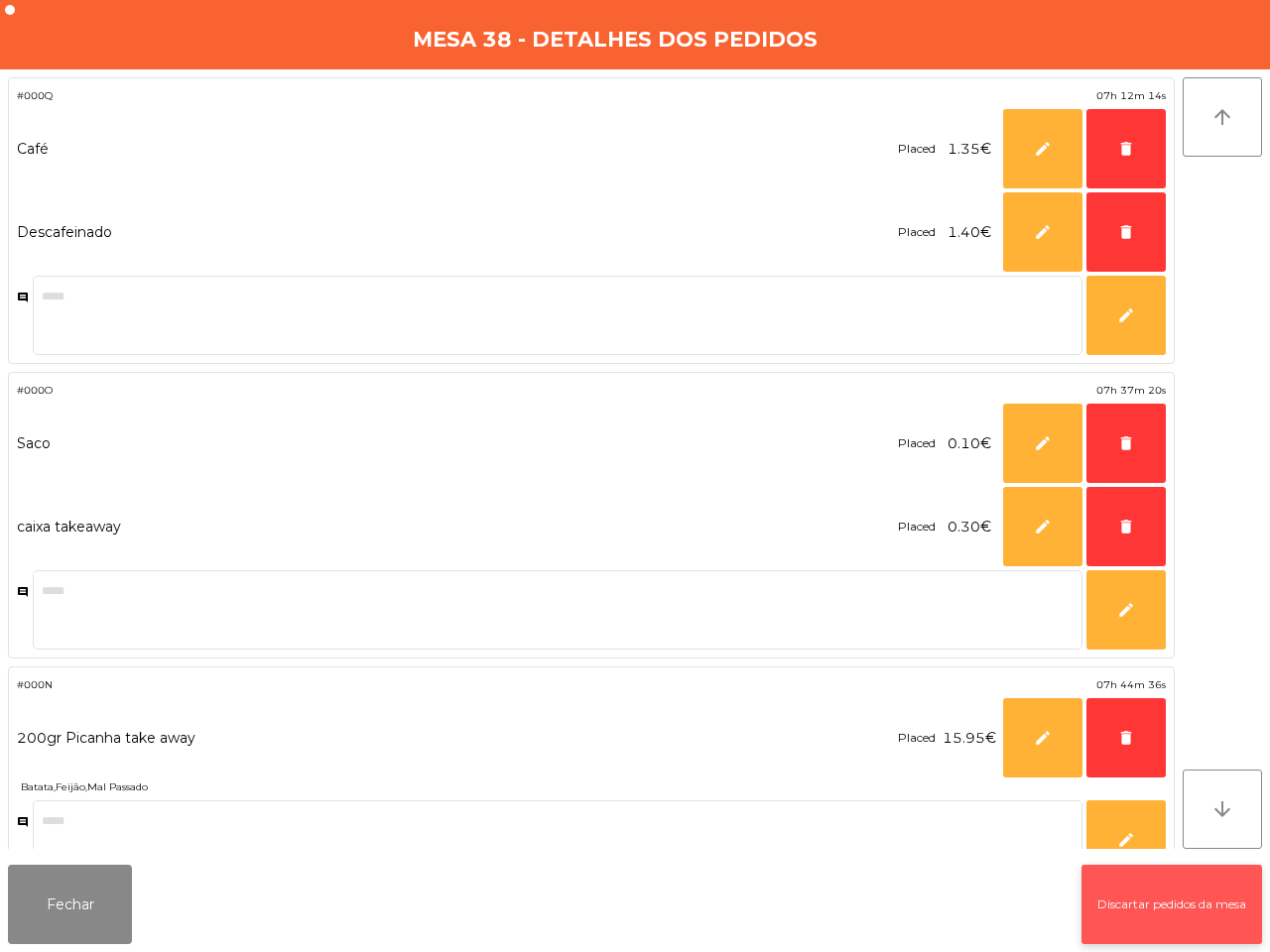 click on "Discartar pedidos da mesa" 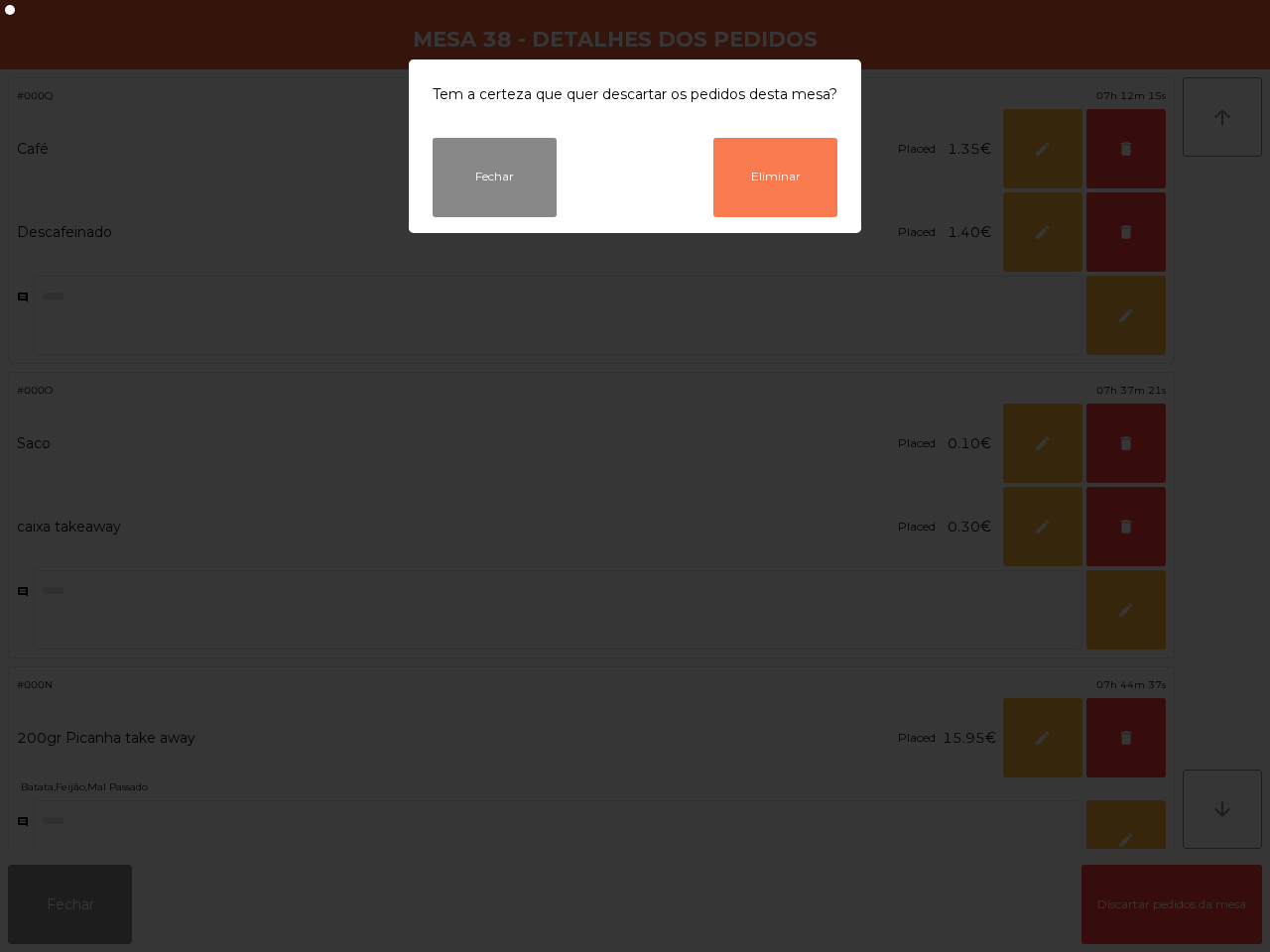 click on "Eliminar" 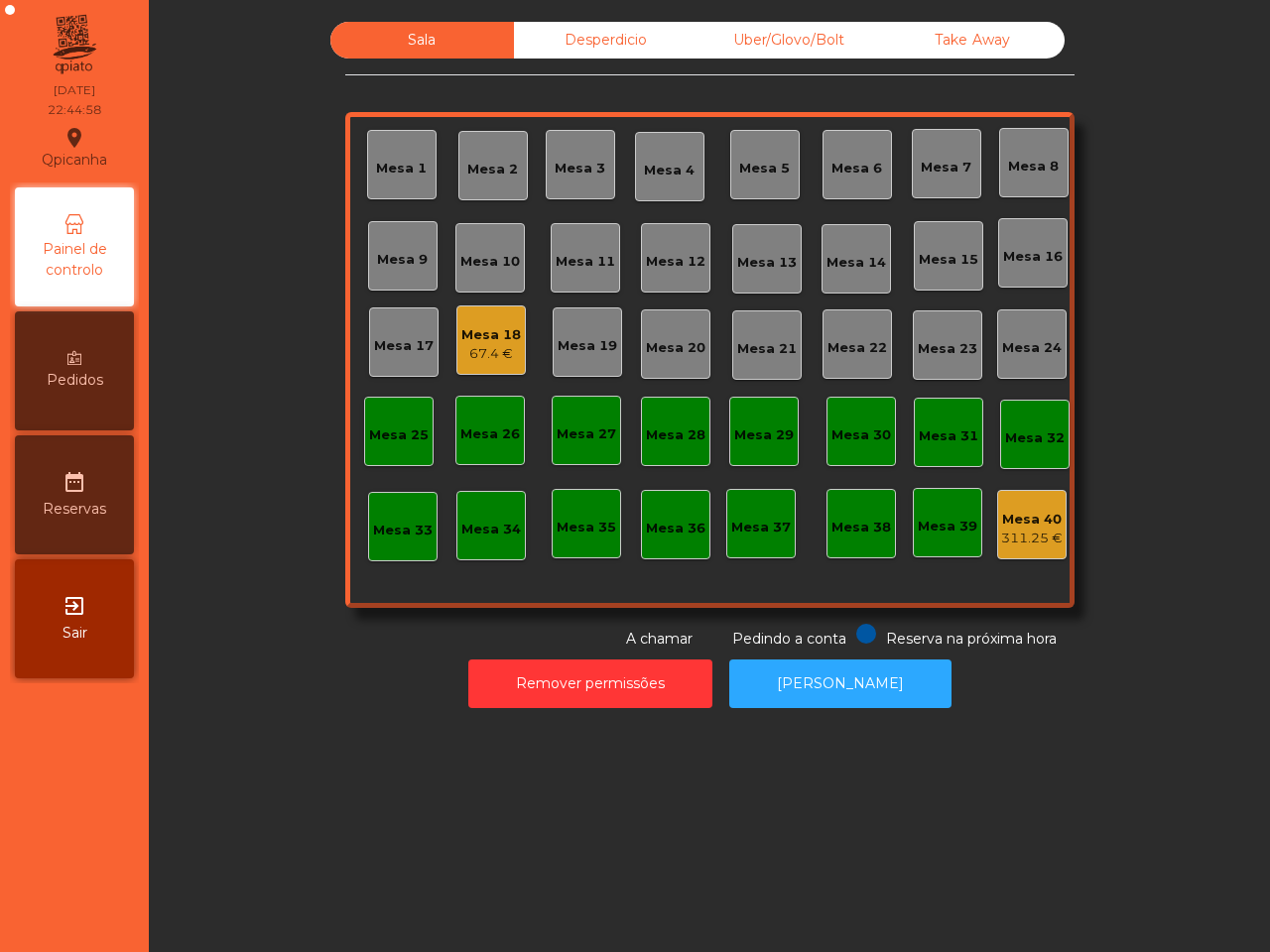 click on "Mesa 40" 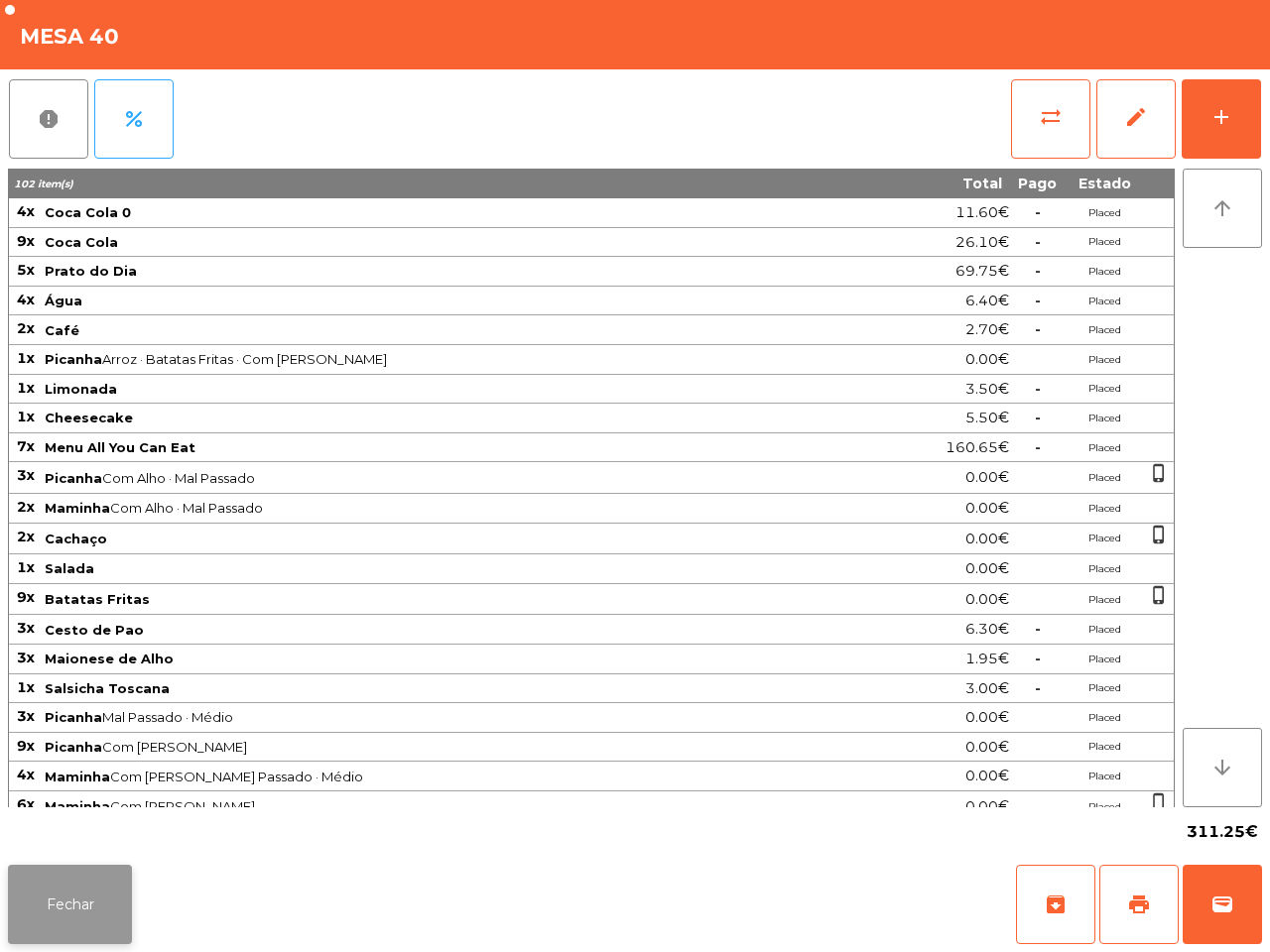 click on "Fechar" 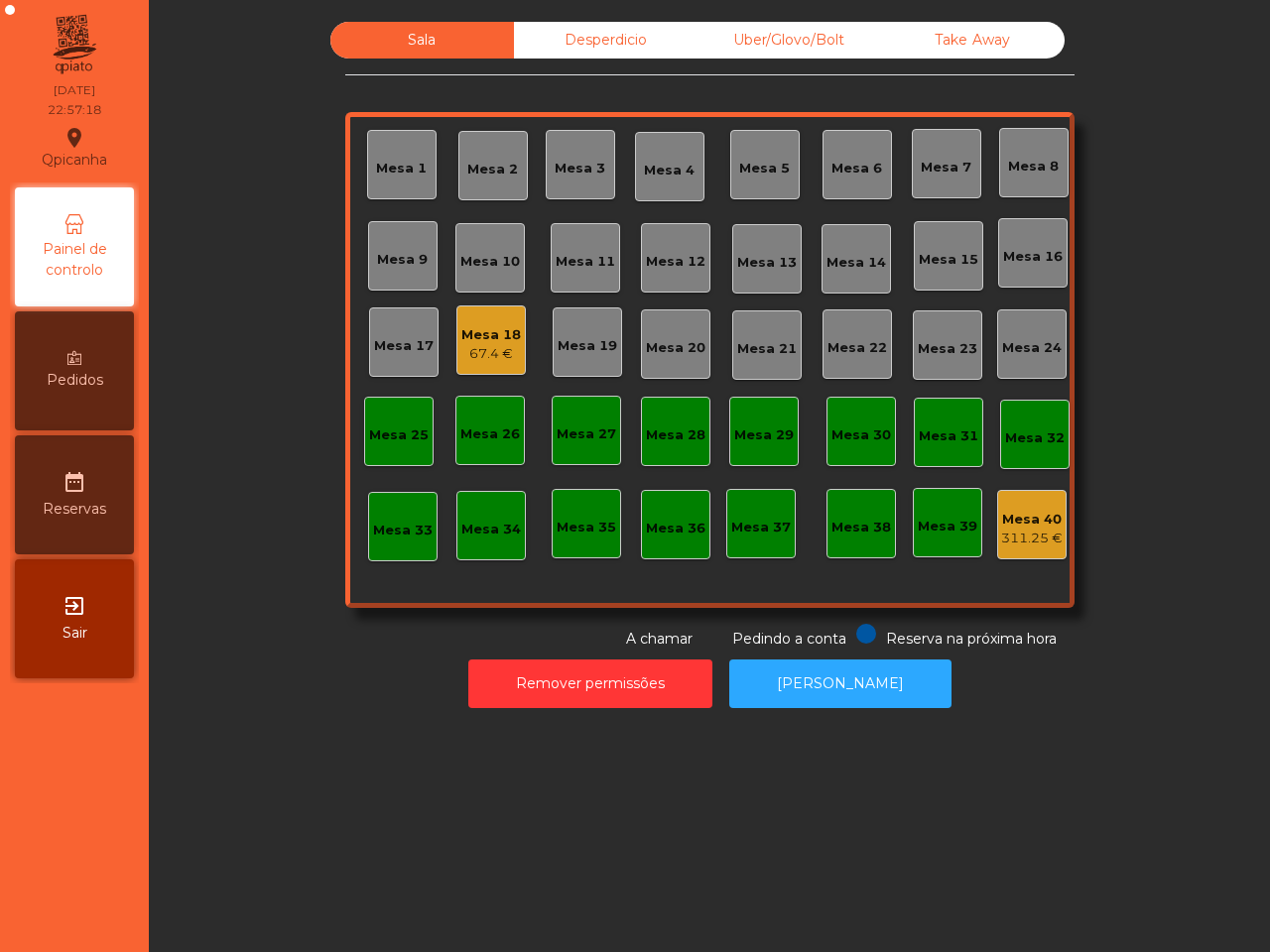 click on "Uber/Glovo/Bolt" 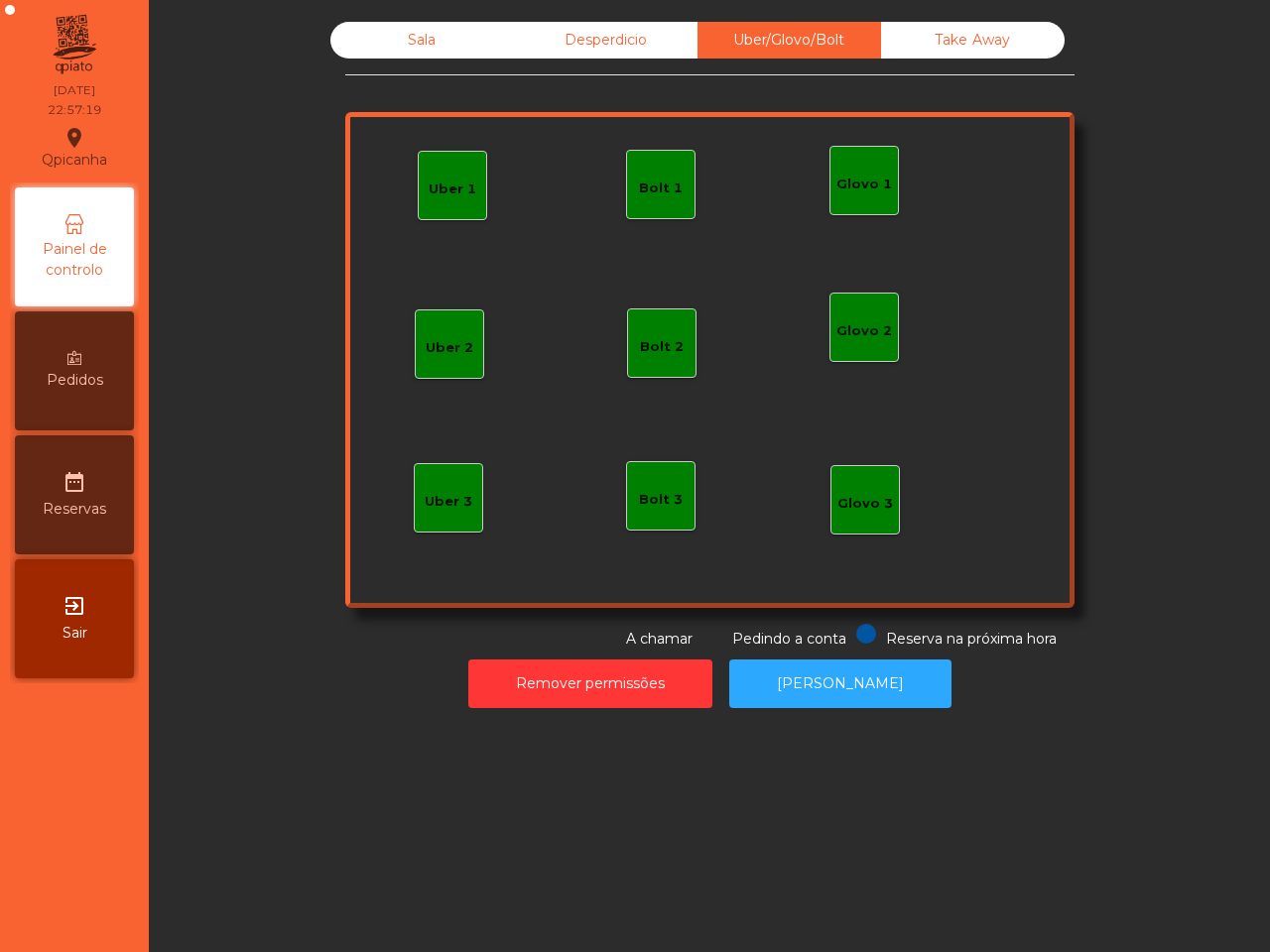 click on "Desperdicio" 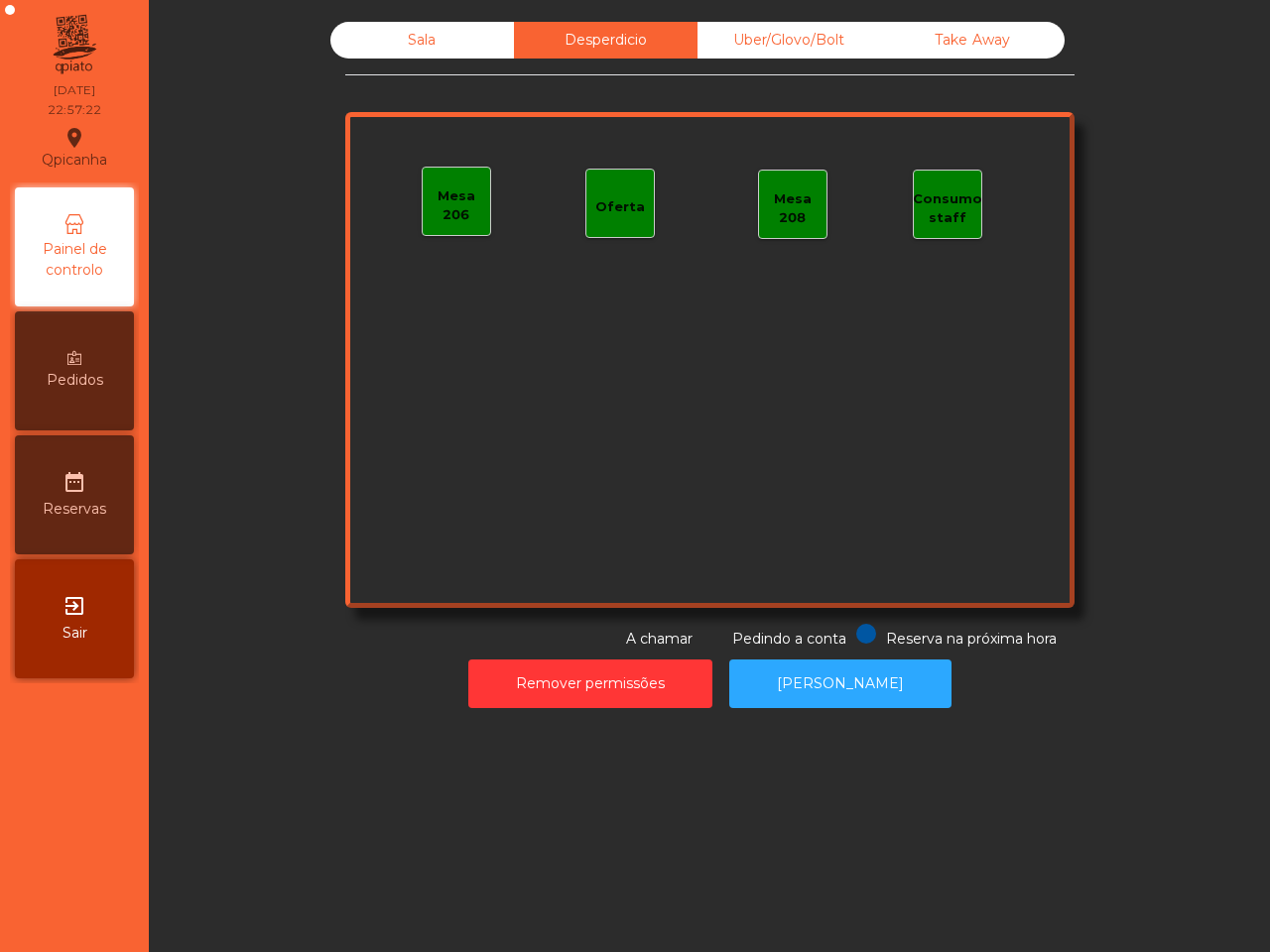 click on "Take Away" 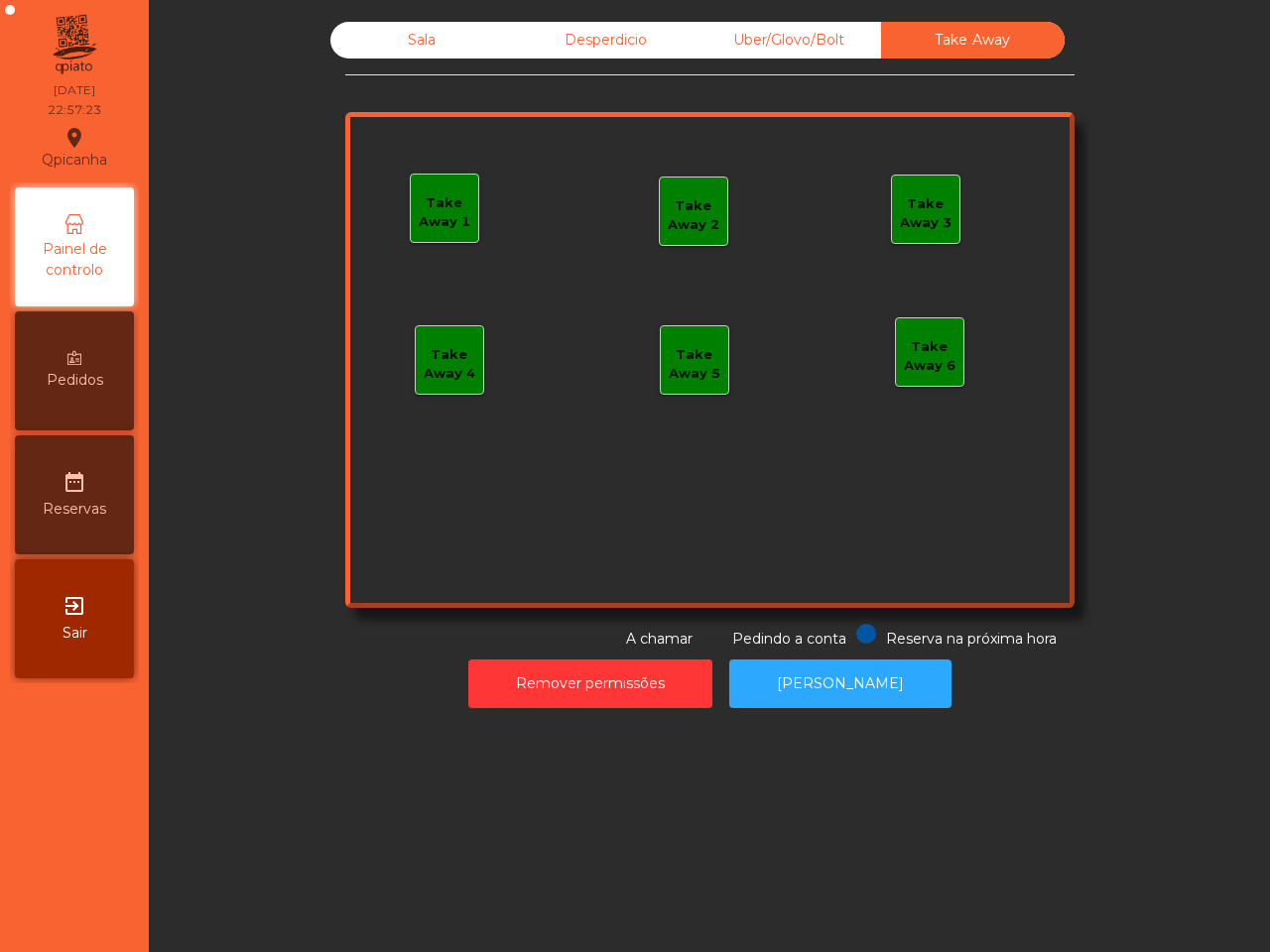 click on "Sala" 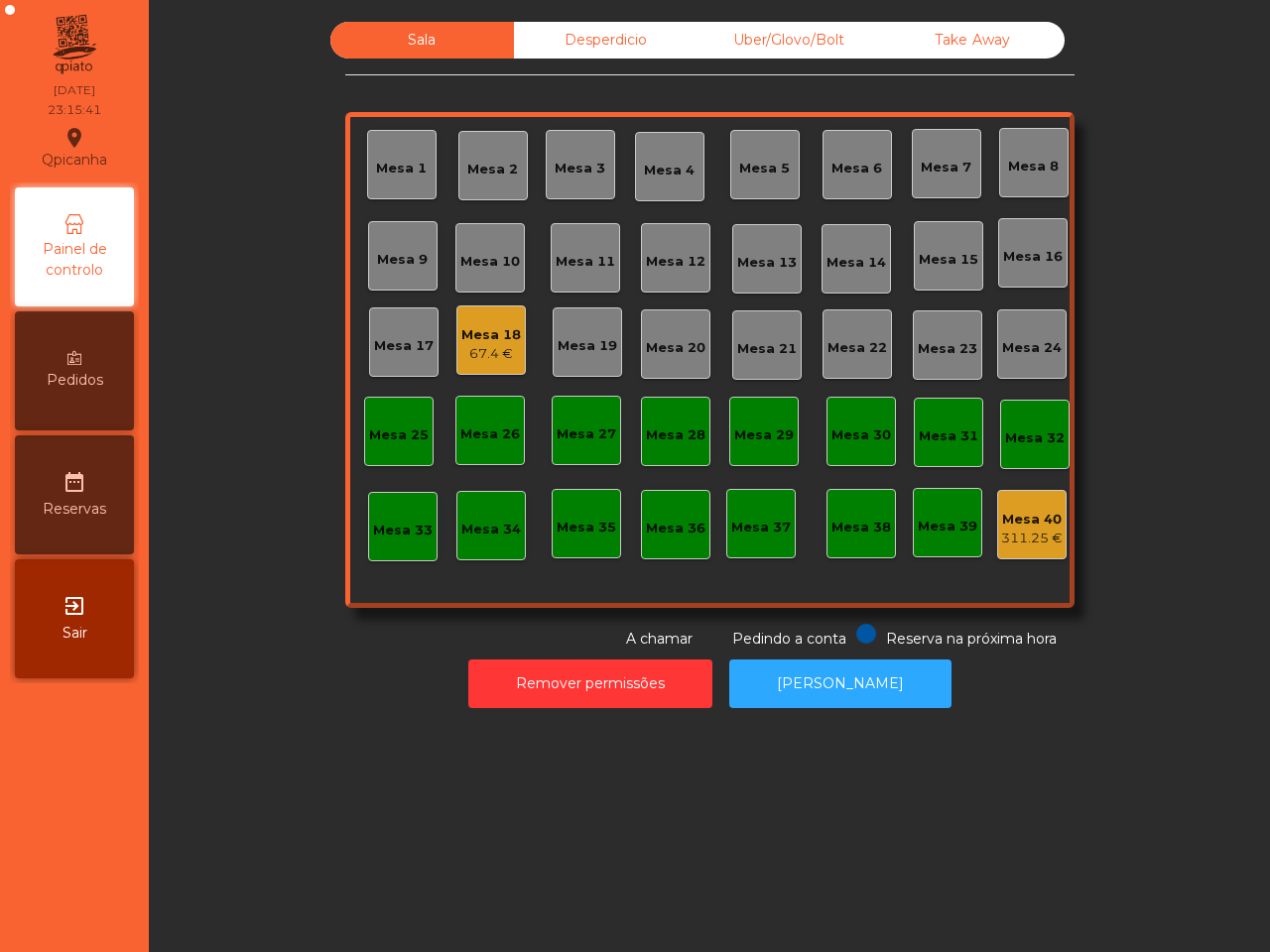 click on "Mesa 18" 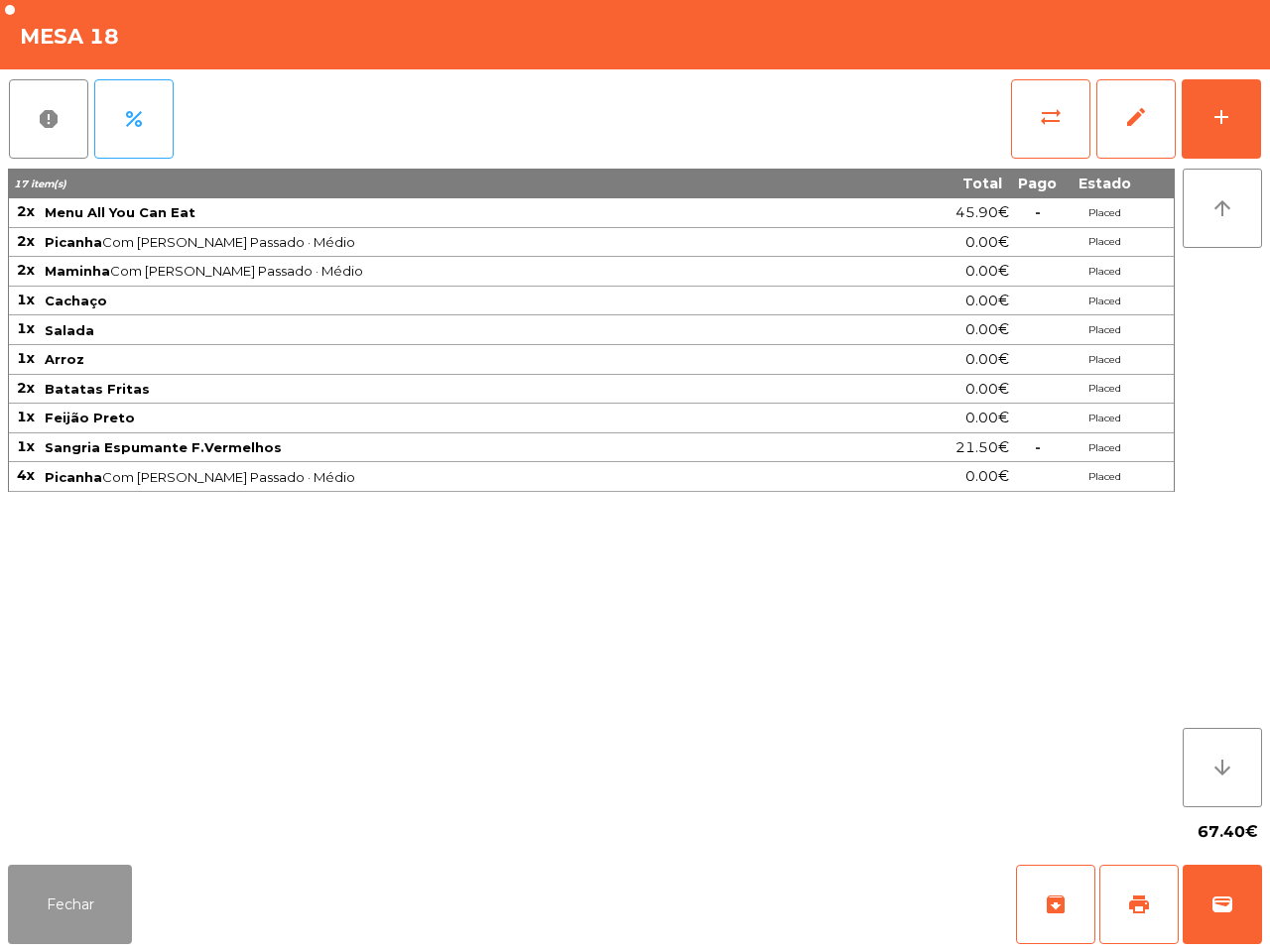 drag, startPoint x: 102, startPoint y: 891, endPoint x: 131, endPoint y: 853, distance: 47.801674 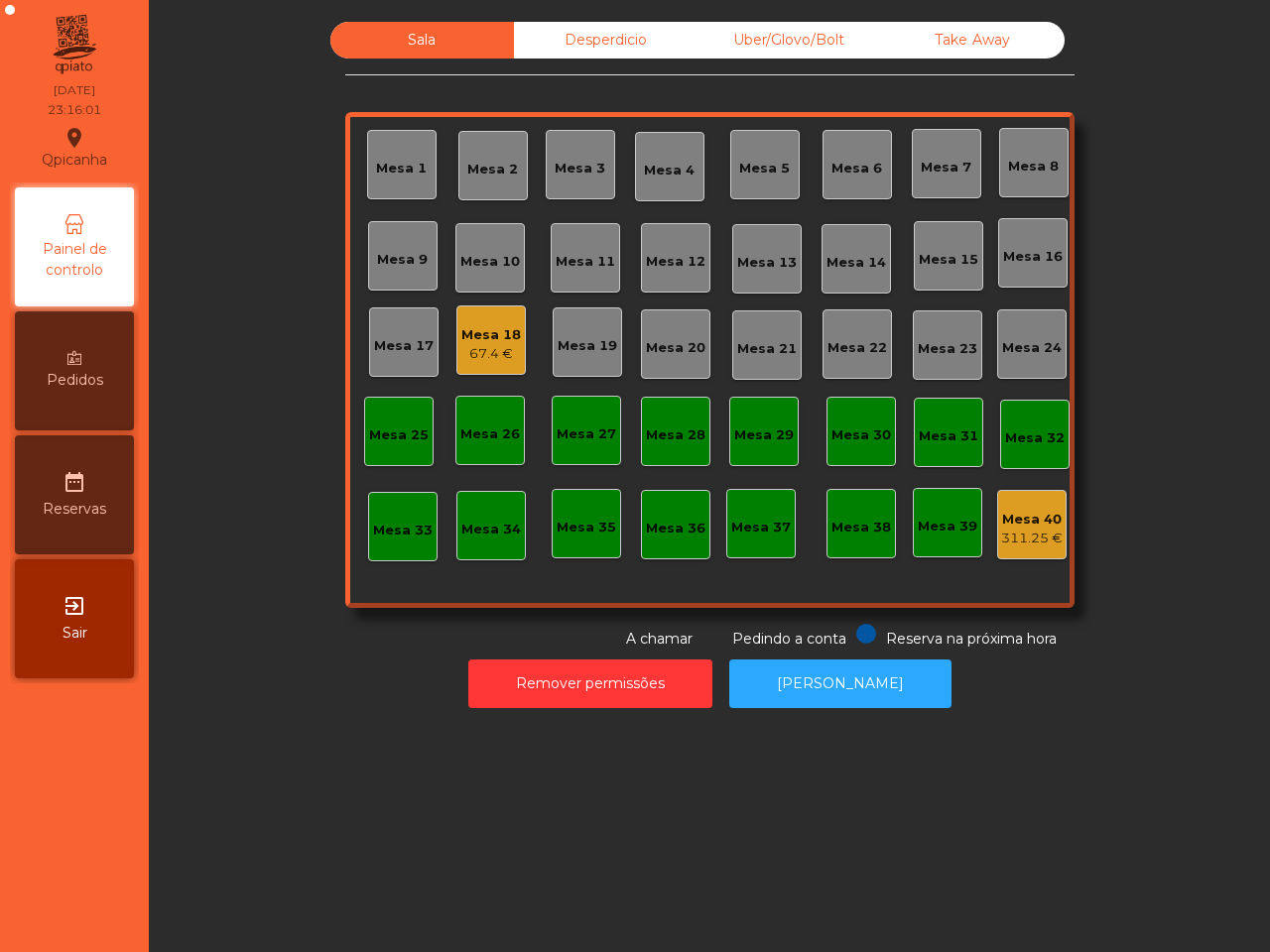 click on "Mesa 26" 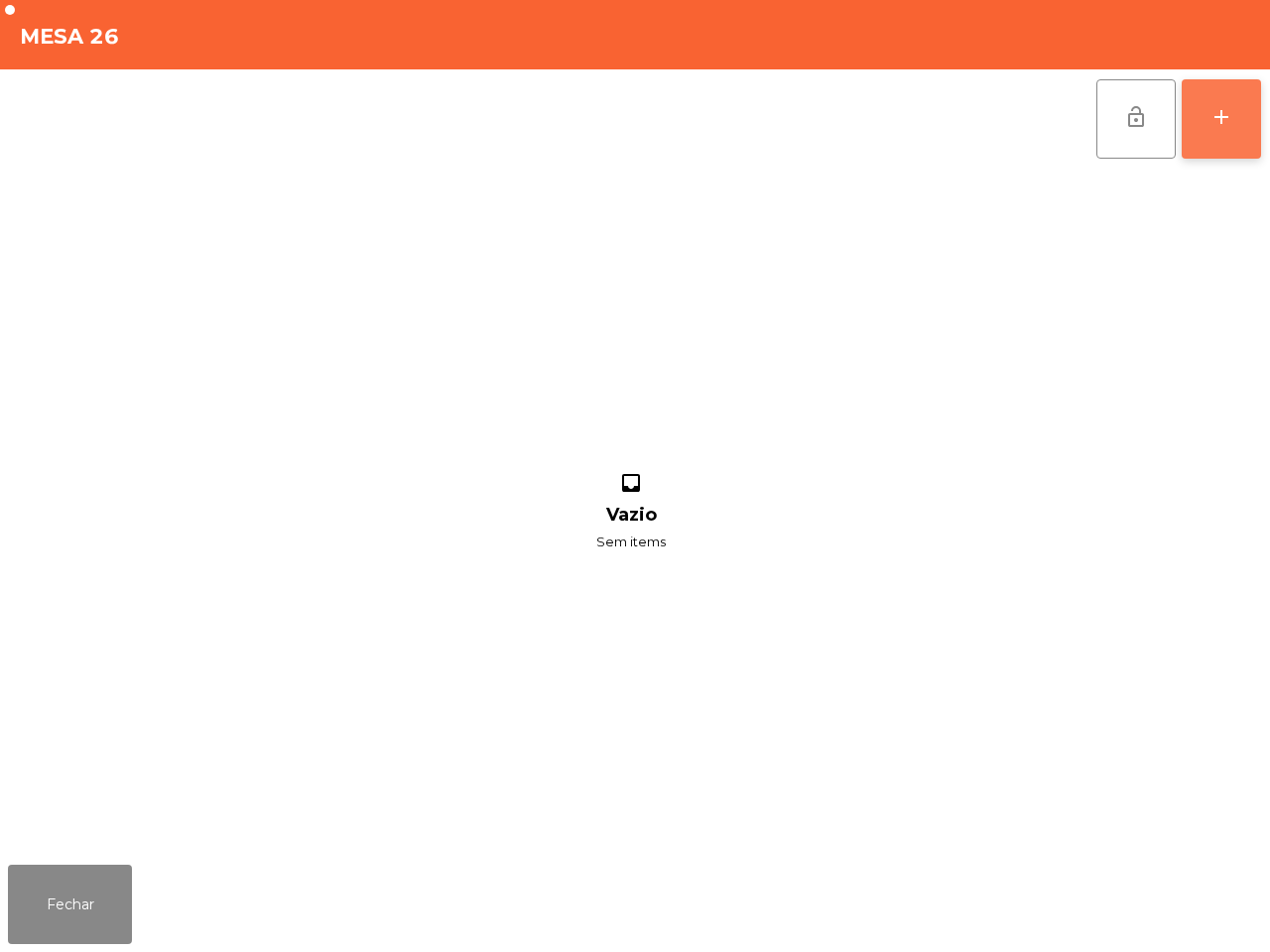 click on "add" 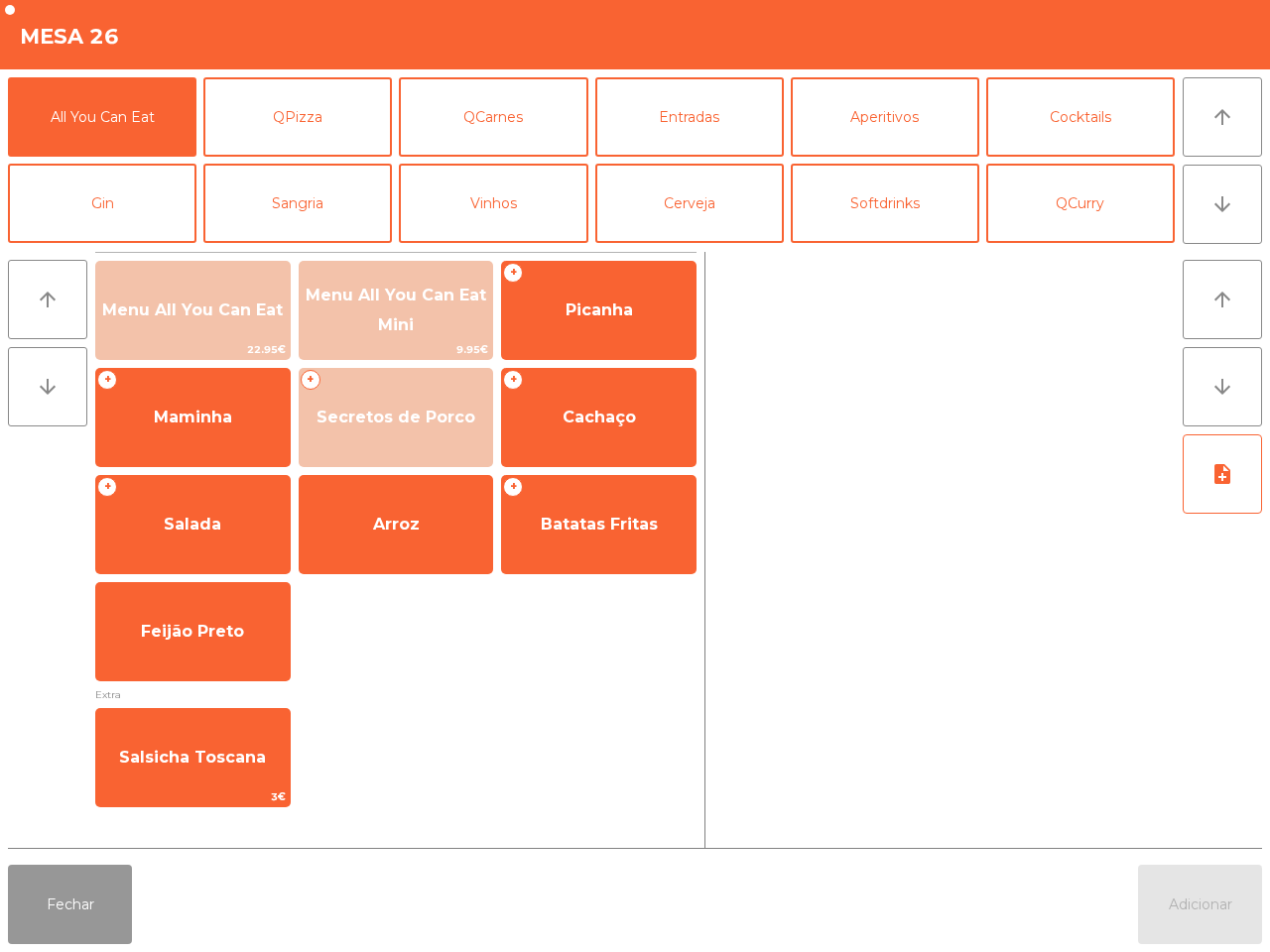 click on "Fechar" 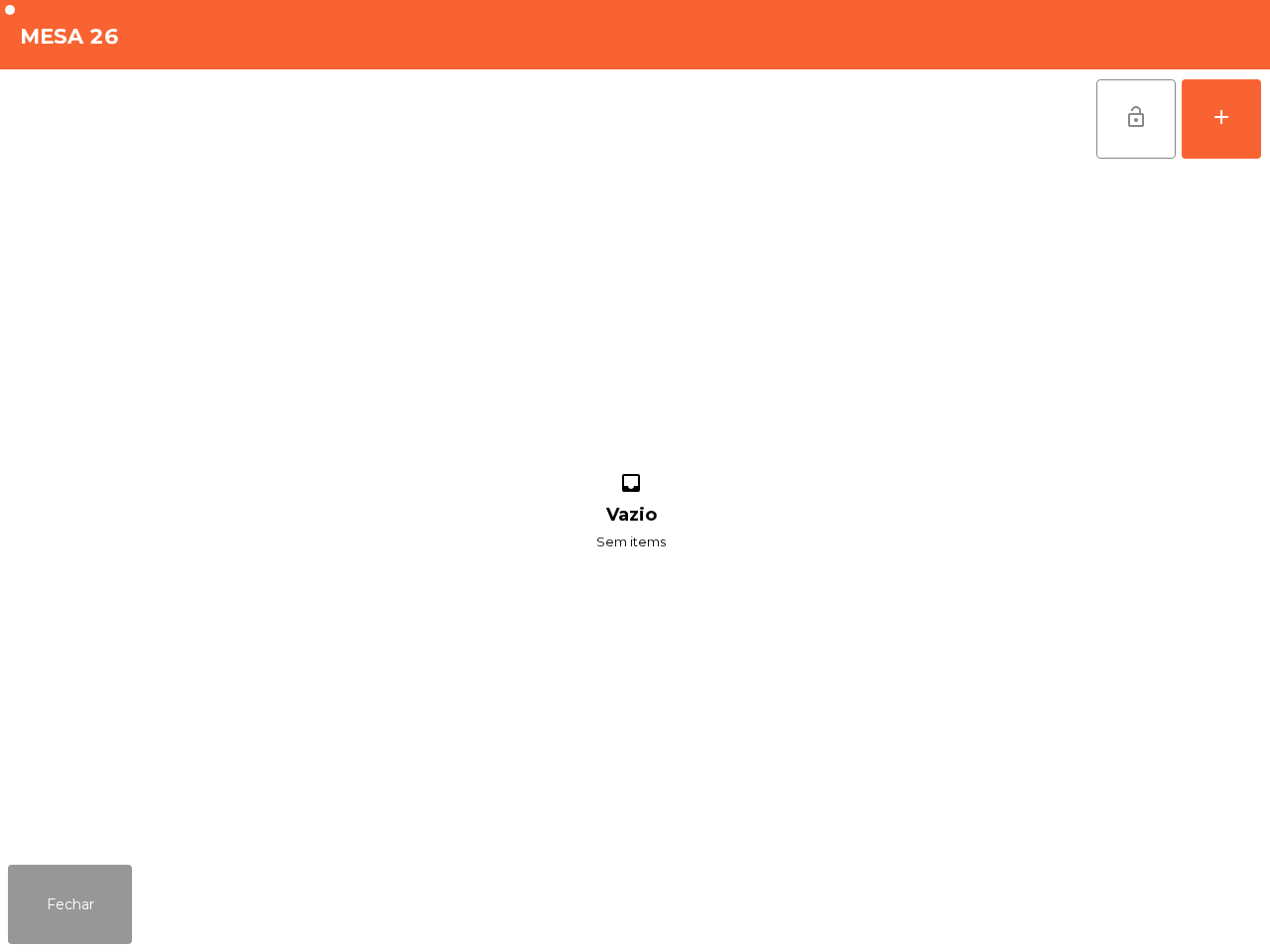 click on "Fechar" 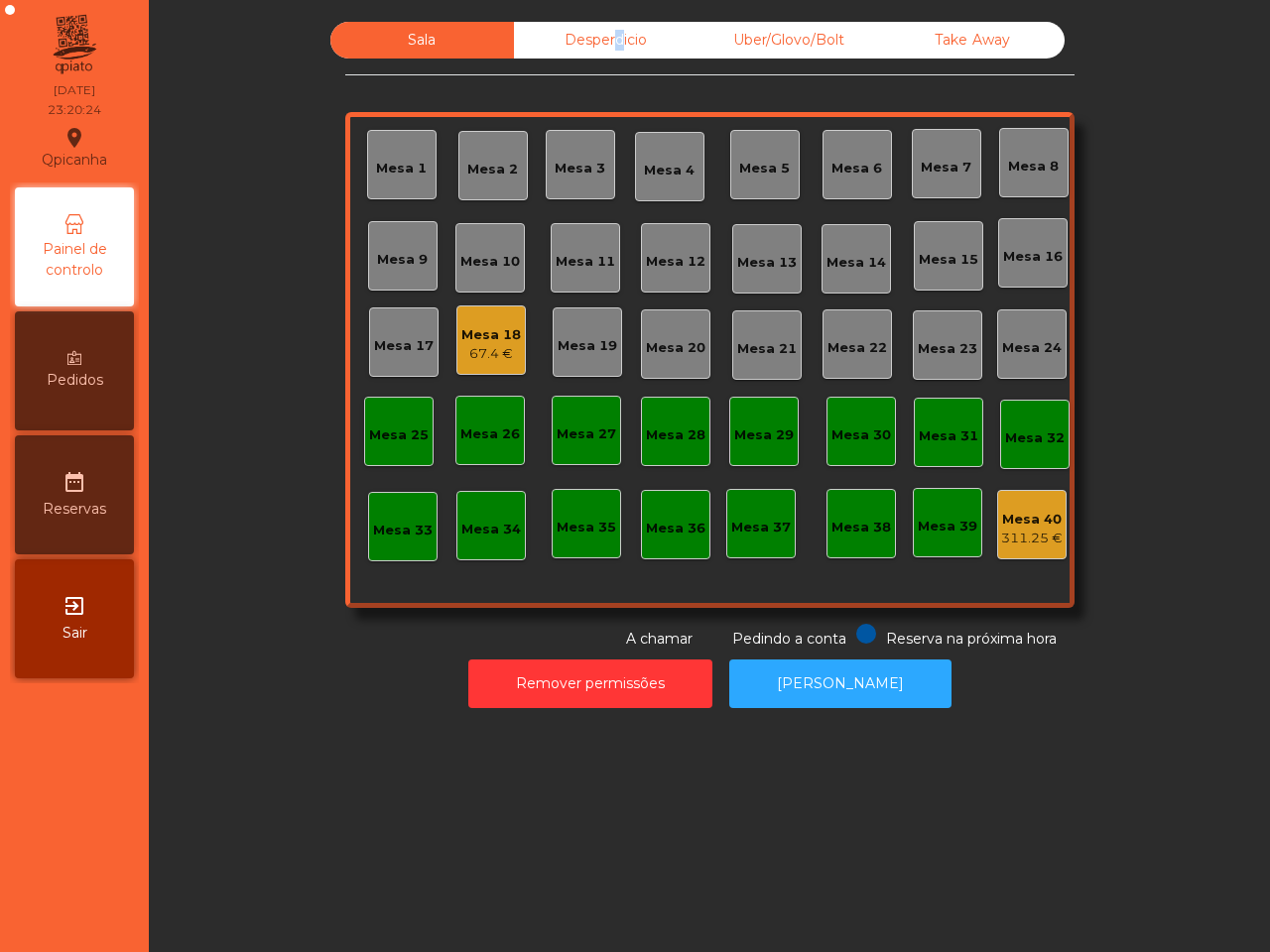 drag, startPoint x: 598, startPoint y: 35, endPoint x: 657, endPoint y: 36, distance: 59.008474 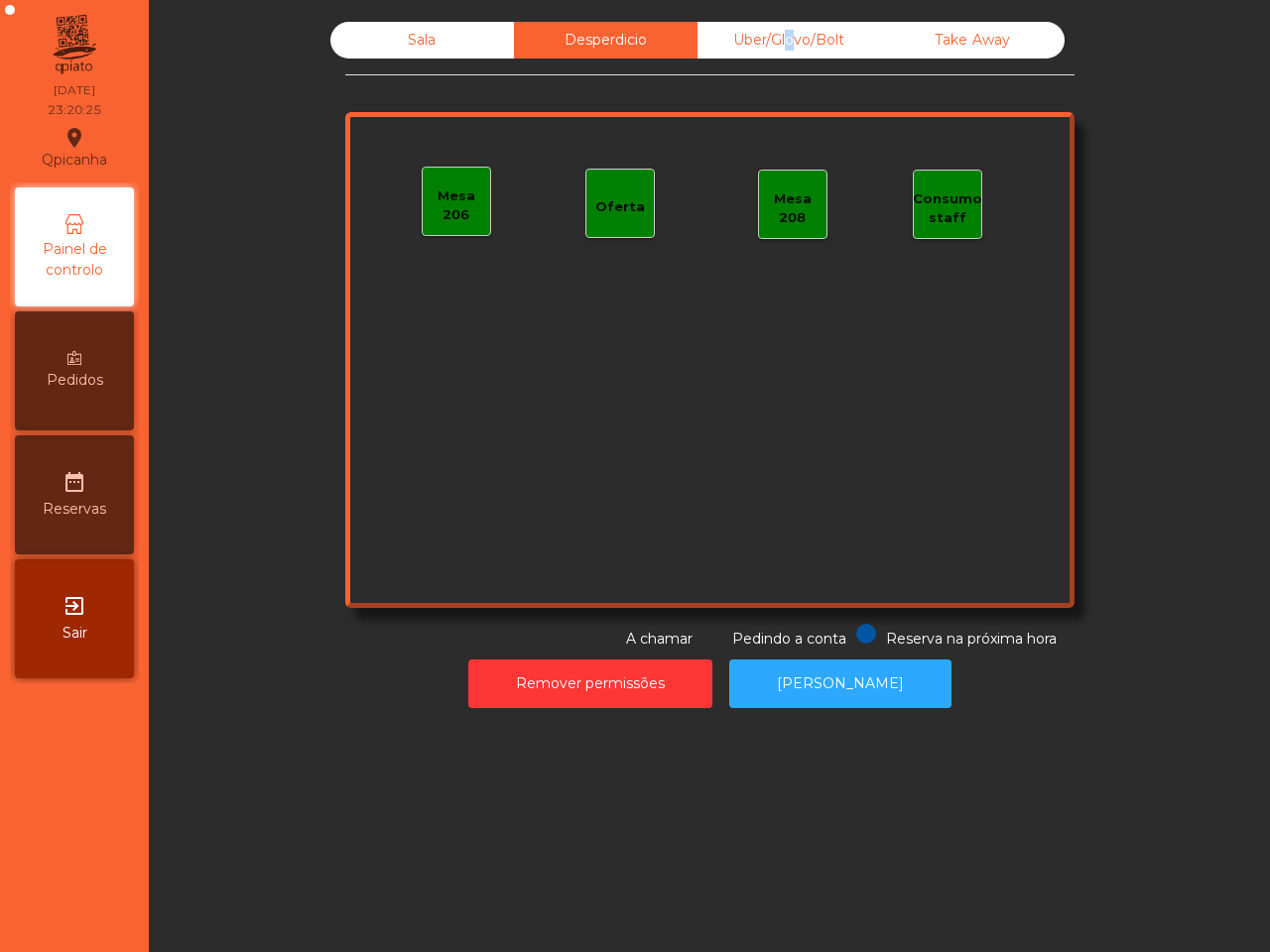 drag, startPoint x: 771, startPoint y: 47, endPoint x: 810, endPoint y: 40, distance: 39.623226 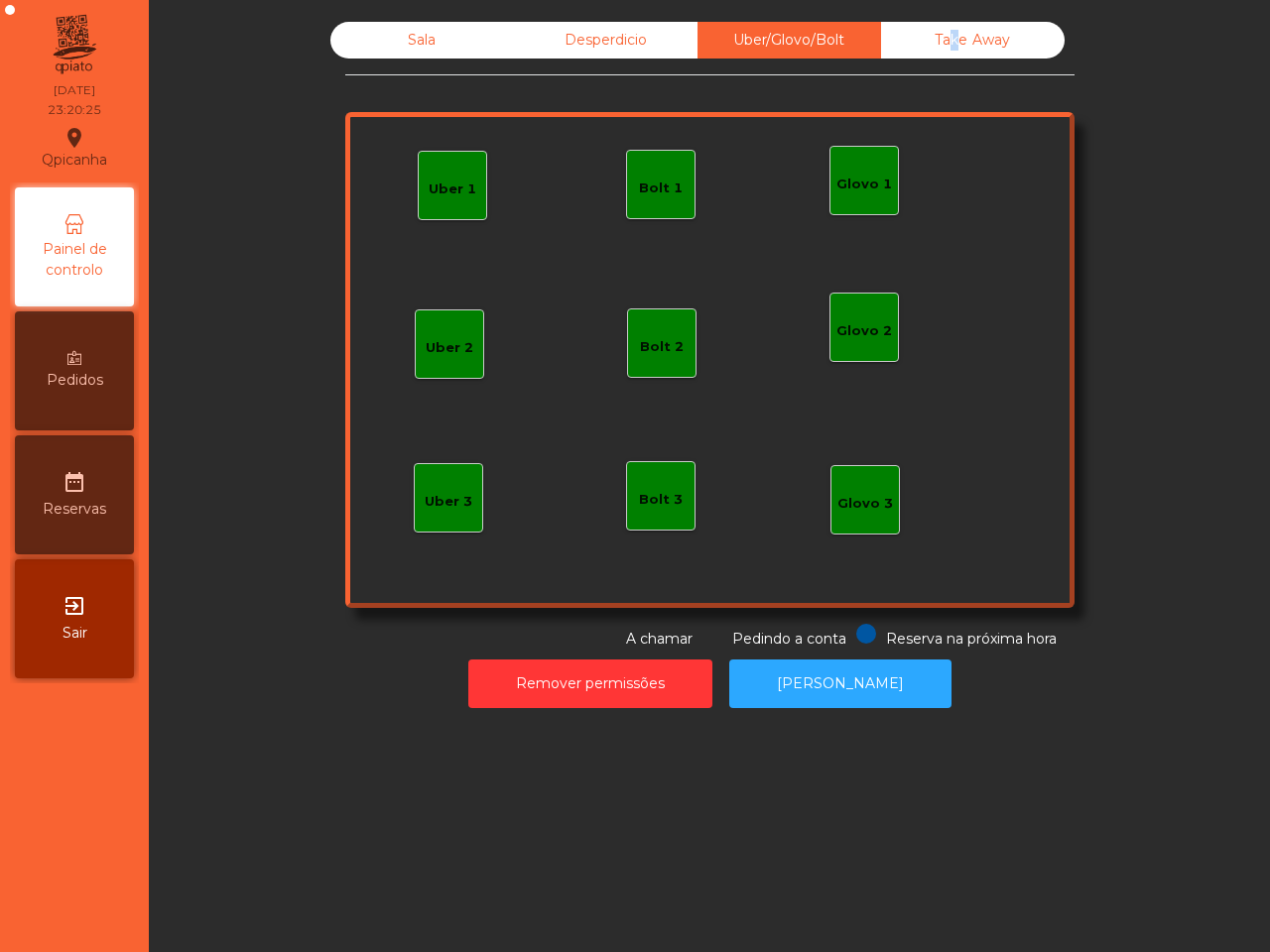 drag, startPoint x: 941, startPoint y: 48, endPoint x: 869, endPoint y: 47, distance: 72.00694 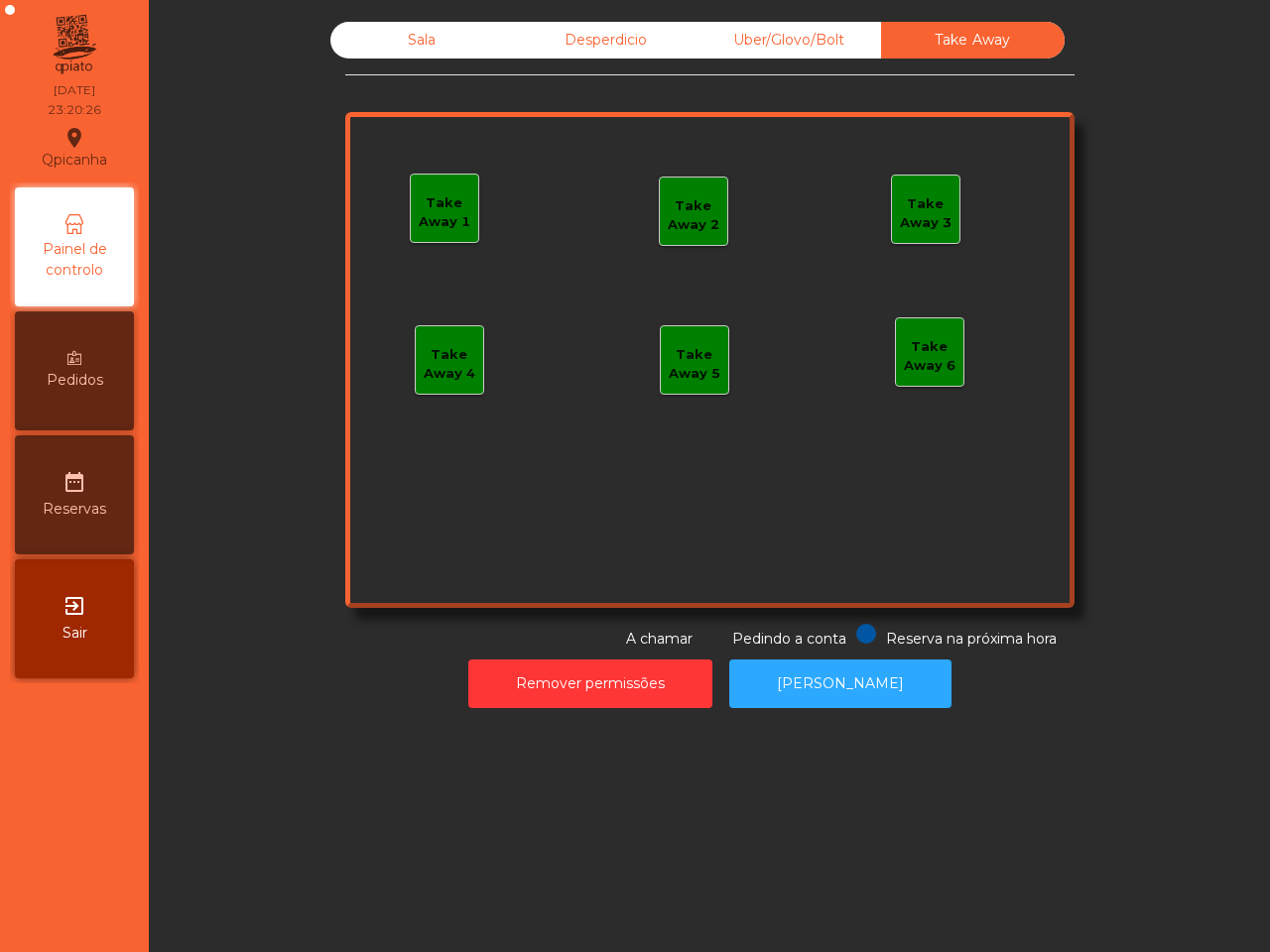 click on "Sala" 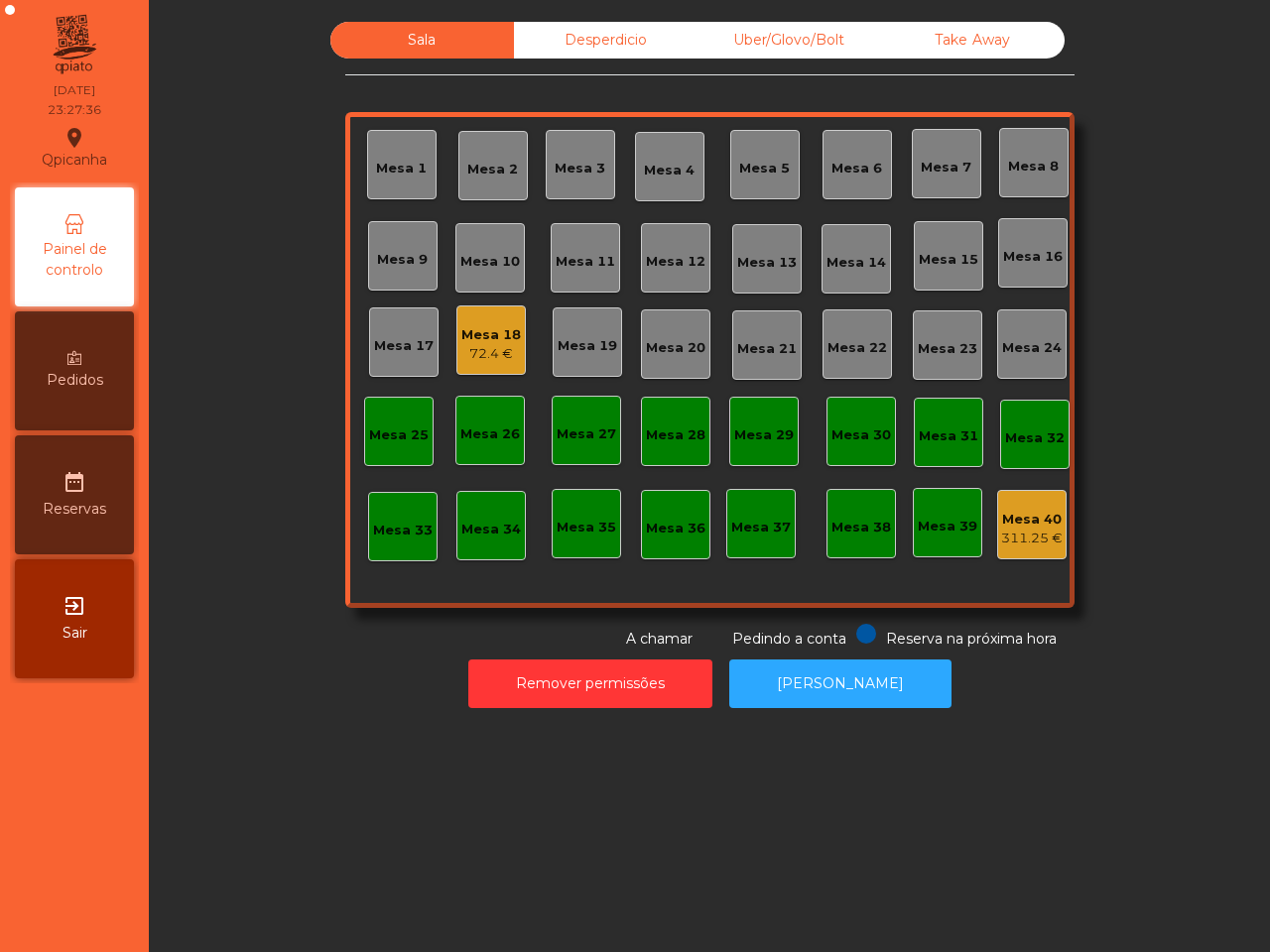 click on "72.4 €" 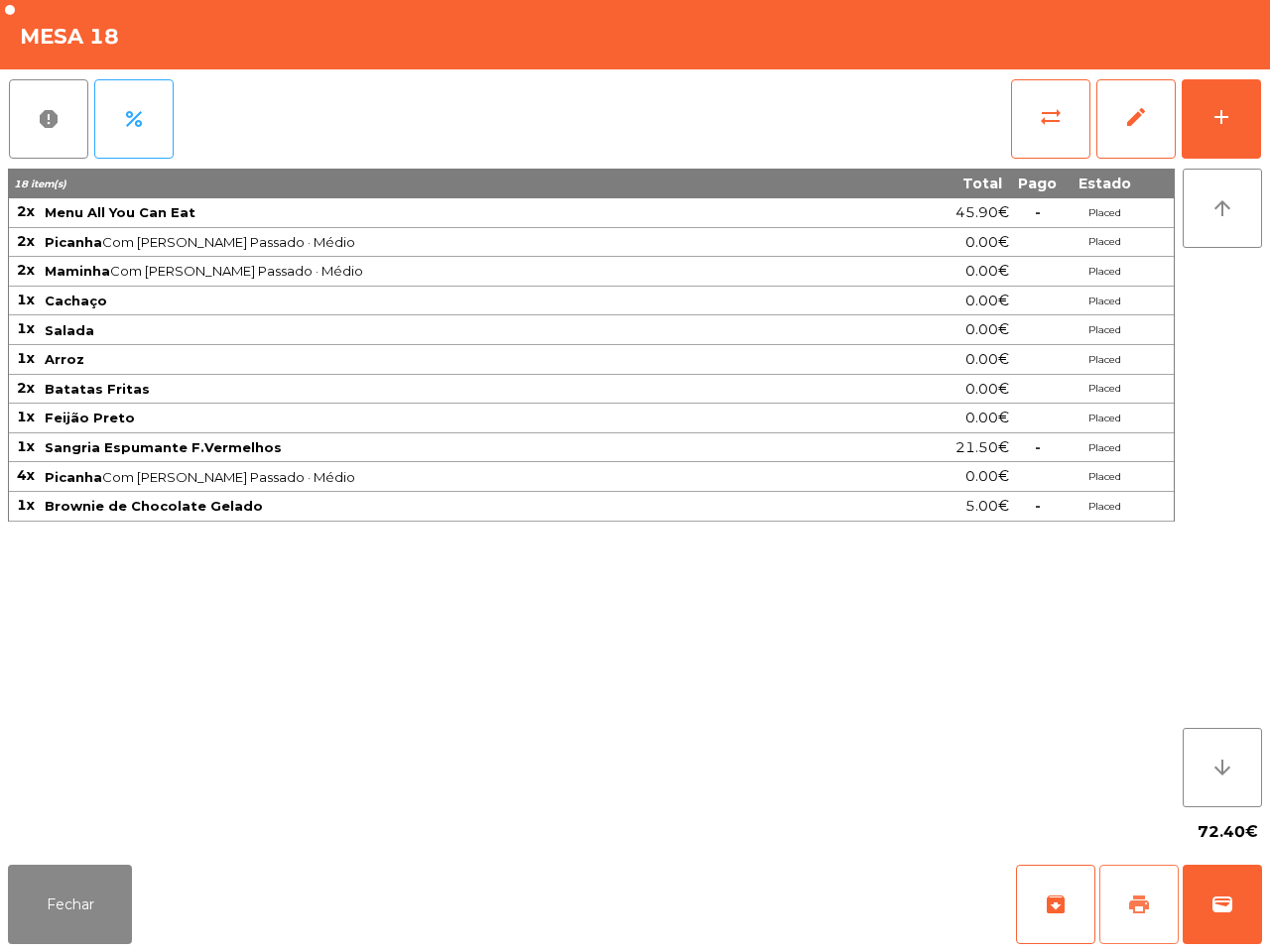 click on "print" 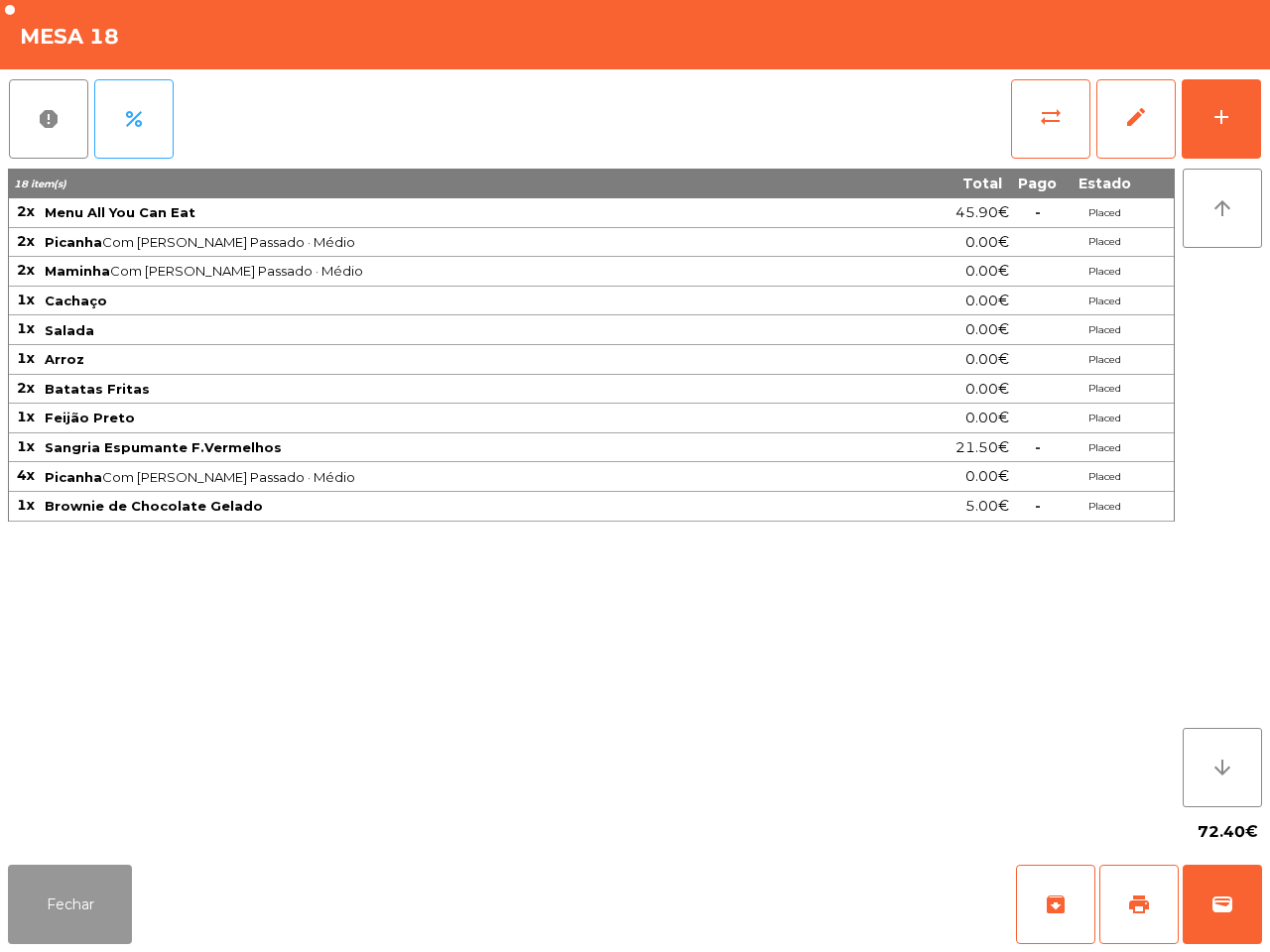 click on "Fechar" 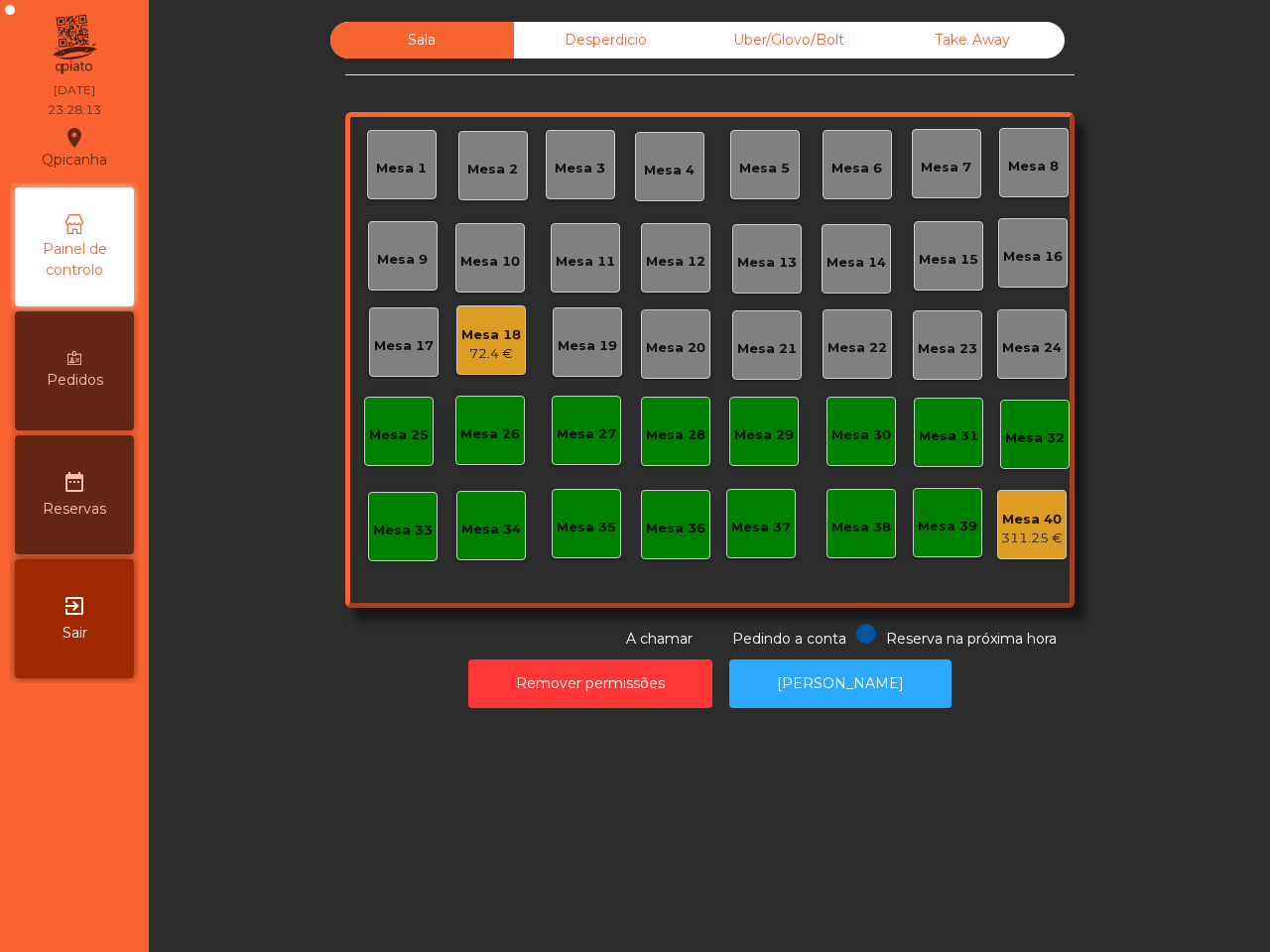 click on "Mesa 18" 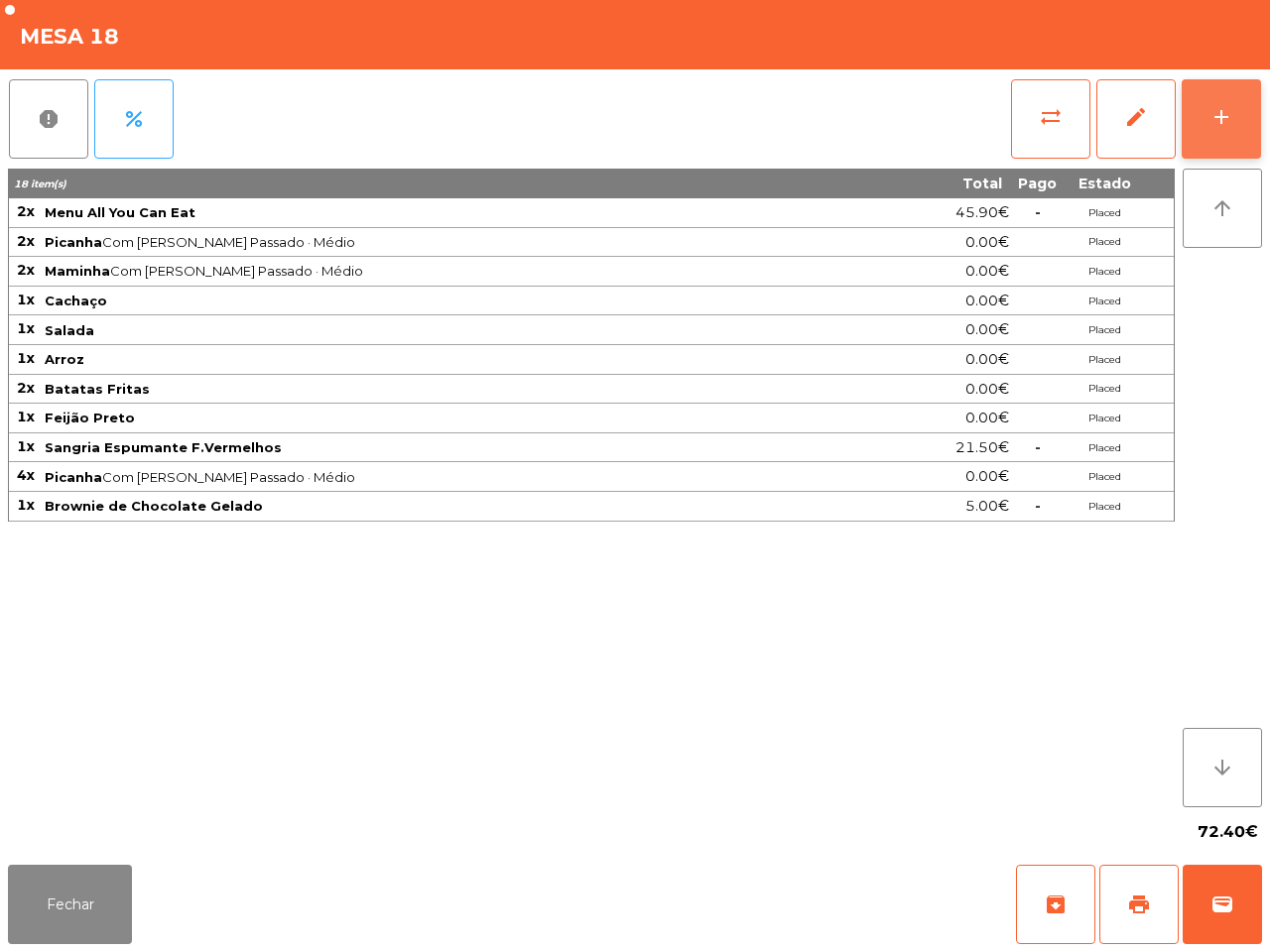 click on "add" 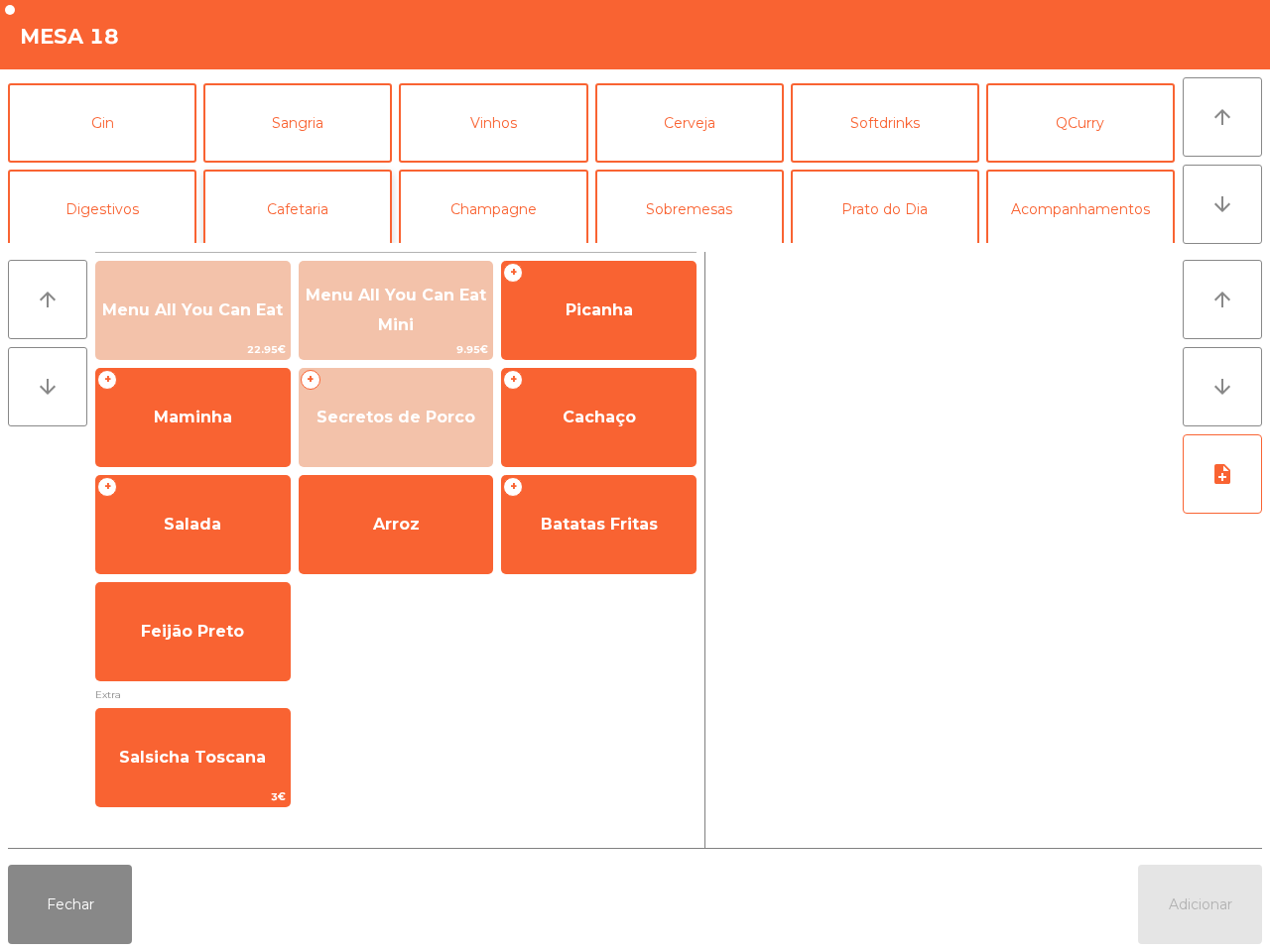 scroll, scrollTop: 124, scrollLeft: 0, axis: vertical 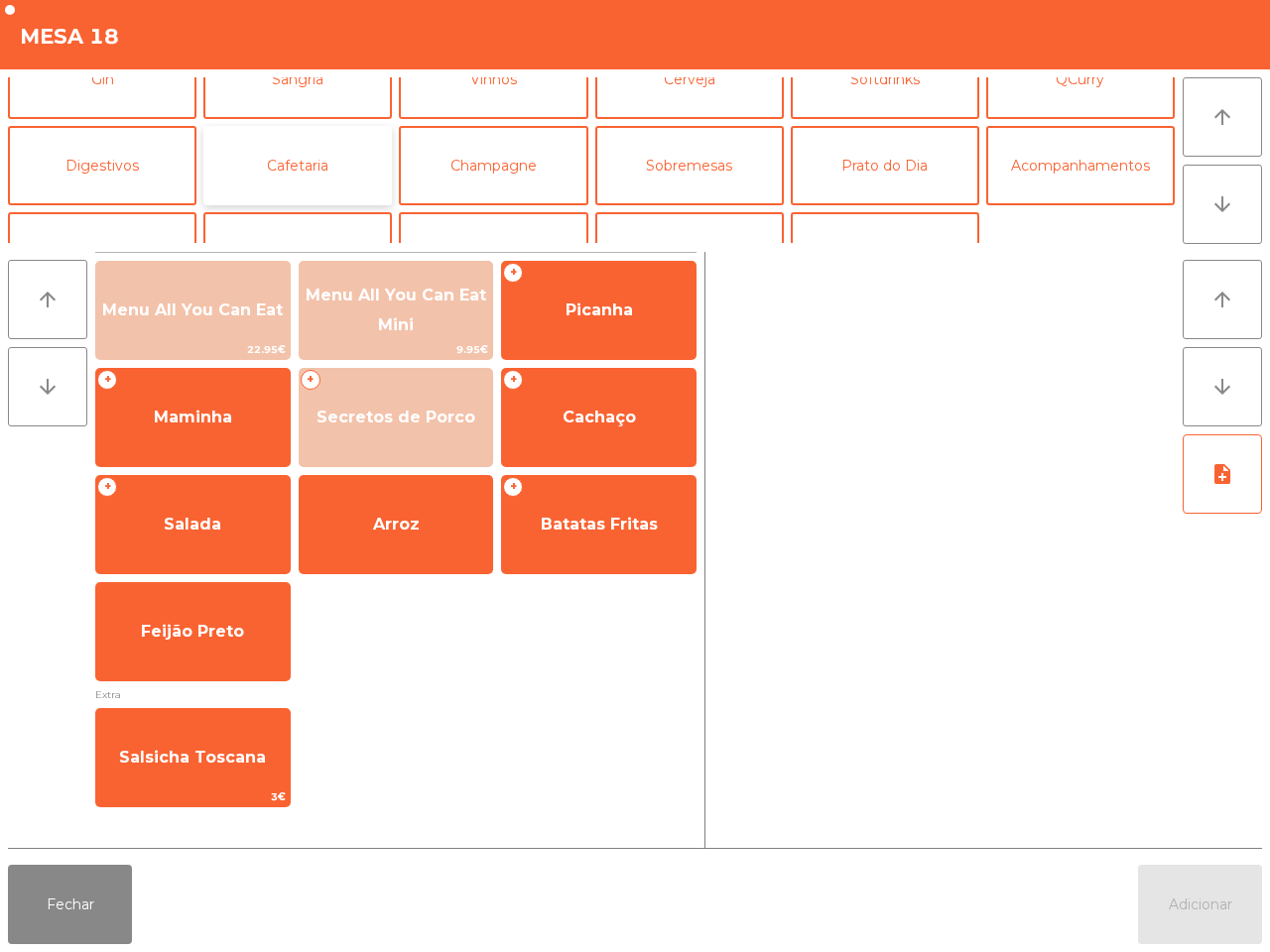 click on "Cafetaria" 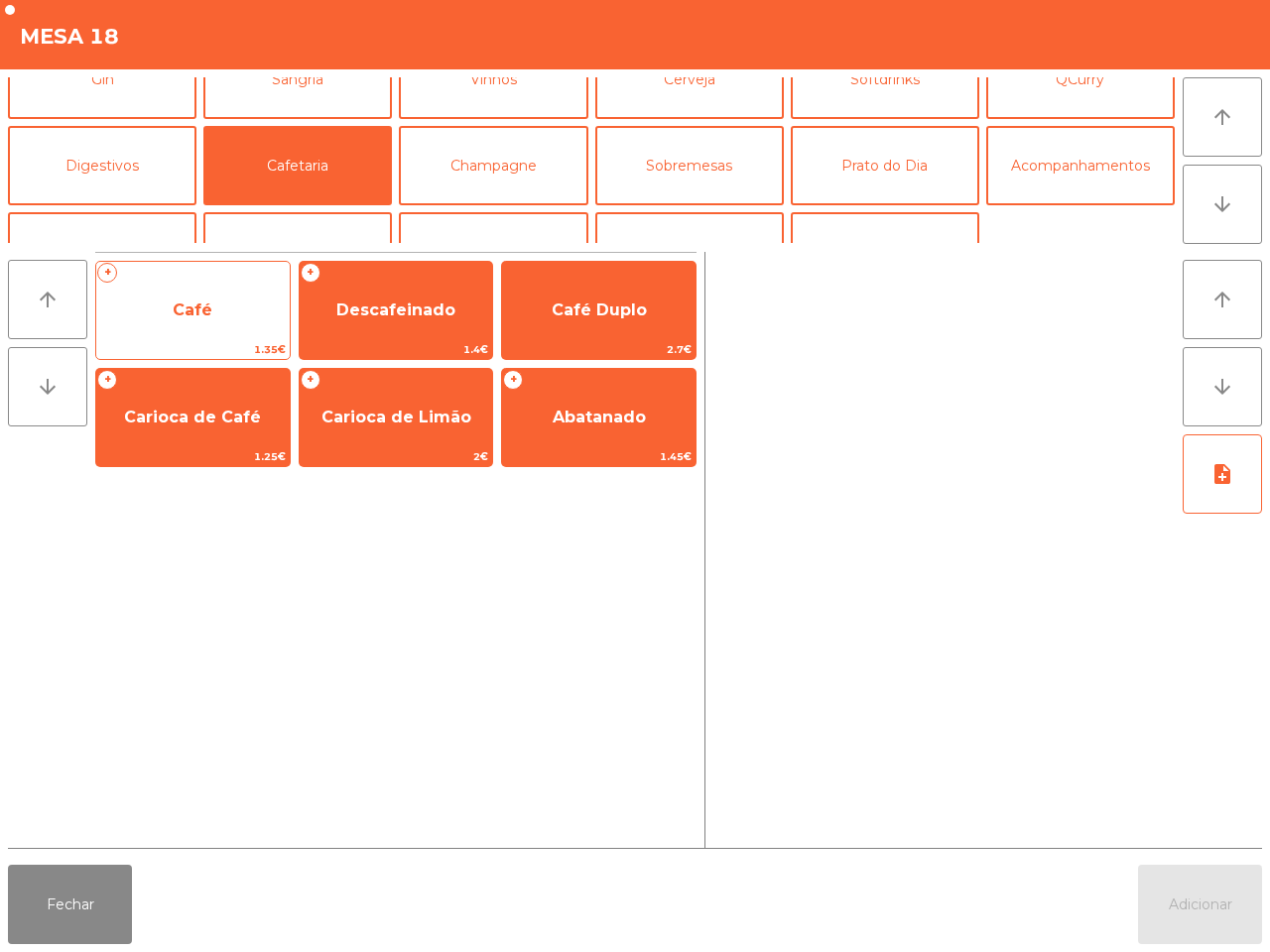 click on "Café" 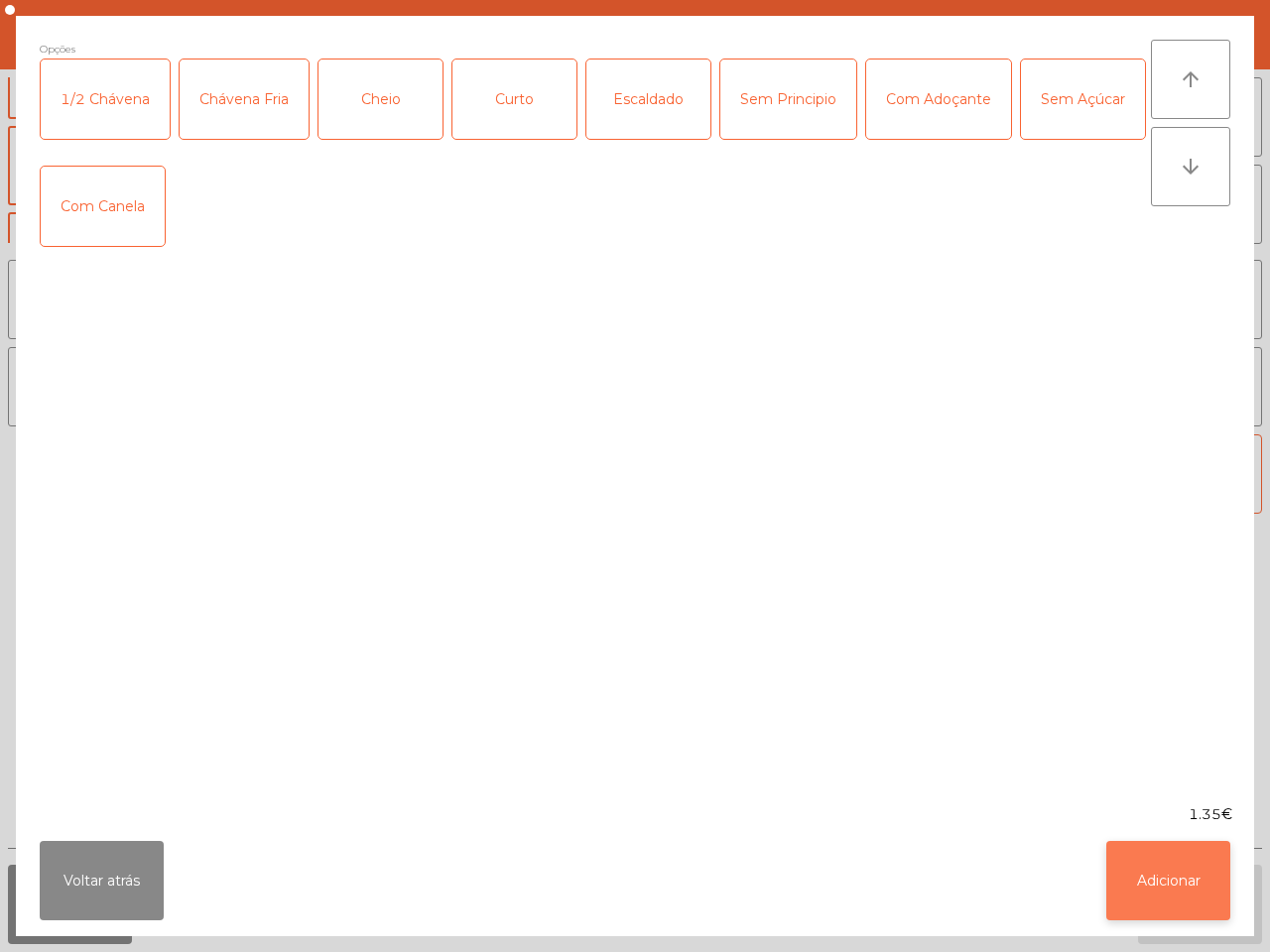 click on "Adicionar" 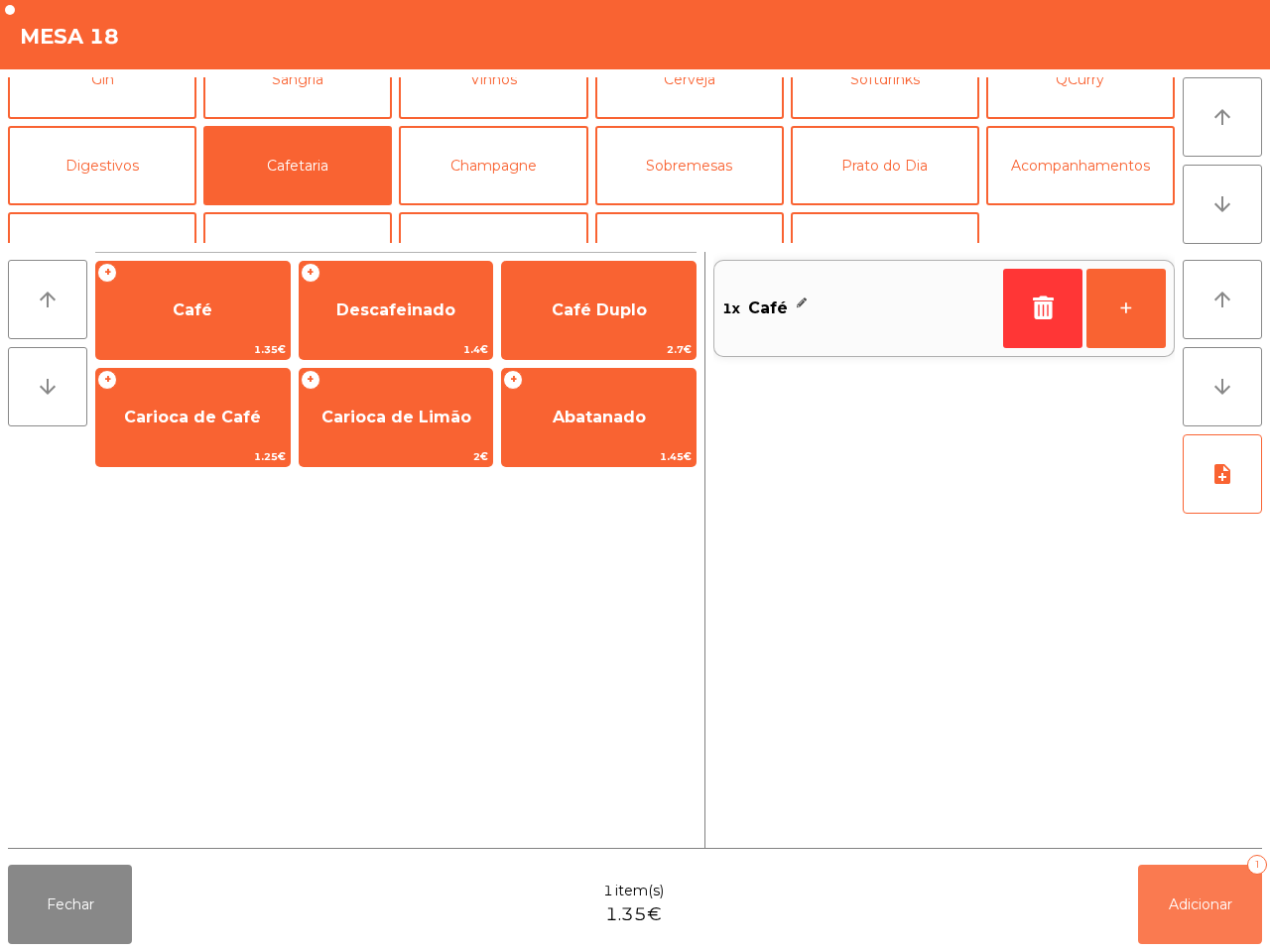 click on "Adicionar" 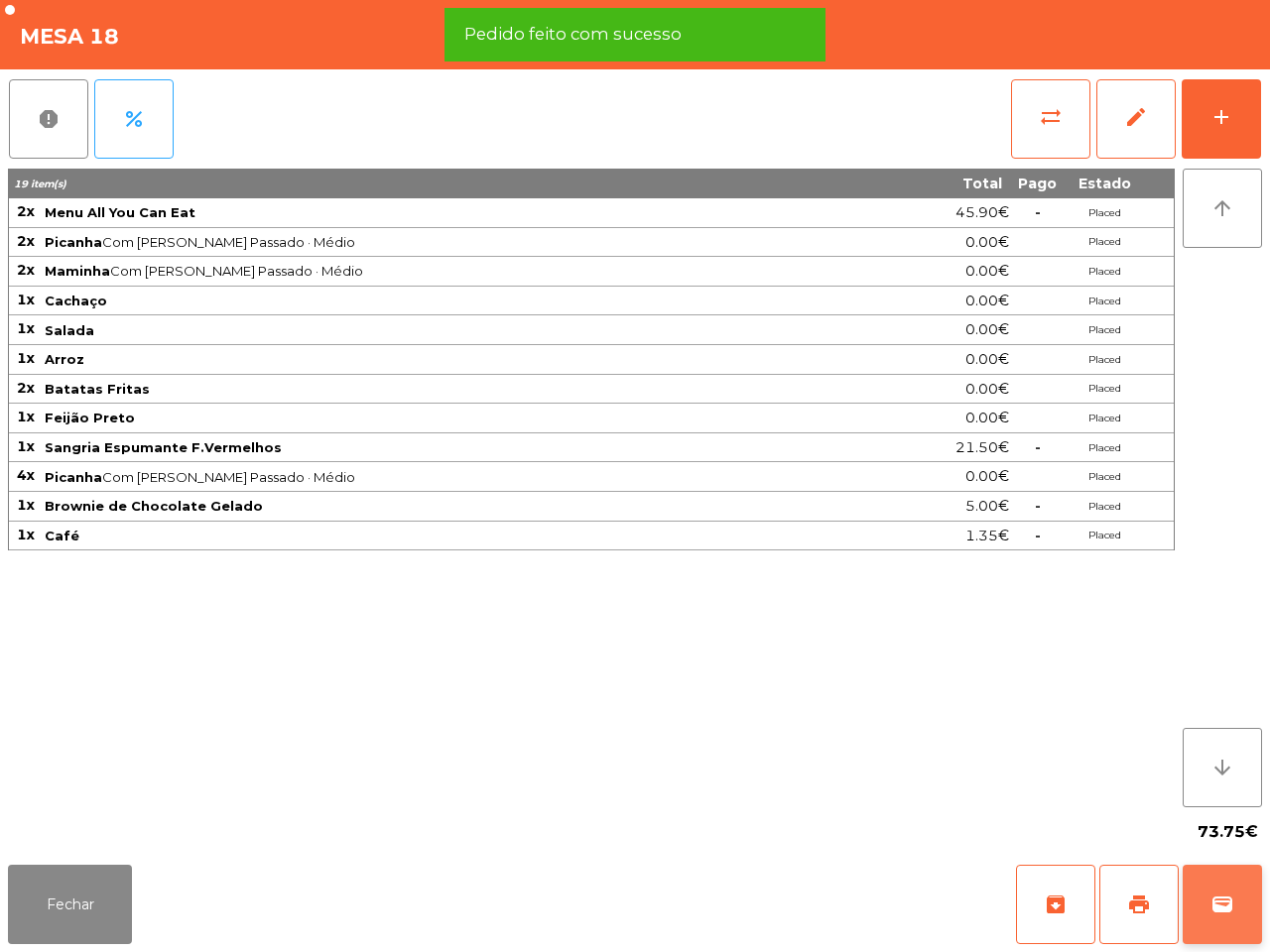 click on "wallet" 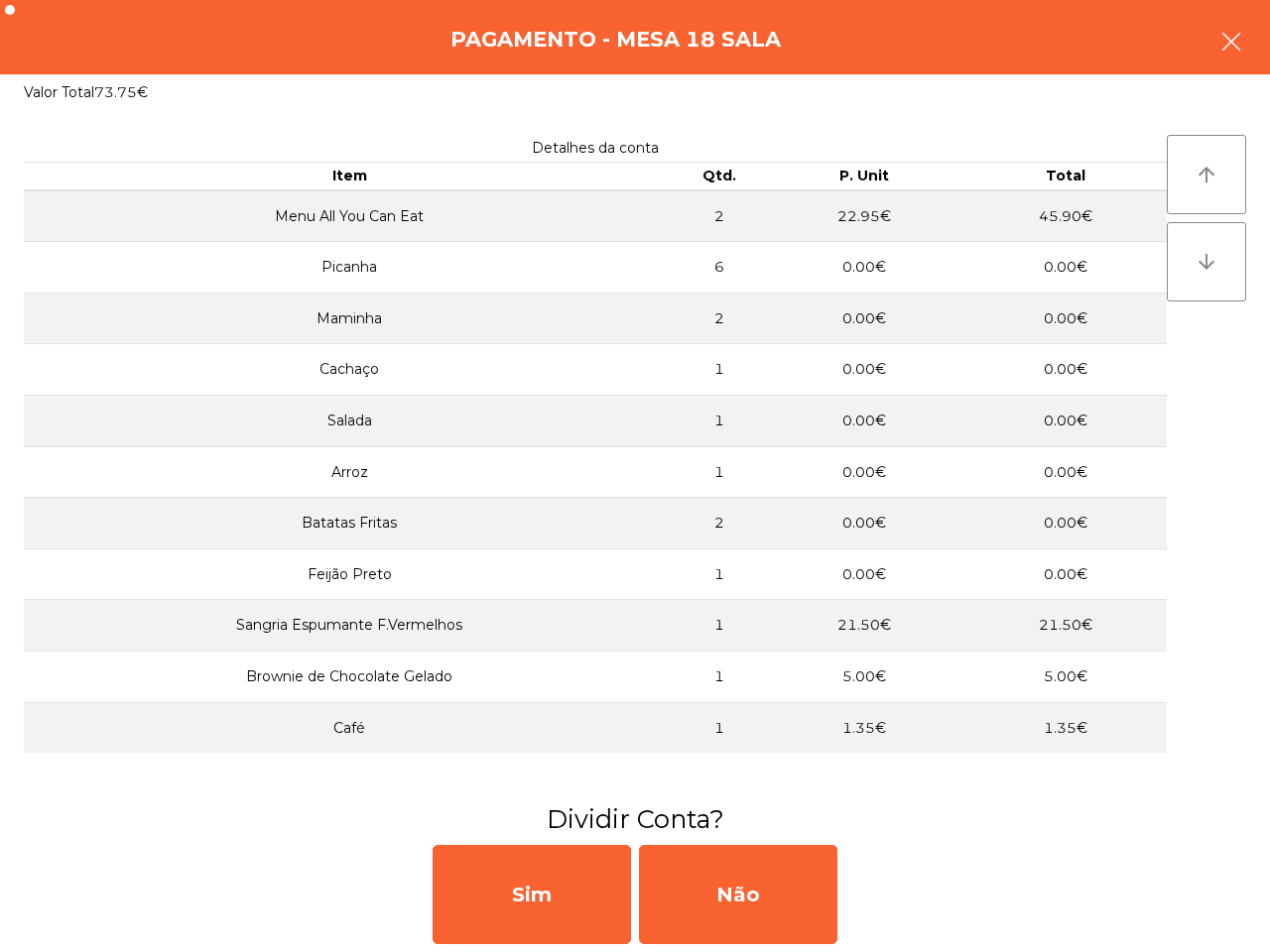 click 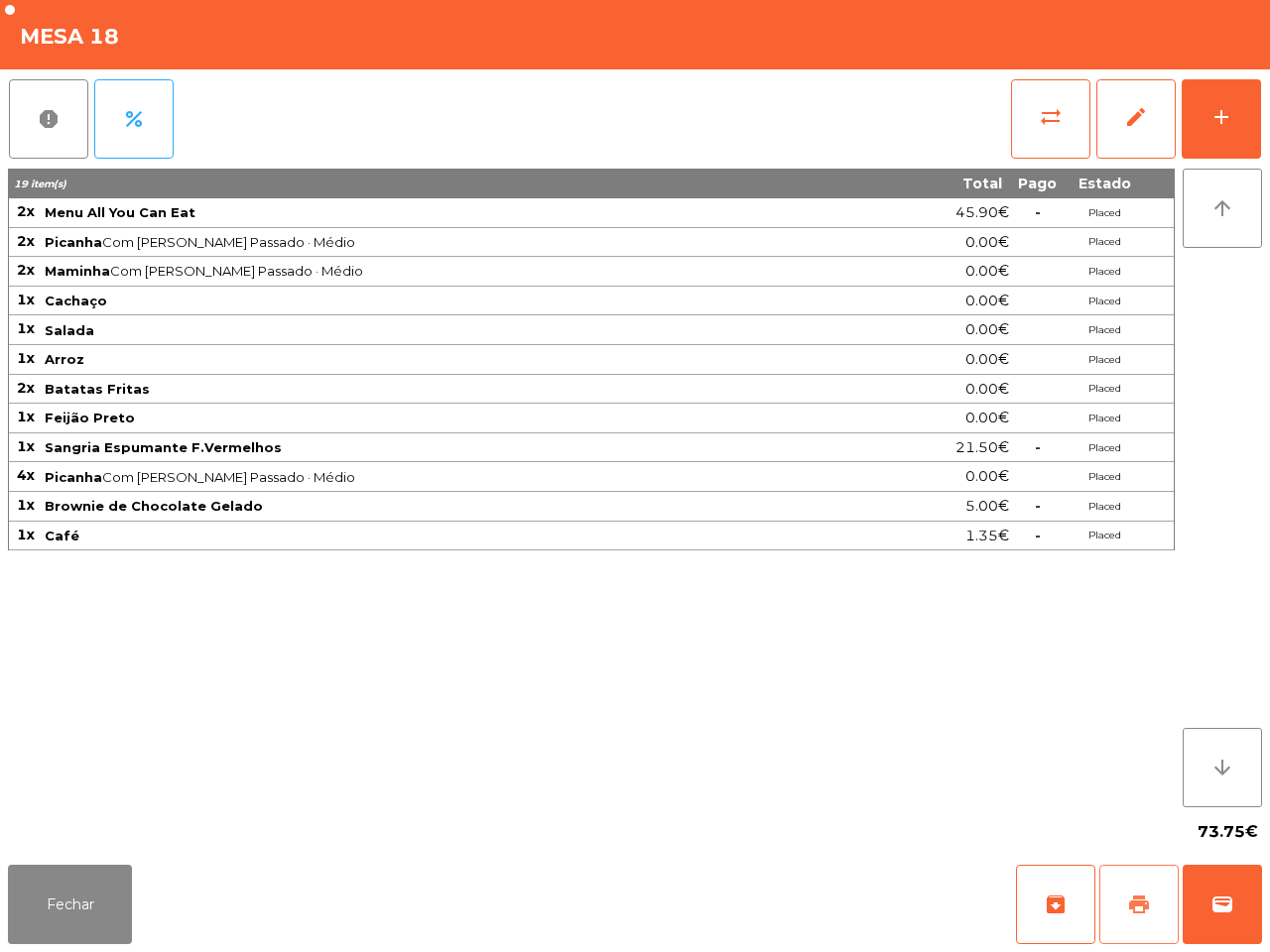 drag, startPoint x: 1139, startPoint y: 913, endPoint x: 1141, endPoint y: 900, distance: 13.152946 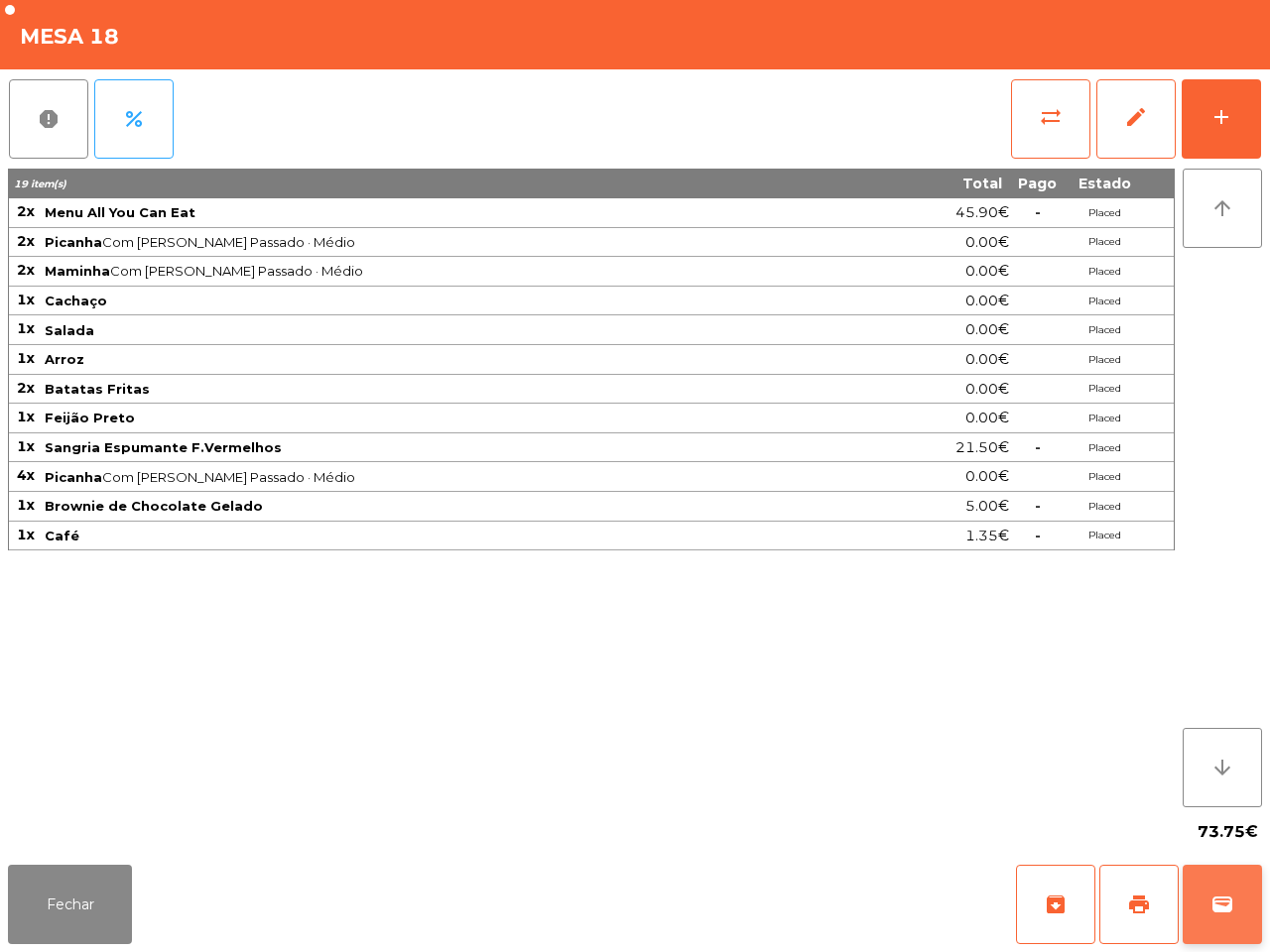 click on "wallet" 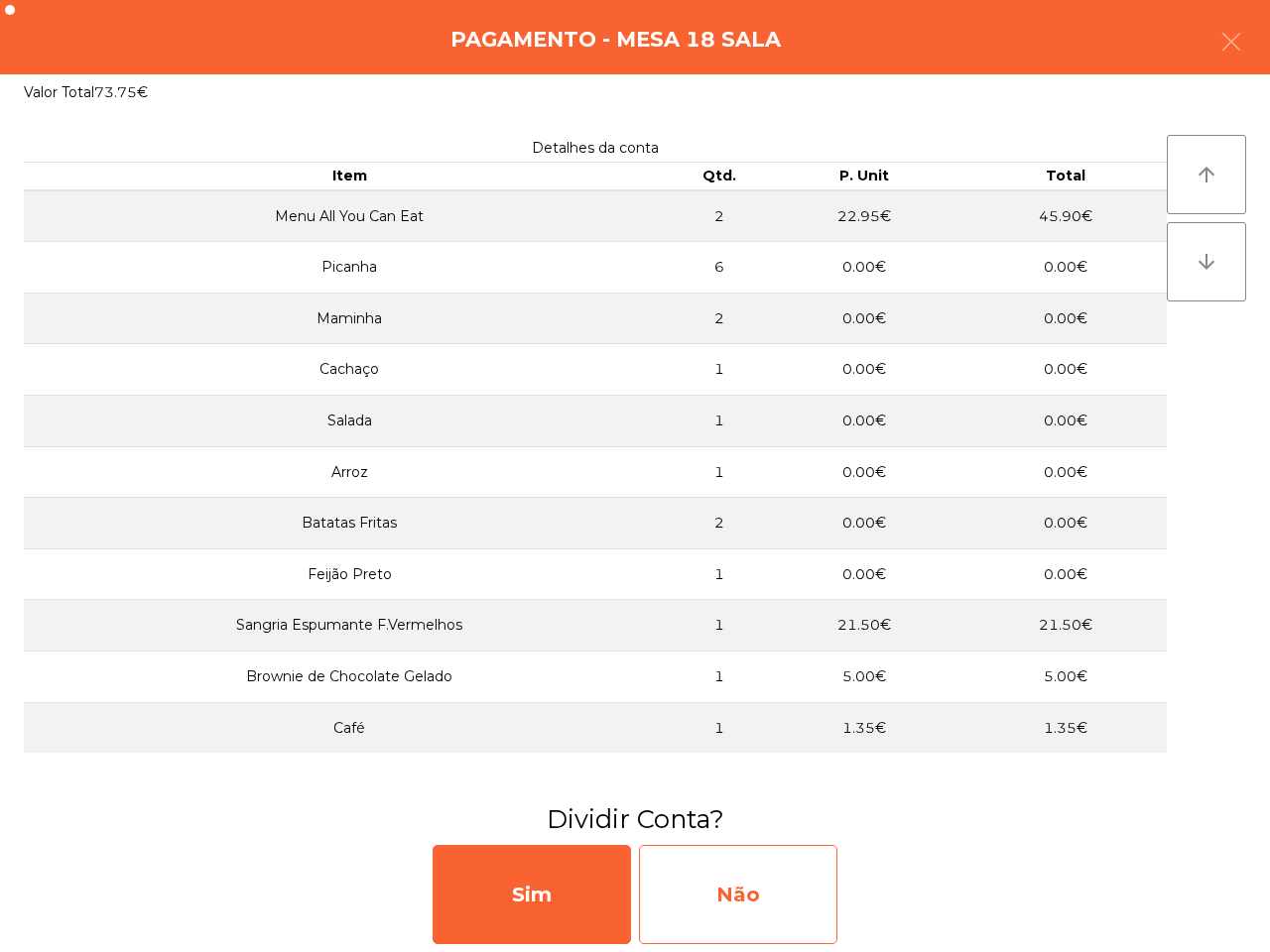 click on "Não" 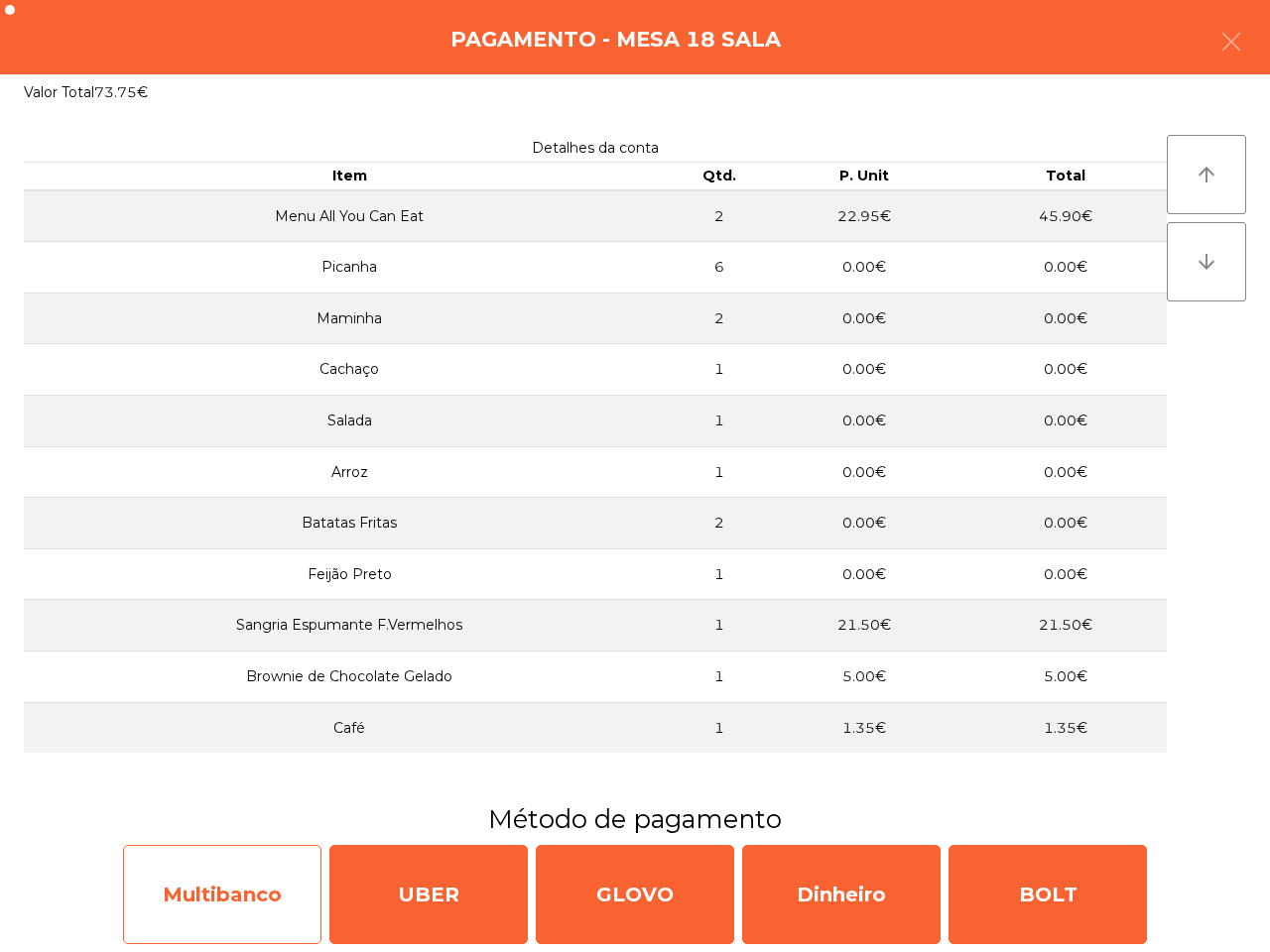 click on "Multibanco" 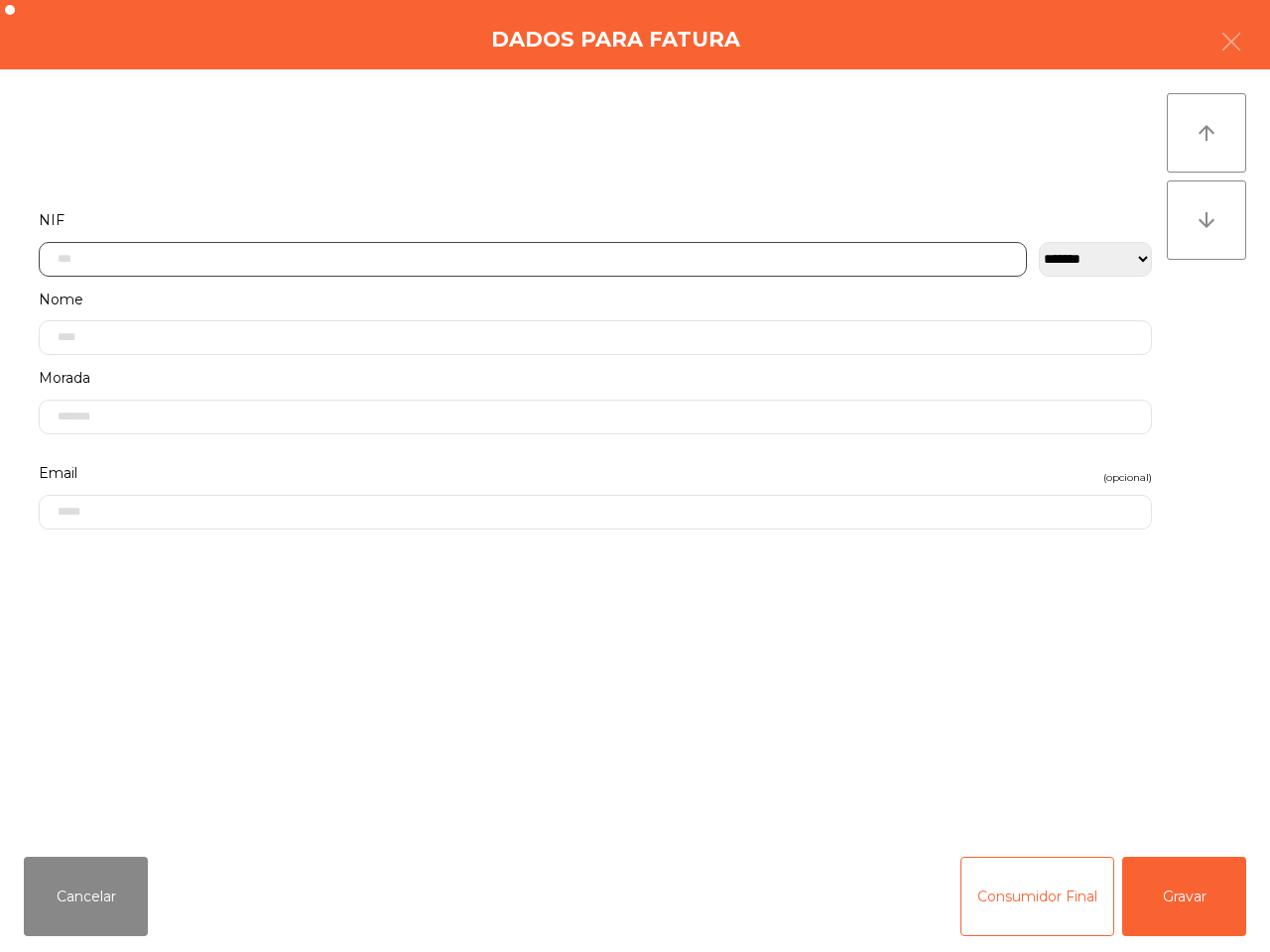 click 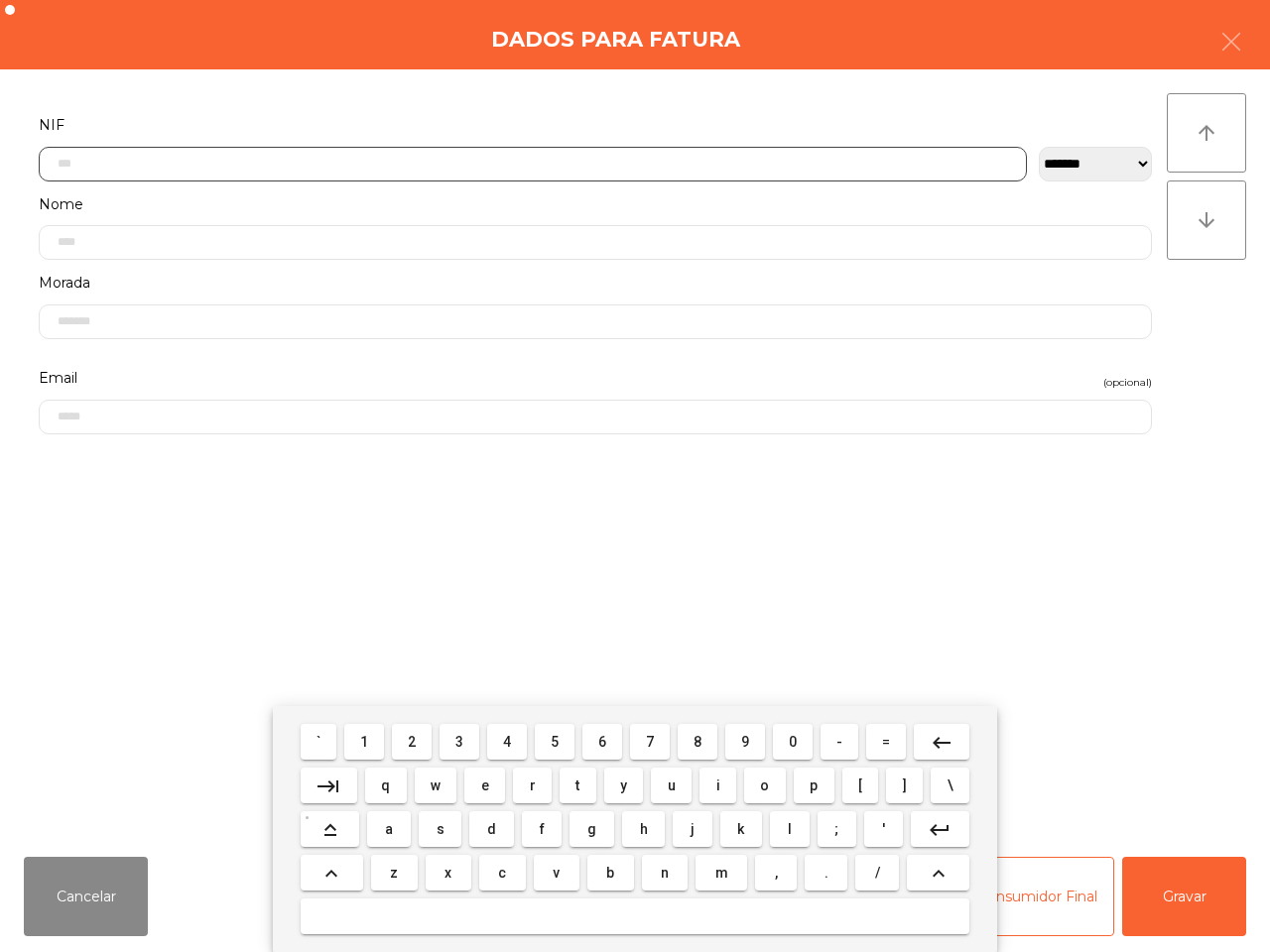 scroll, scrollTop: 111, scrollLeft: 0, axis: vertical 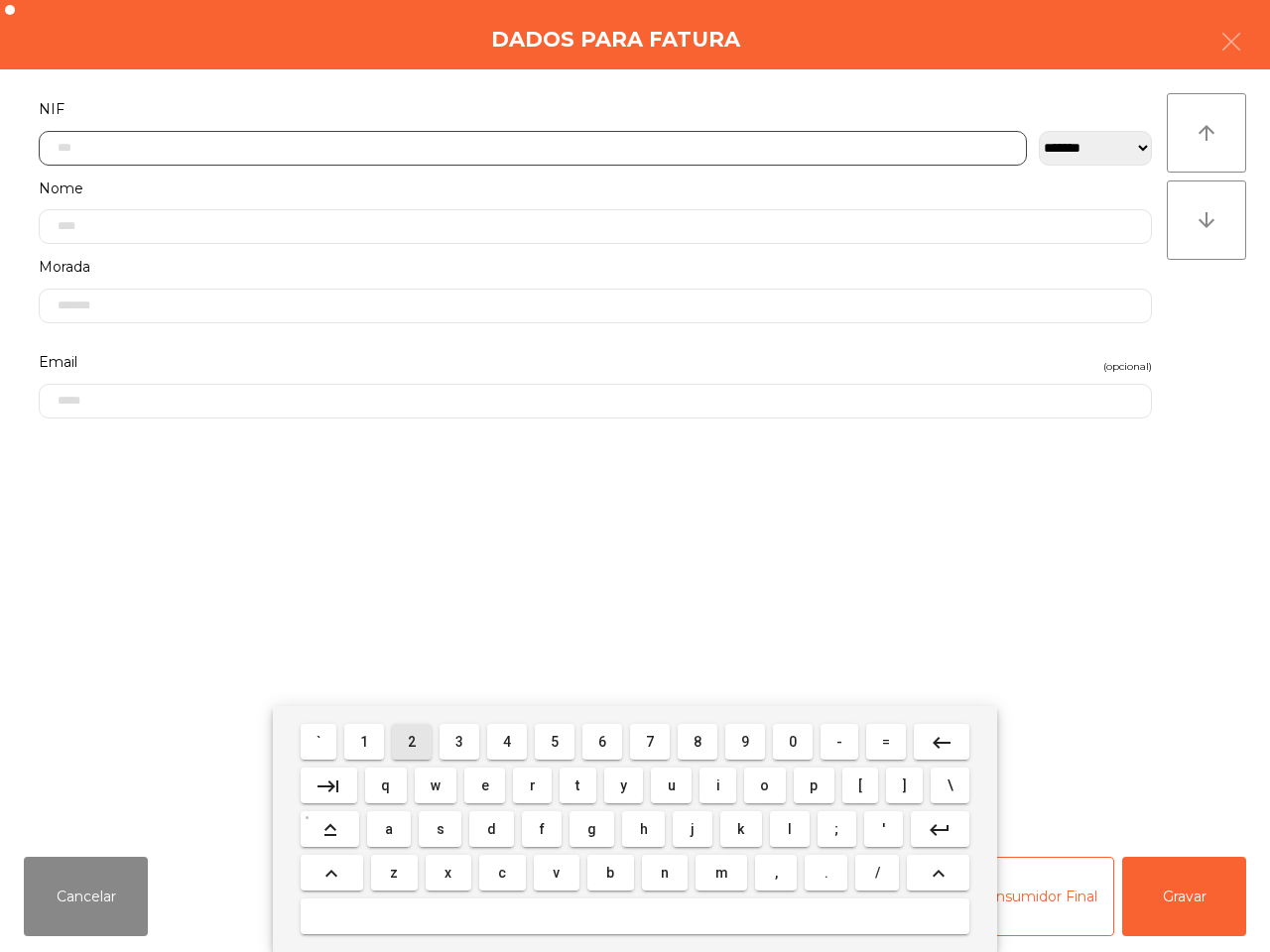 click on "2" at bounding box center (412, 742) 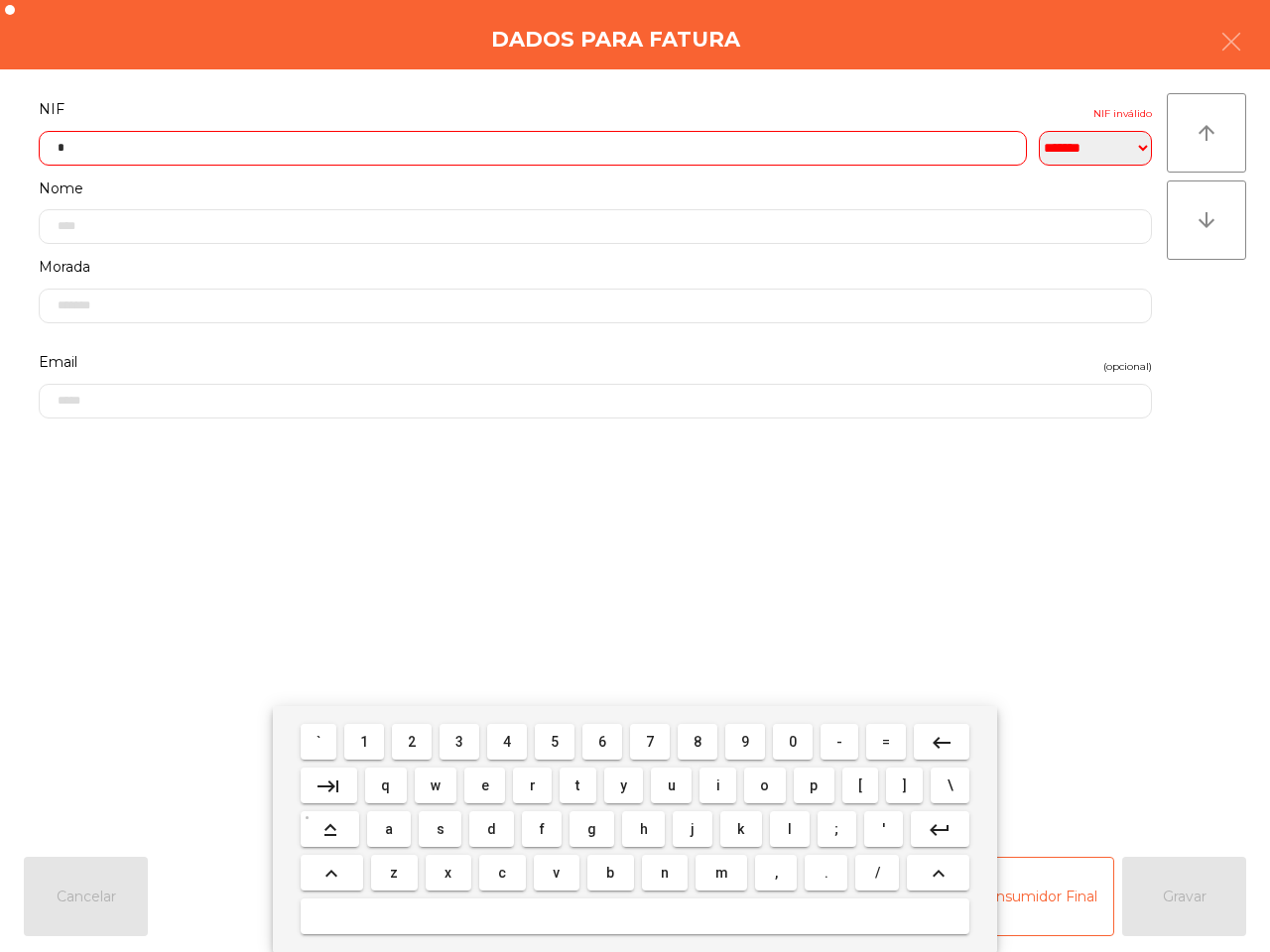 click on "3" at bounding box center [459, 742] 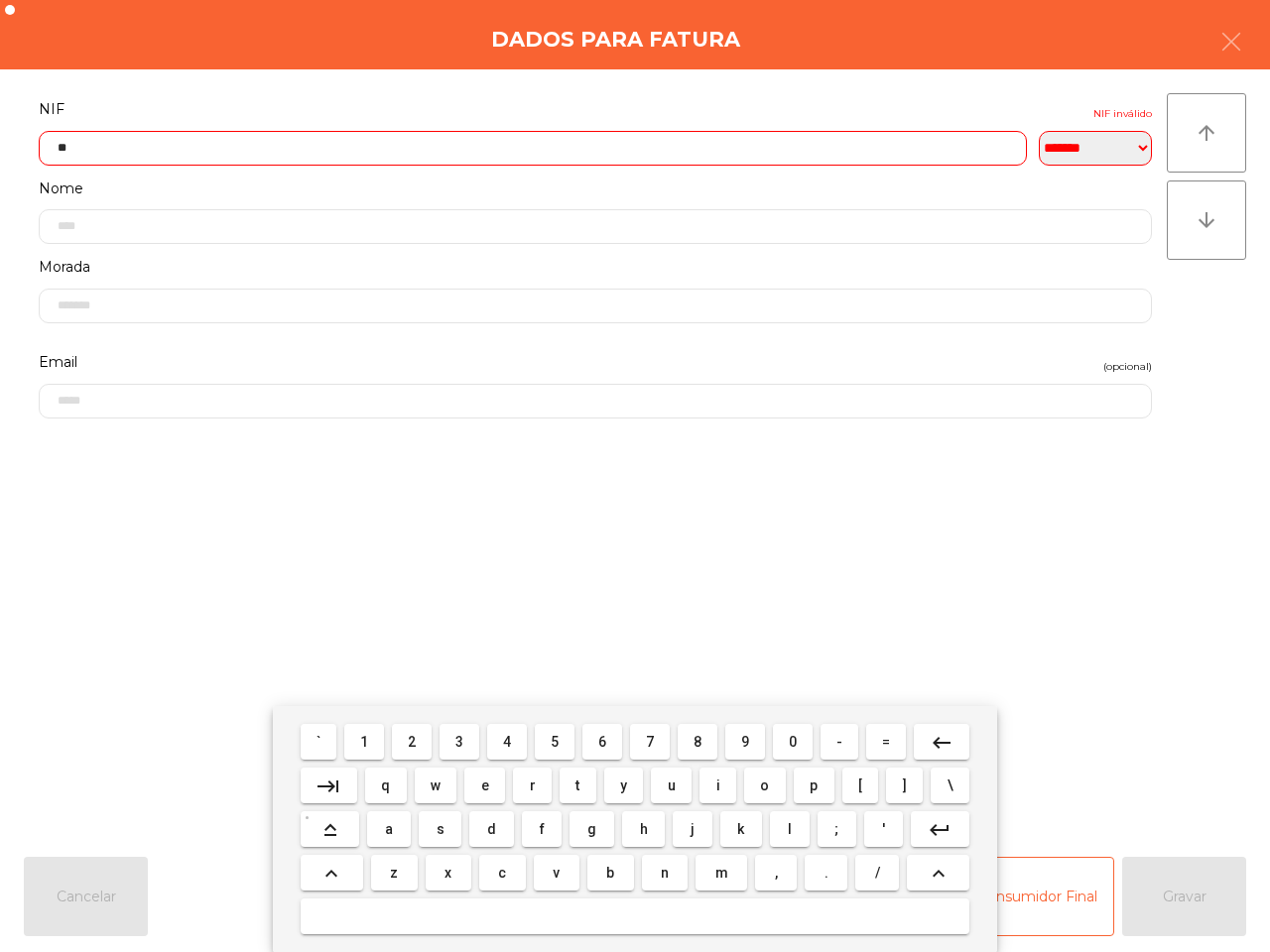 click on "2" at bounding box center [412, 742] 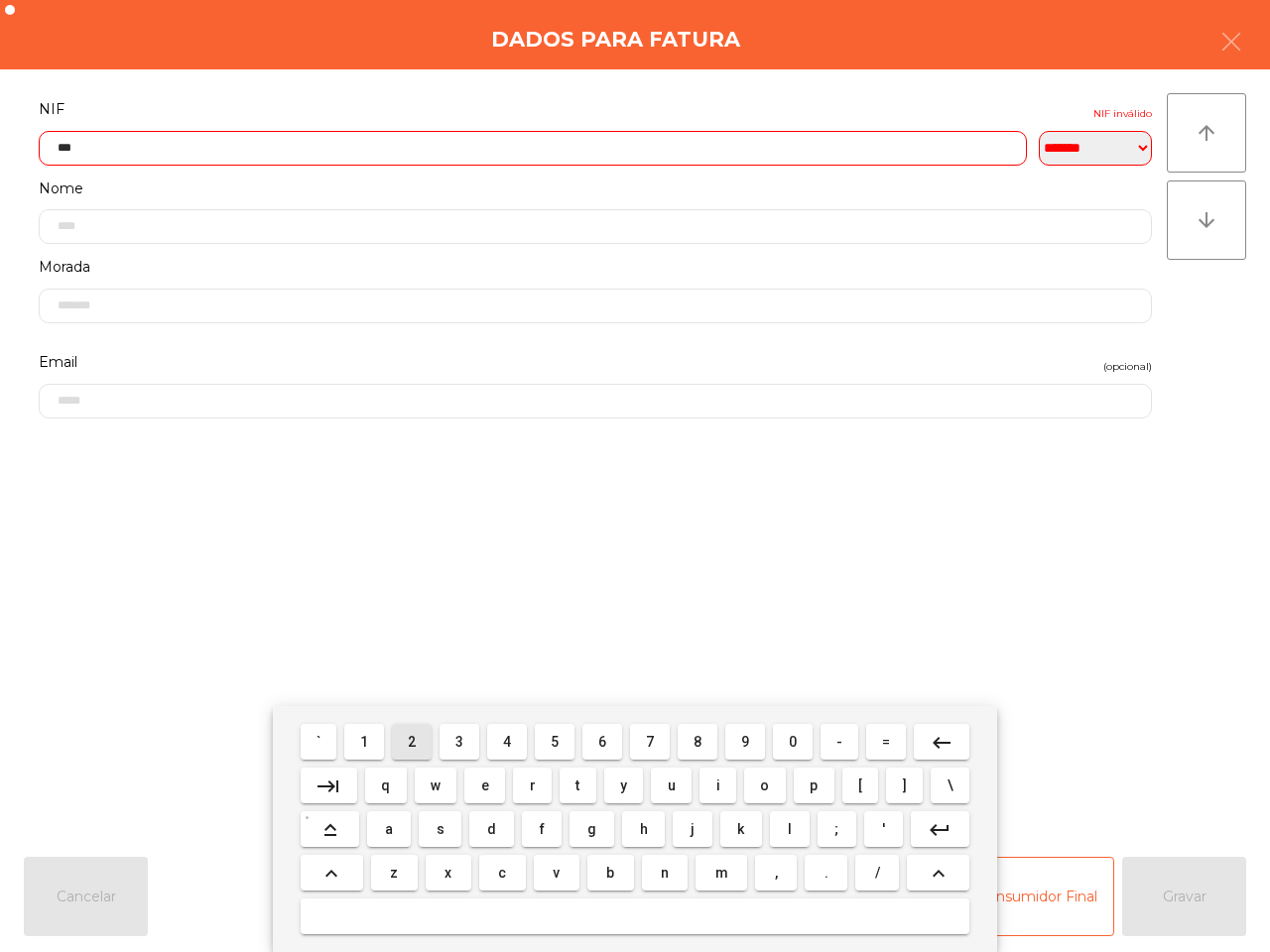 click on "3" at bounding box center [459, 742] 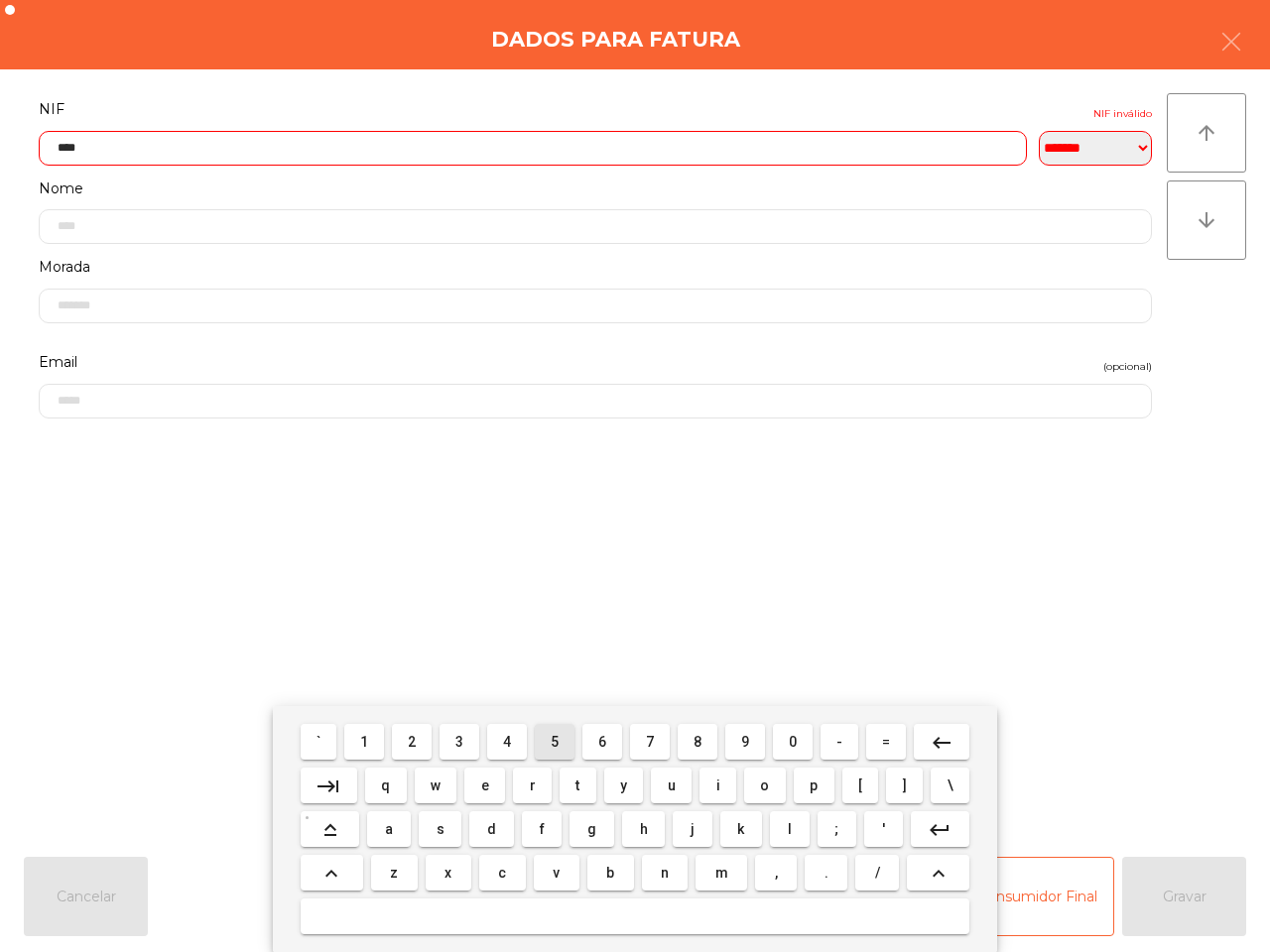 drag, startPoint x: 559, startPoint y: 740, endPoint x: 648, endPoint y: 749, distance: 89.4539 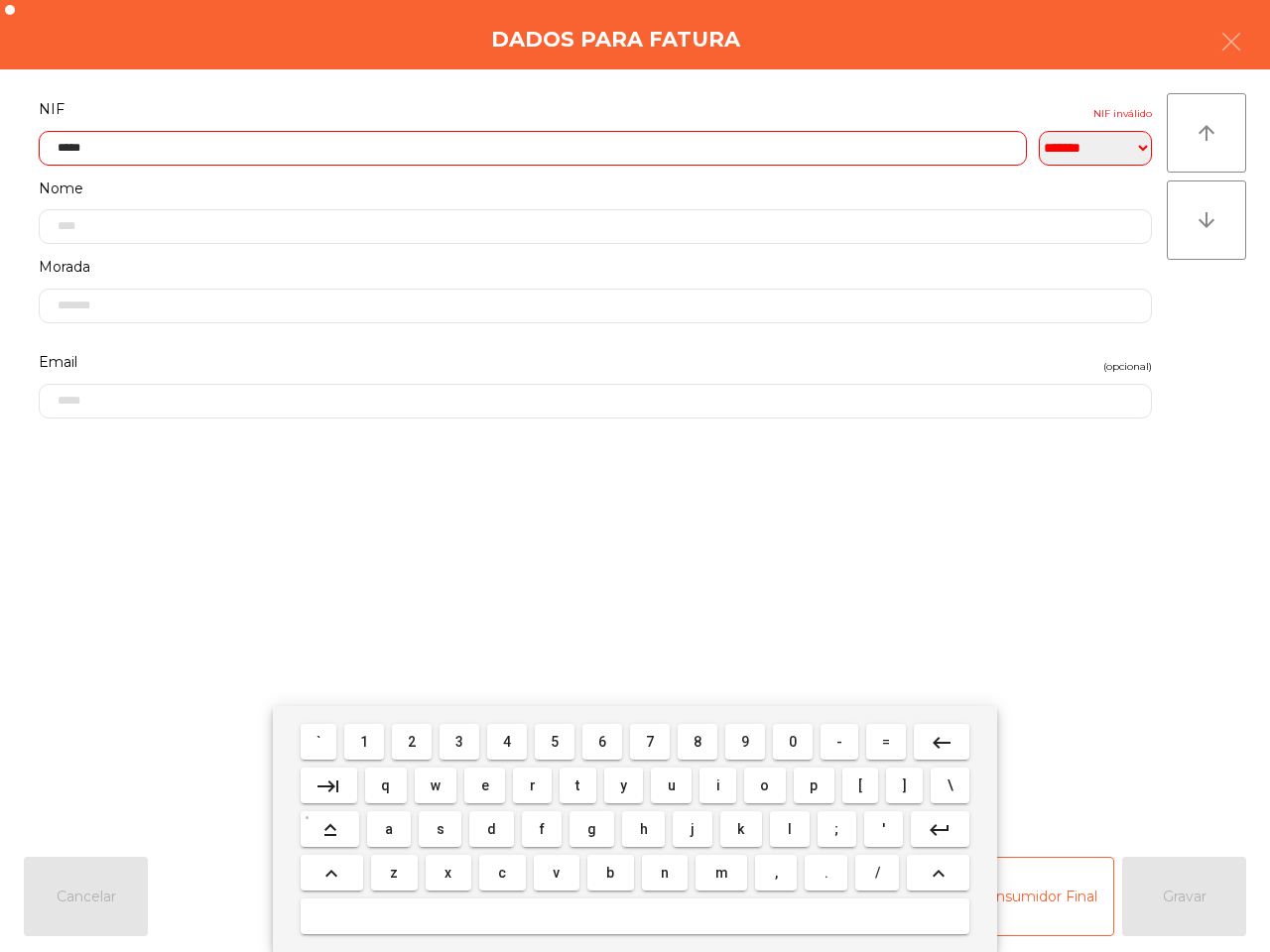 click on "9" at bounding box center (745, 742) 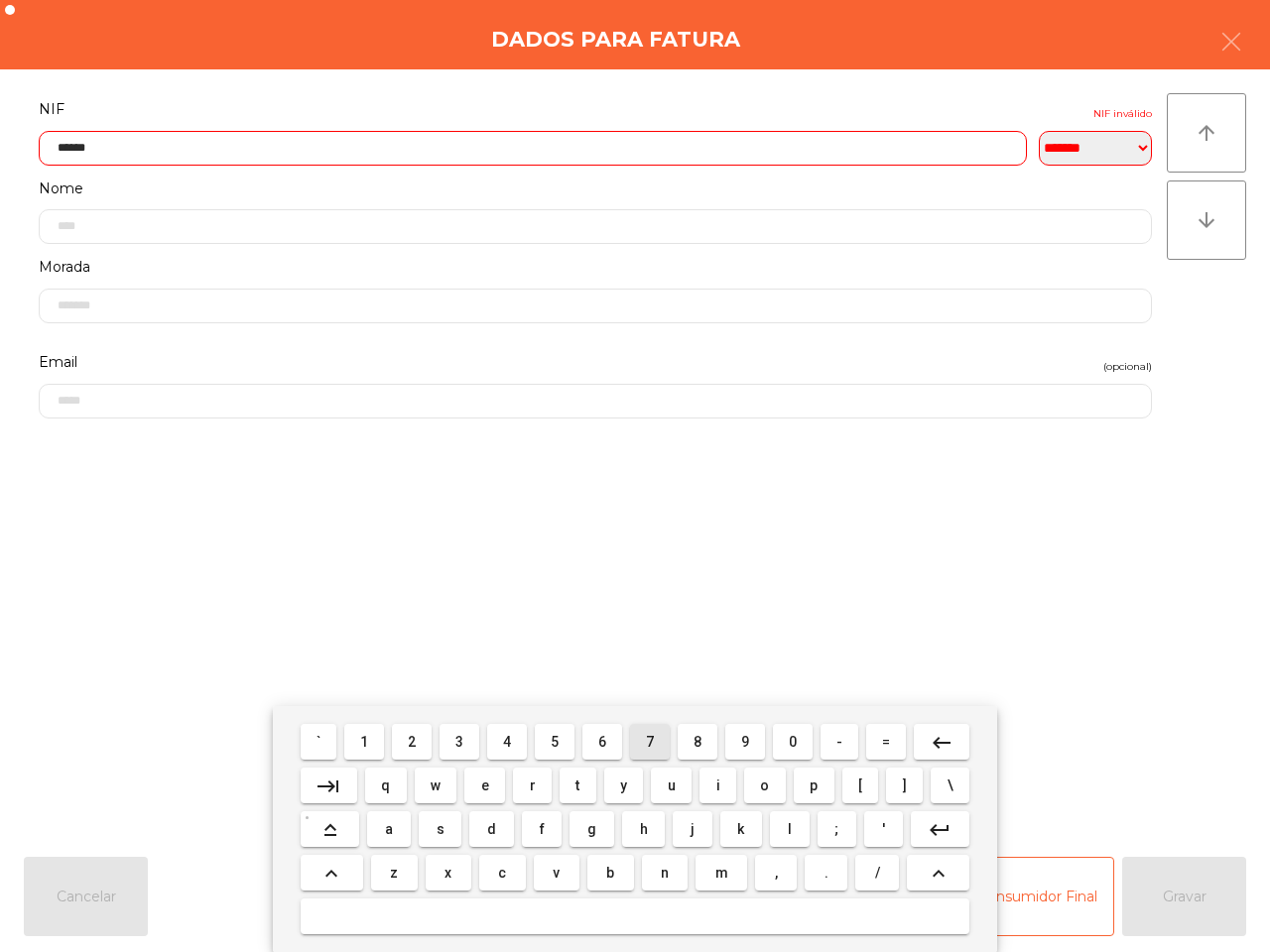 drag, startPoint x: 655, startPoint y: 735, endPoint x: 687, endPoint y: 741, distance: 32.55764 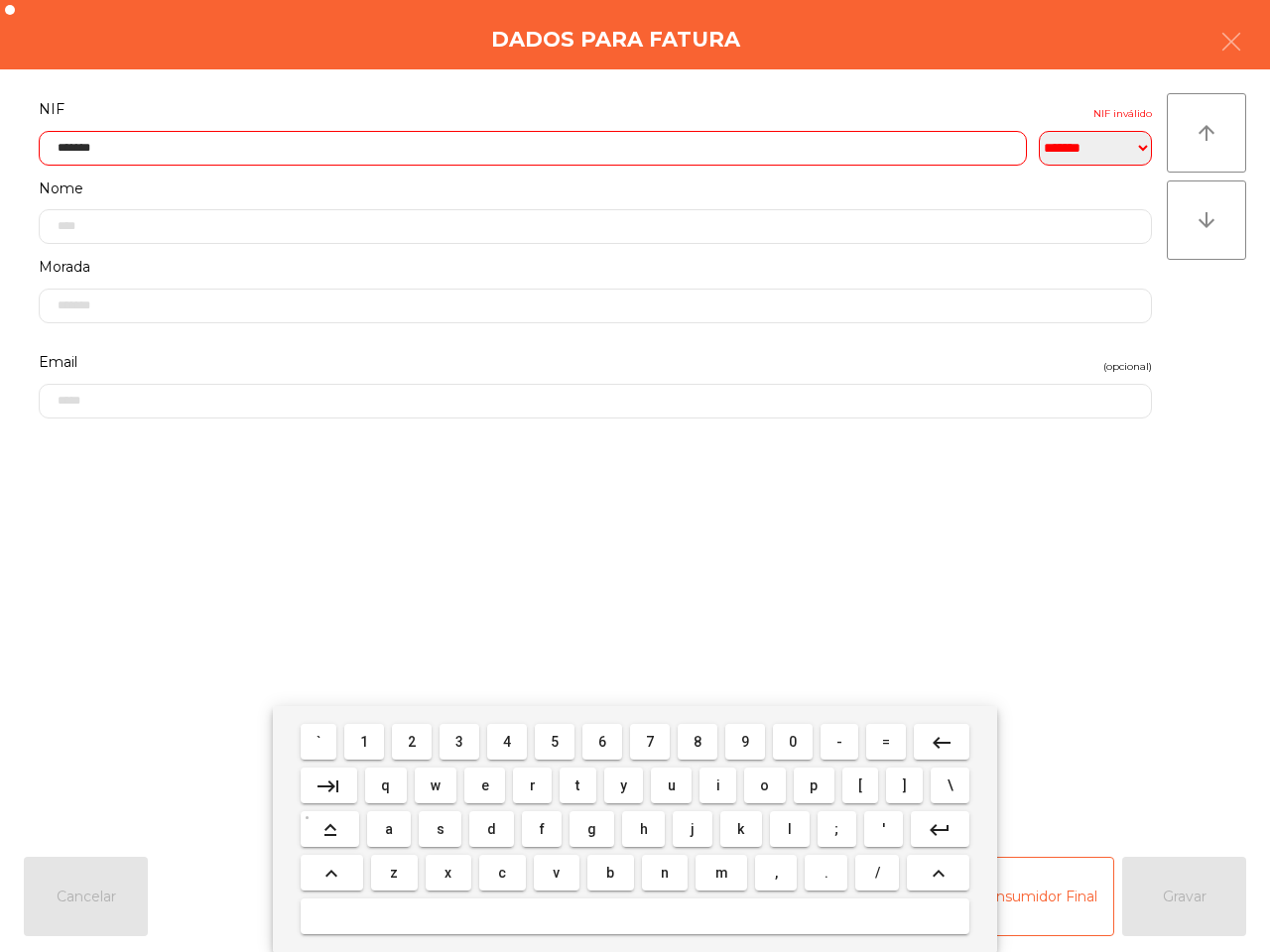 click on "8" at bounding box center (698, 742) 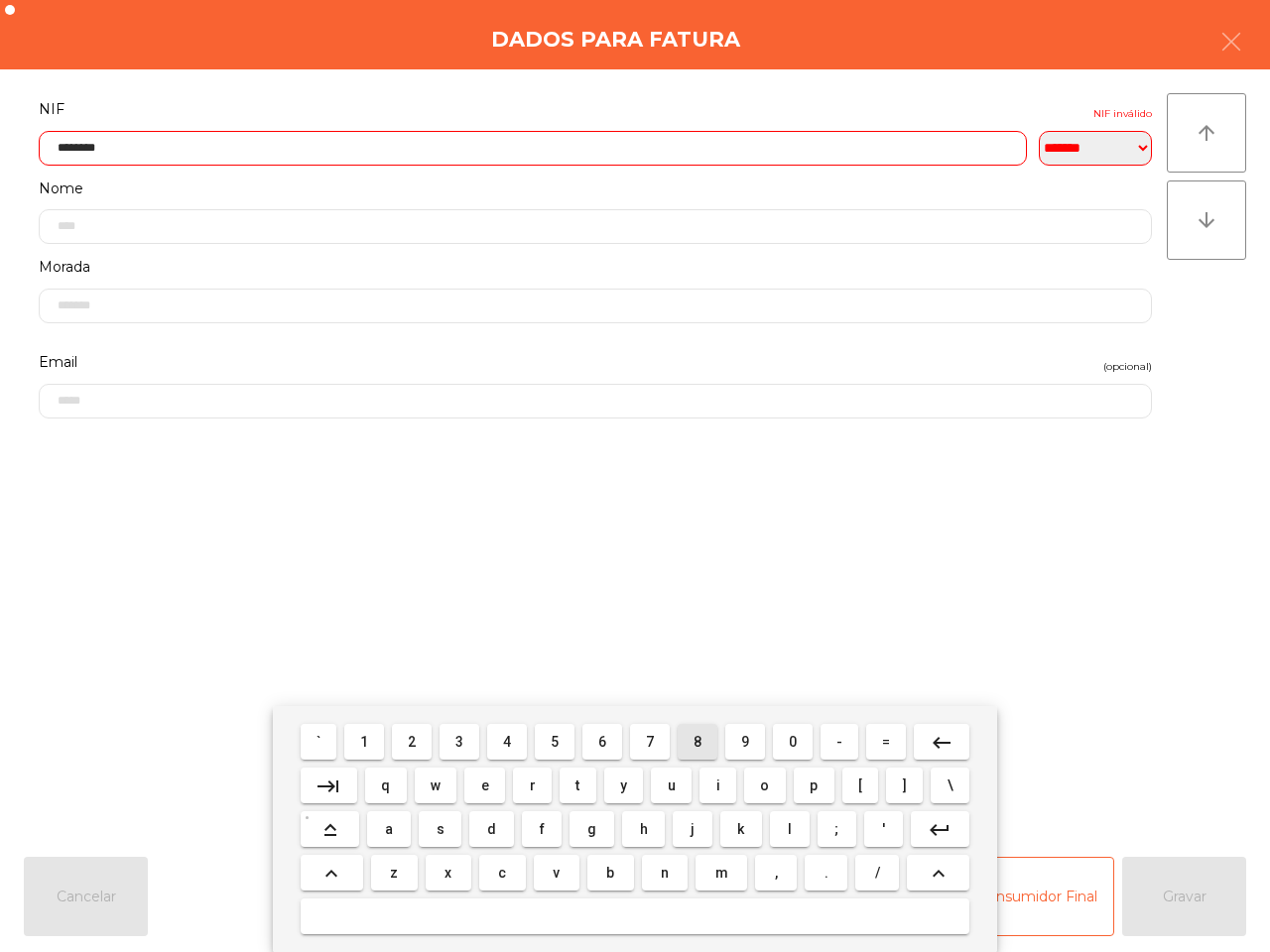 click on "4" at bounding box center (507, 742) 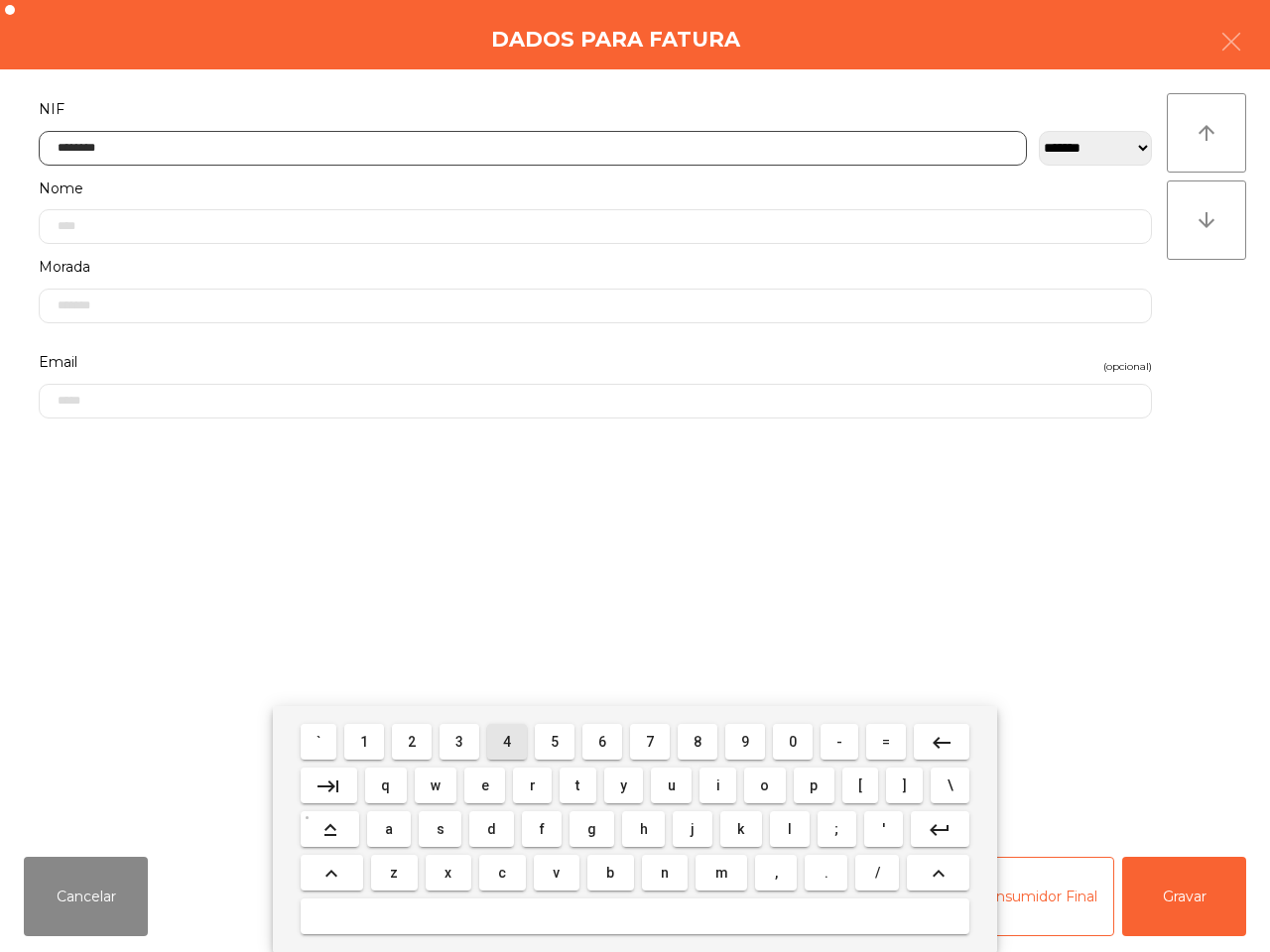 type on "*********" 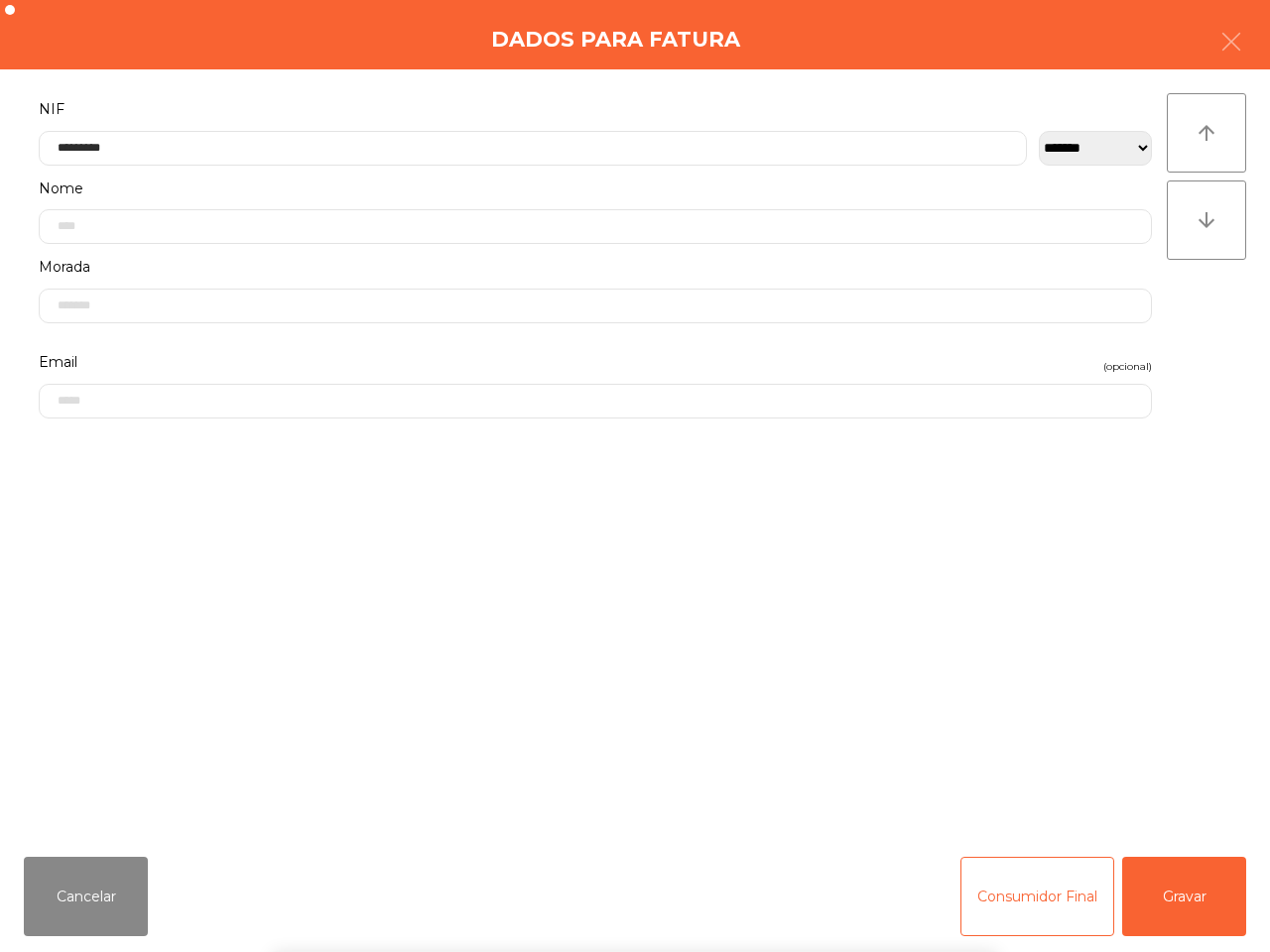 click on "` 1 2 3 4 5 6 7 8 9 0 - = keyboard_backspace keyboard_tab q w e r t y u i o p [ ] \ keyboard_capslock a s d f g h j k l ; ' keyboard_return keyboard_arrow_up z x c v b n m , . / keyboard_arrow_up" at bounding box center [635, 829] 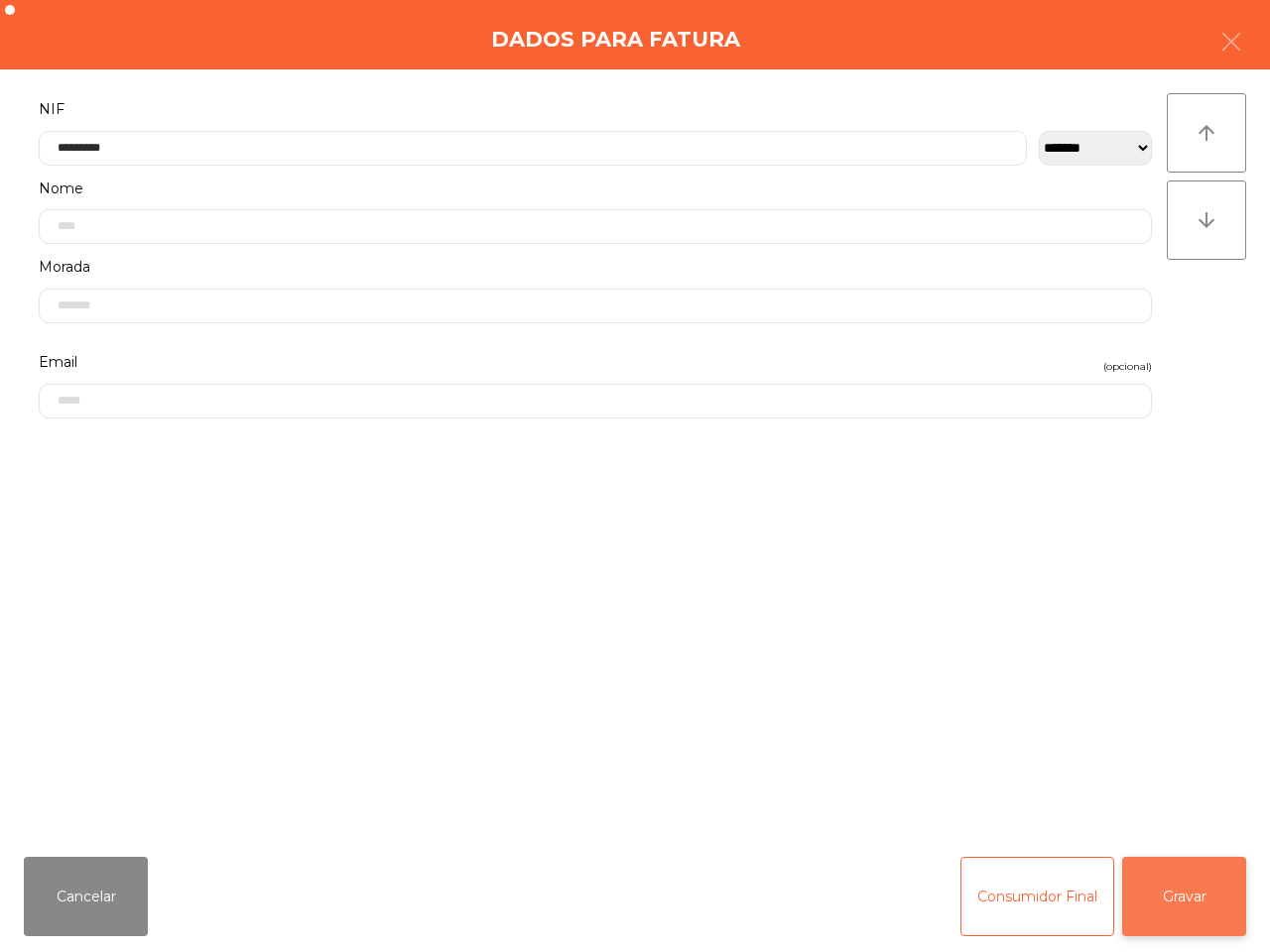 click on "Gravar" 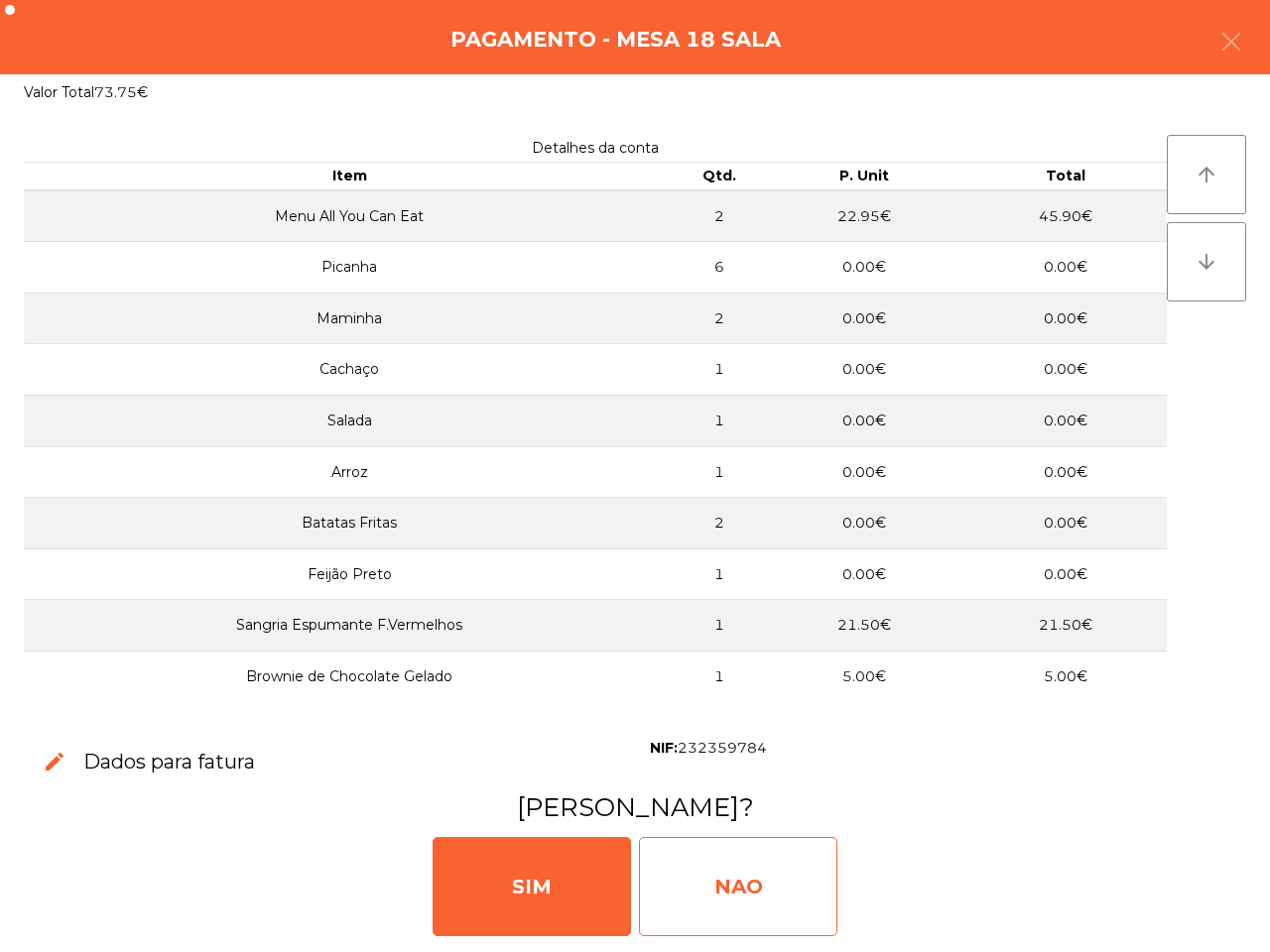 click on "NAO" 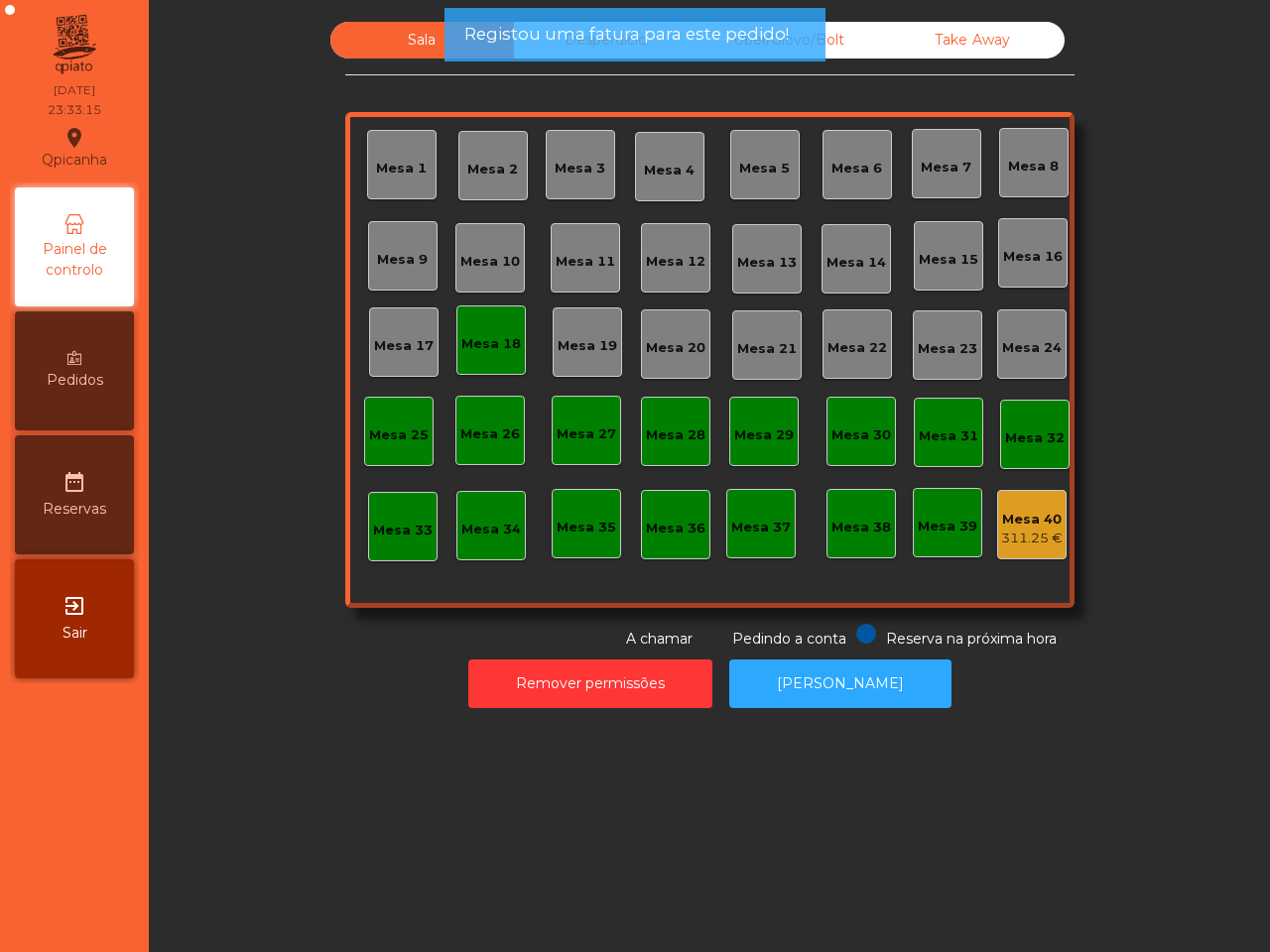 click on "Mesa 18" 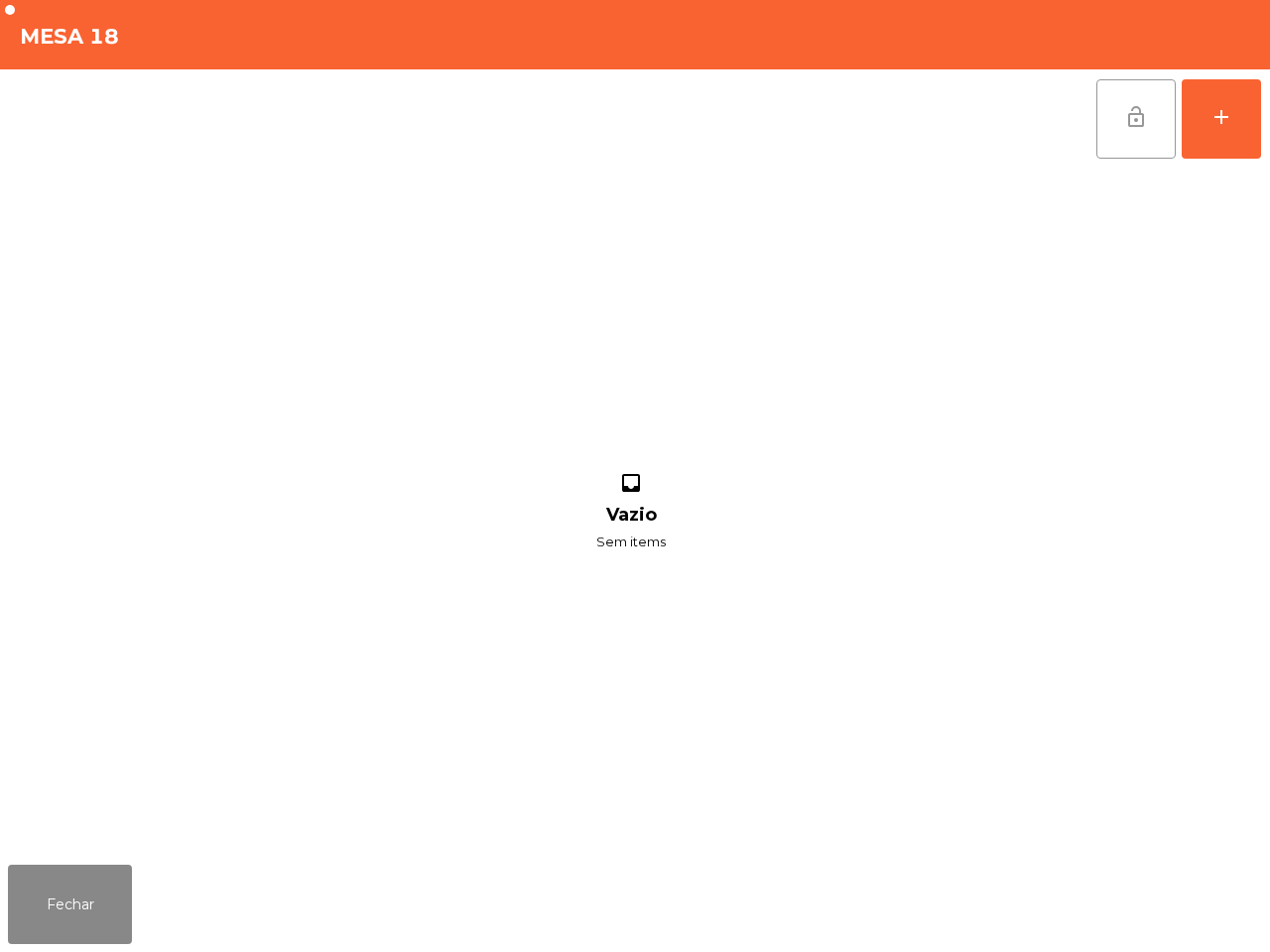 click on "lock_open" 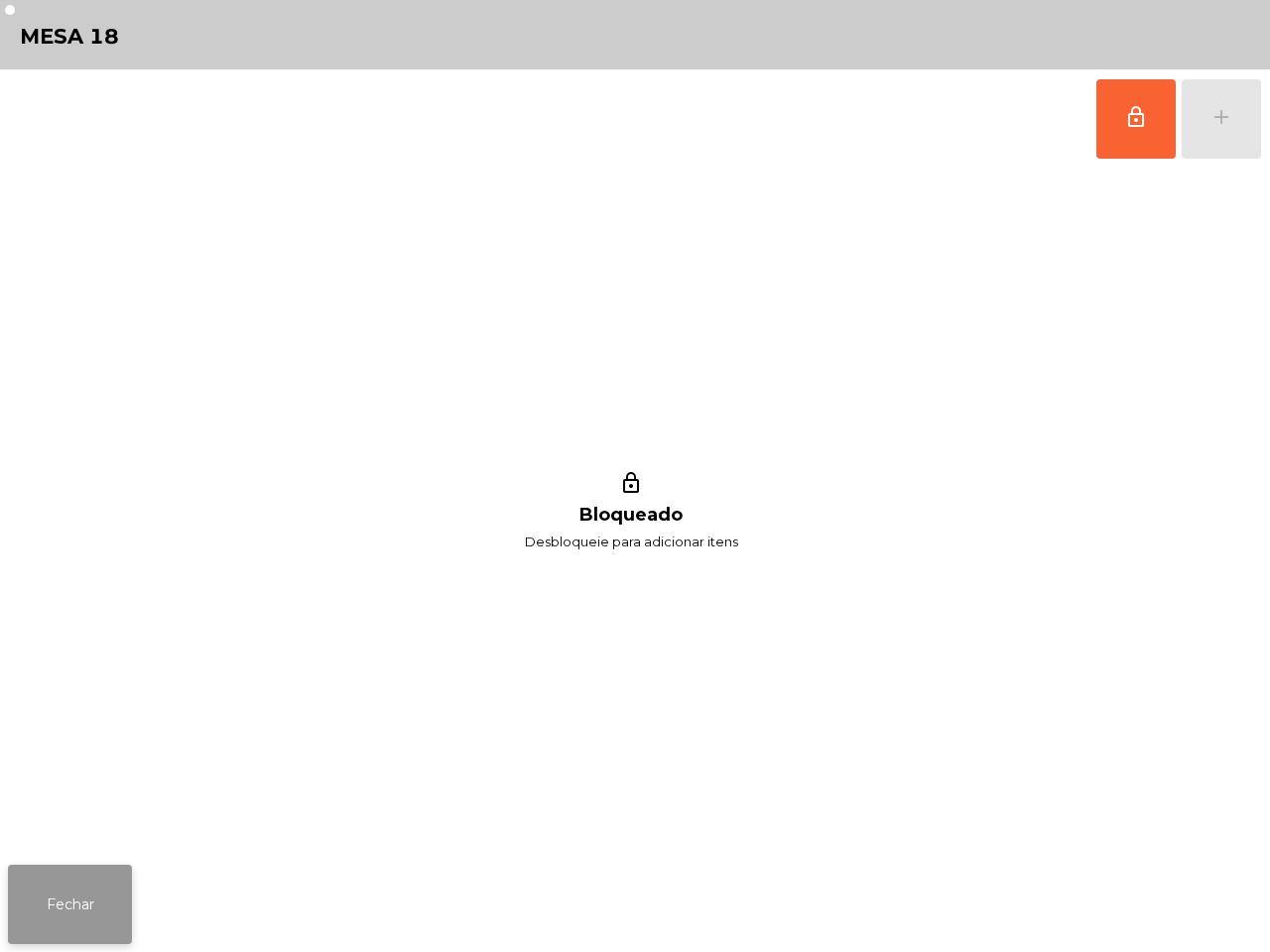click on "Fechar" 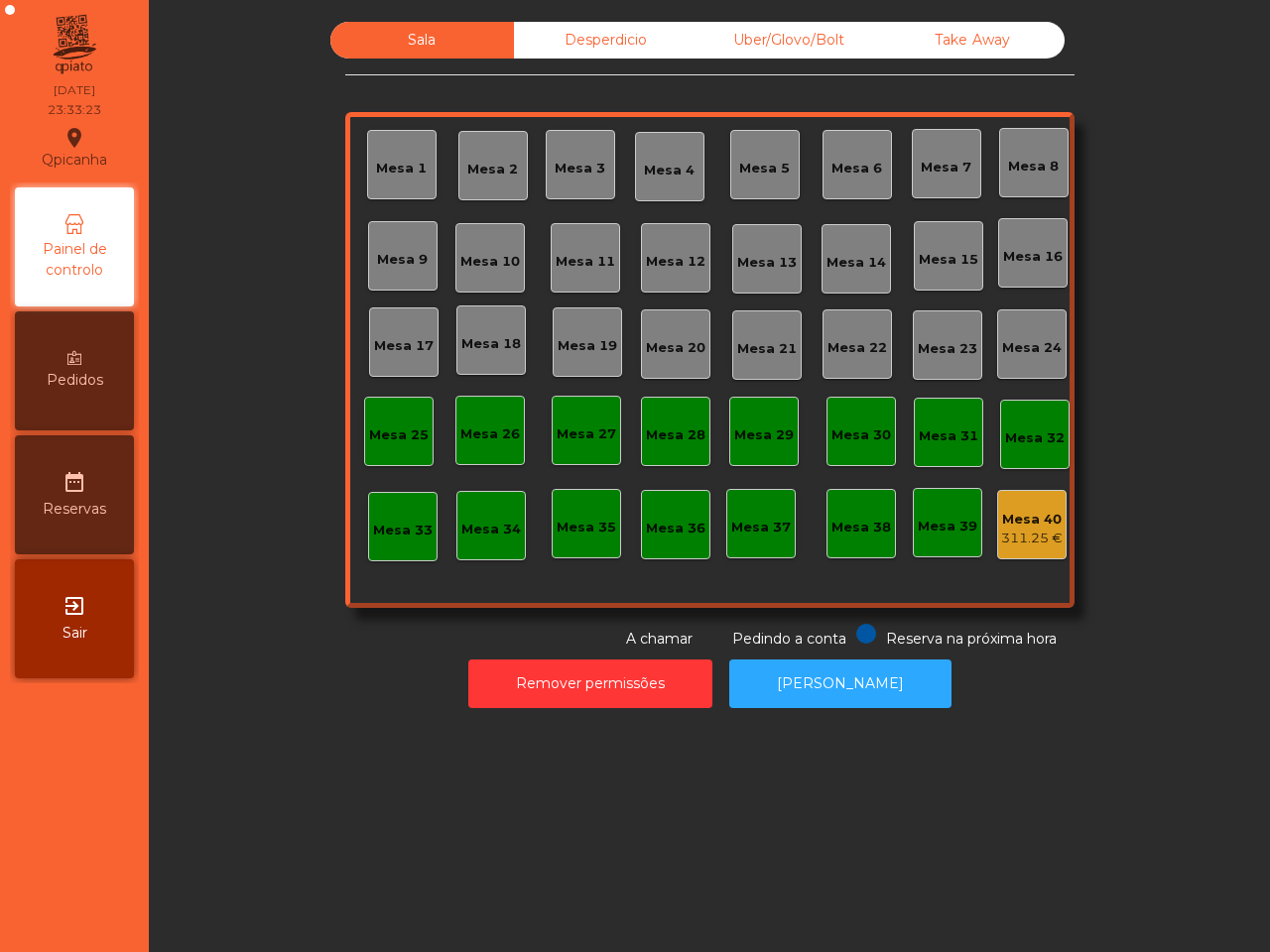 click on "Mesa 40" 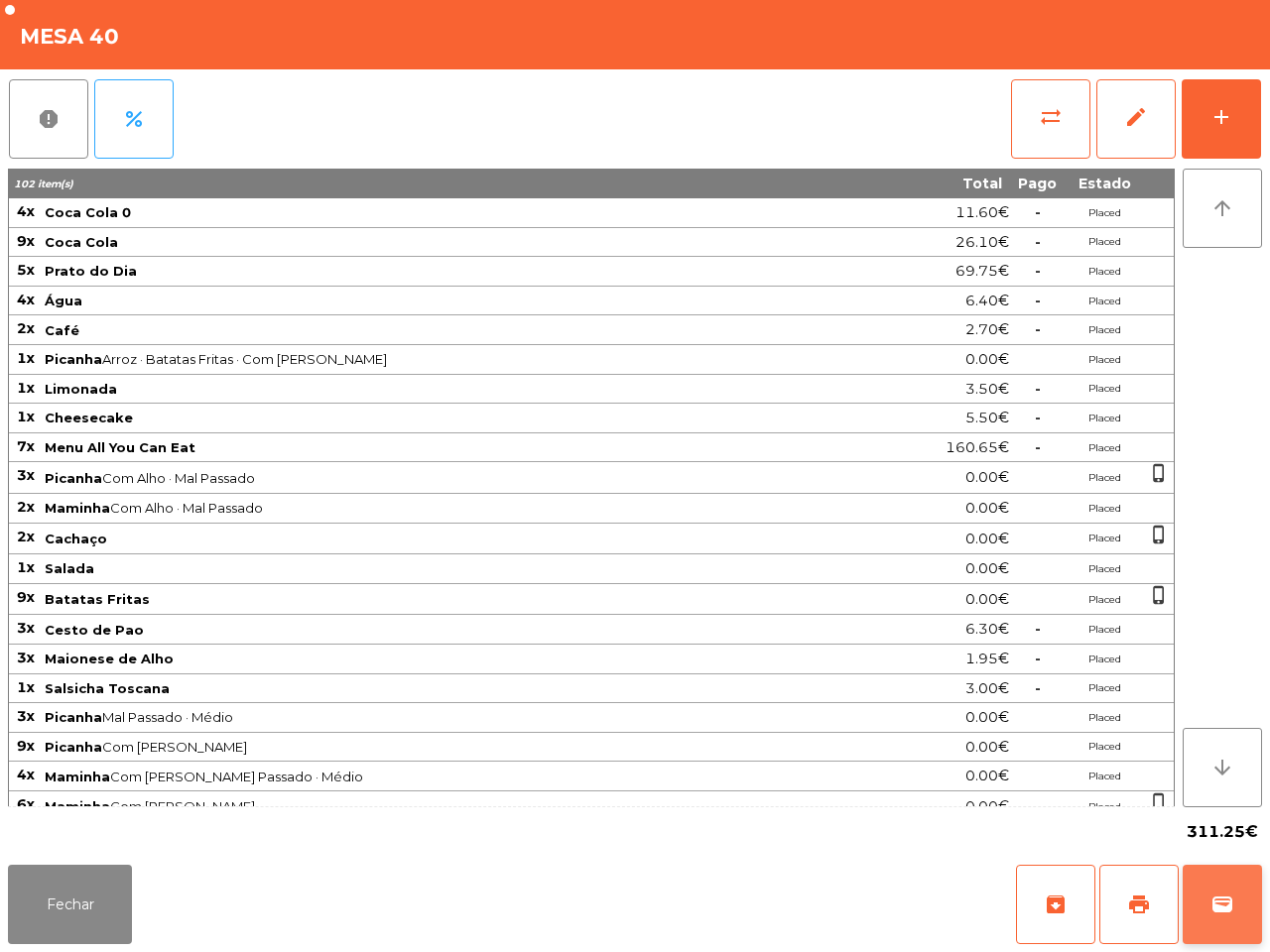 click on "wallet" 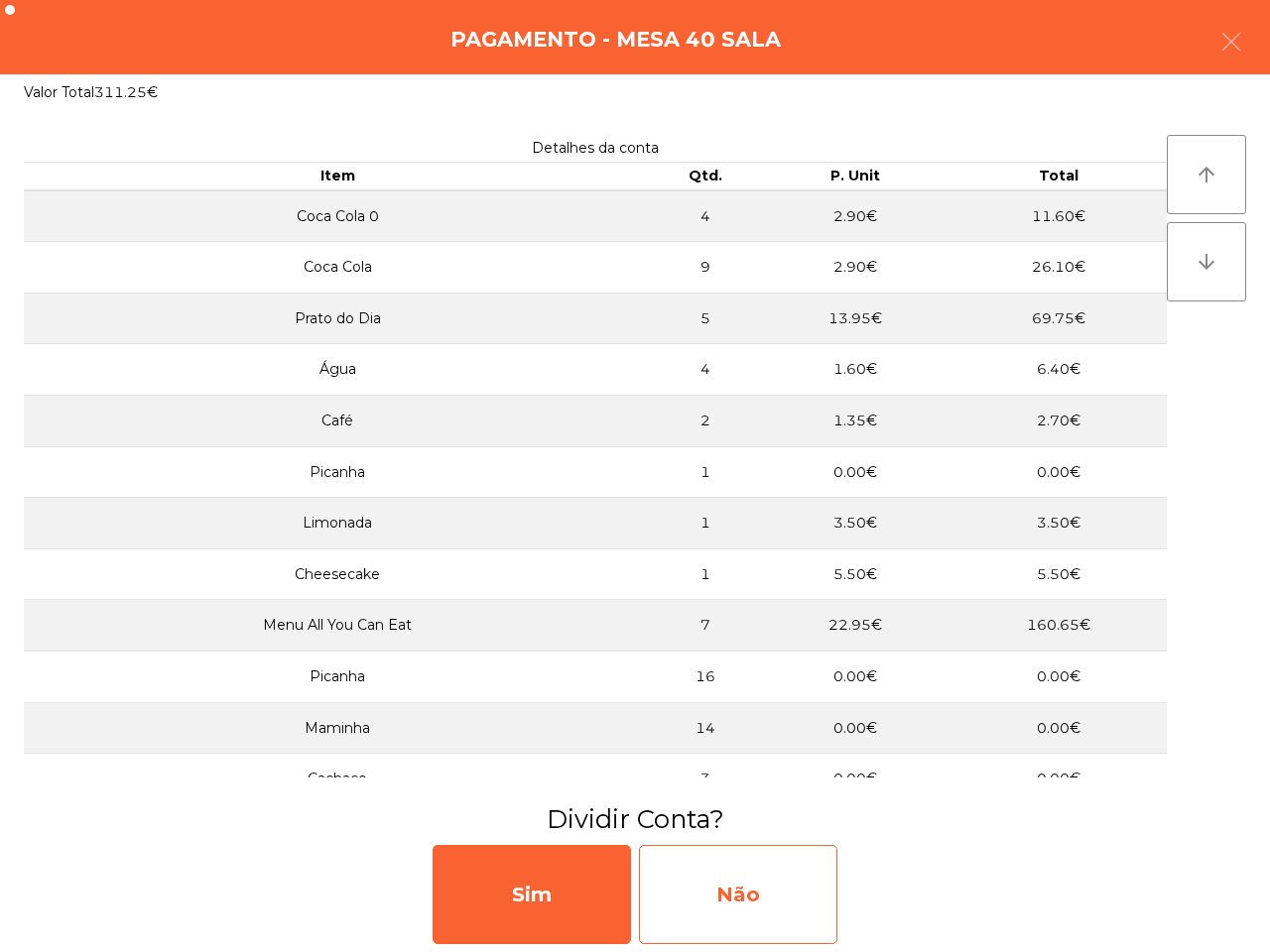 click on "Não" 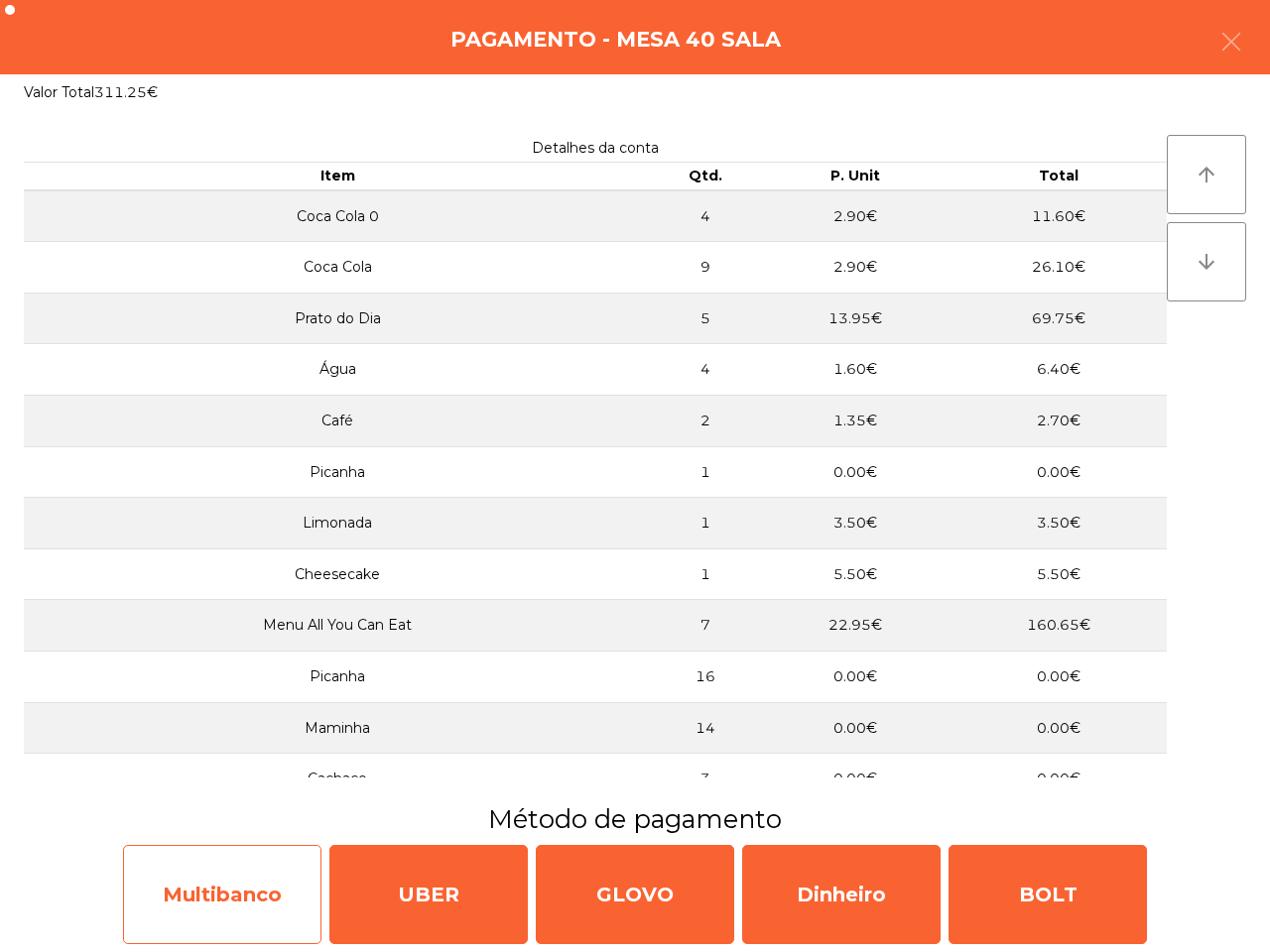 click on "Multibanco" 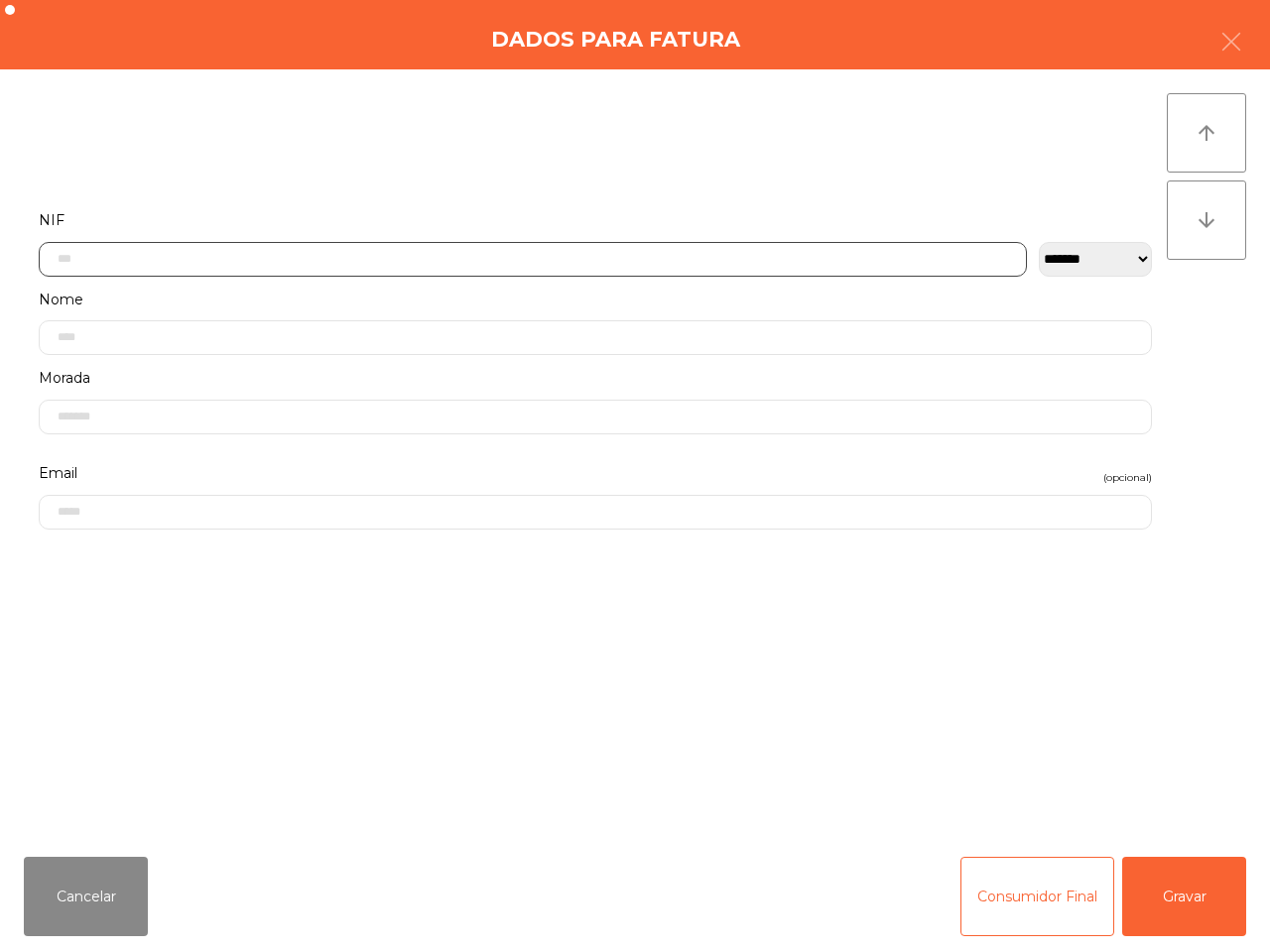 click 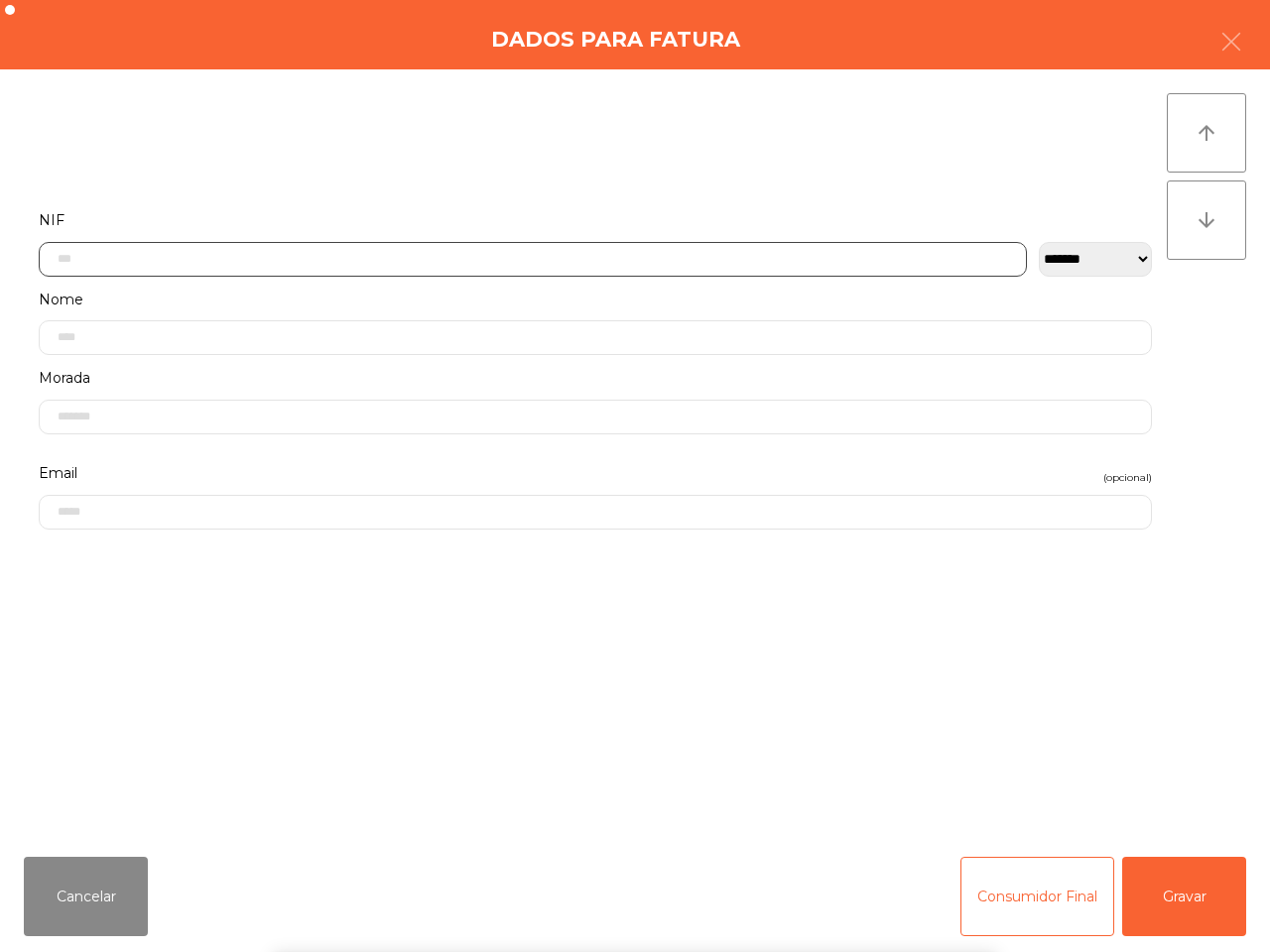 scroll, scrollTop: 111, scrollLeft: 0, axis: vertical 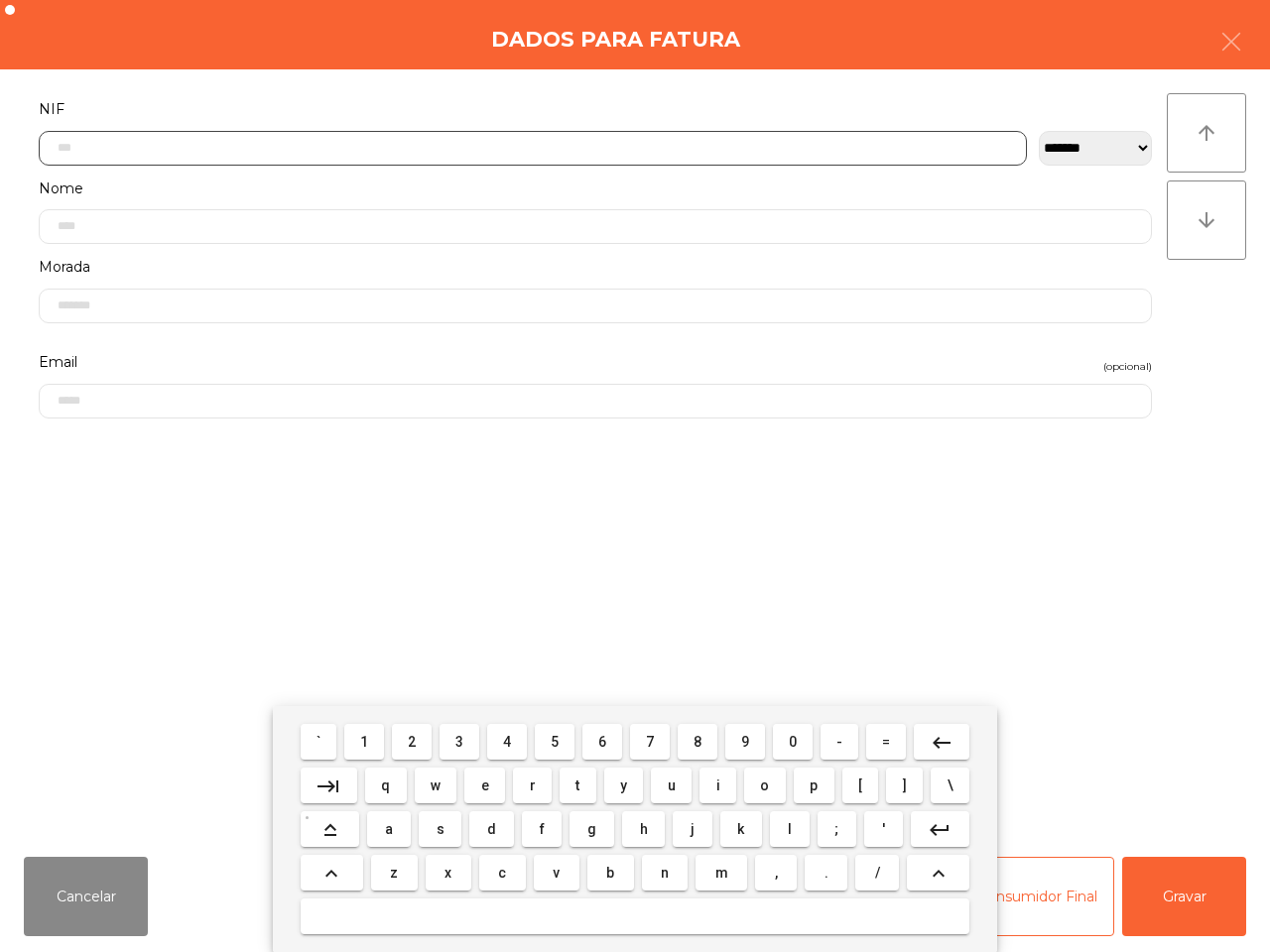 click on "5" at bounding box center [555, 742] 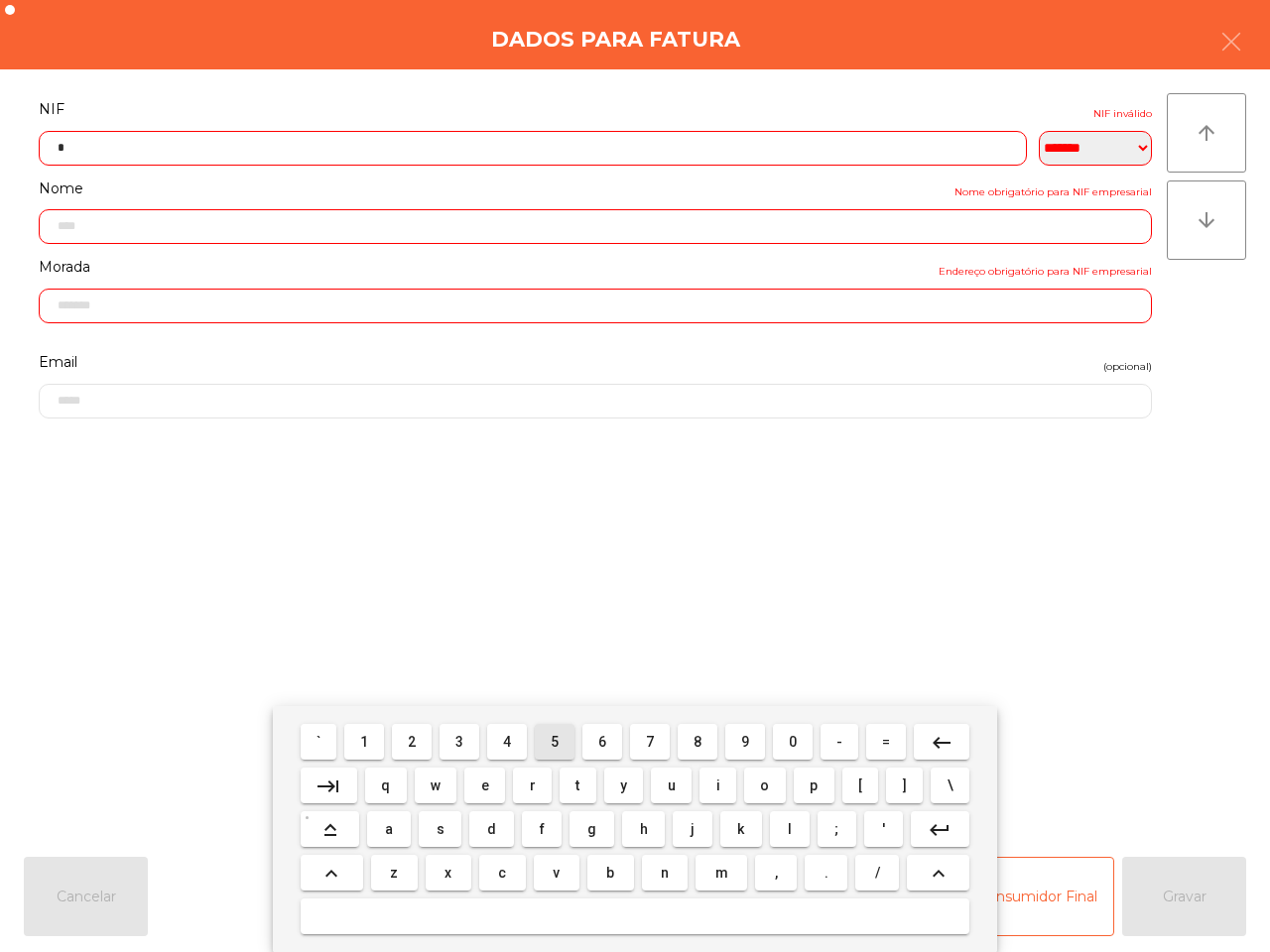 drag, startPoint x: 373, startPoint y: 737, endPoint x: 430, endPoint y: 734, distance: 57.07889 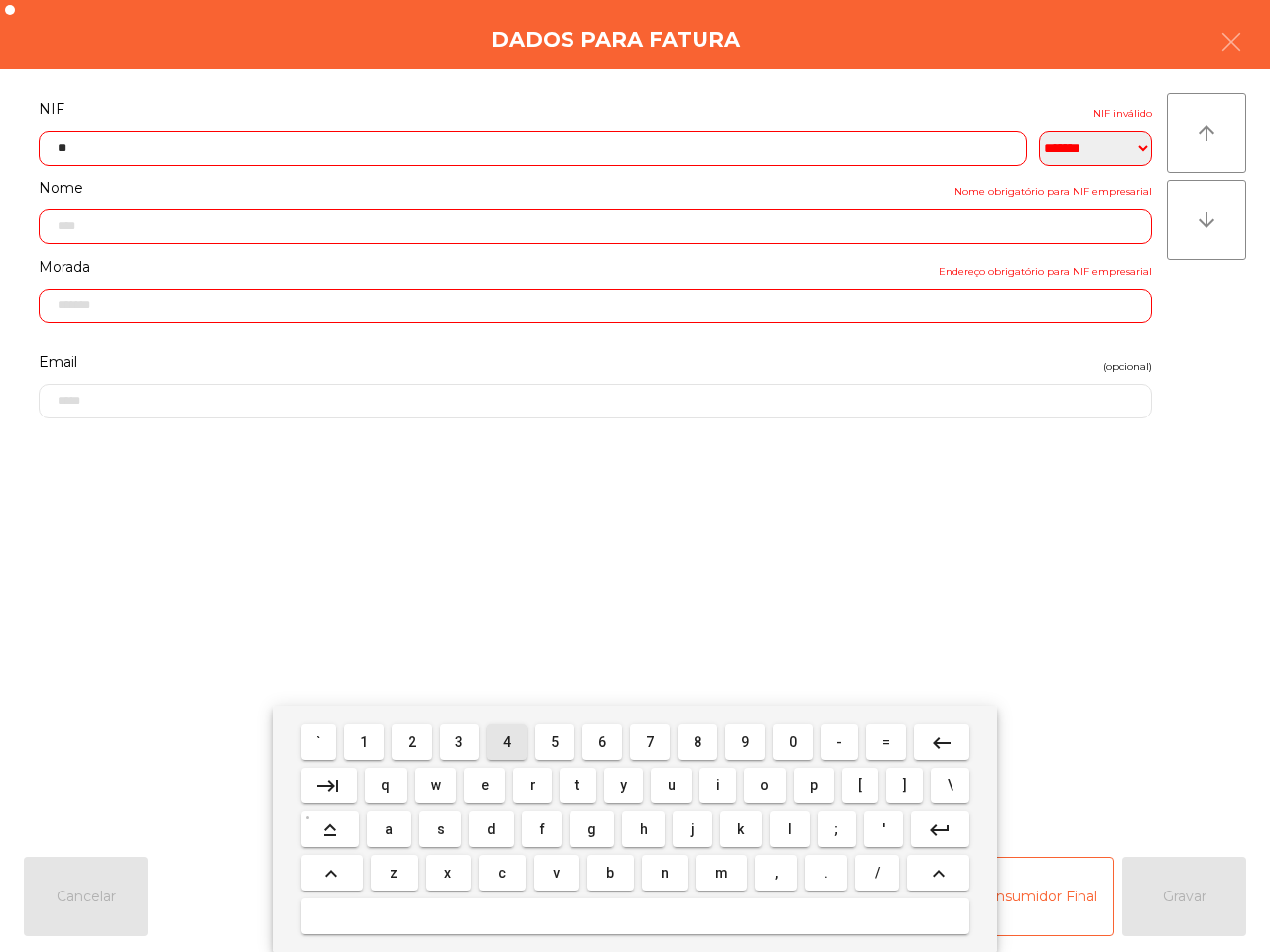 click on "4" at bounding box center (507, 742) 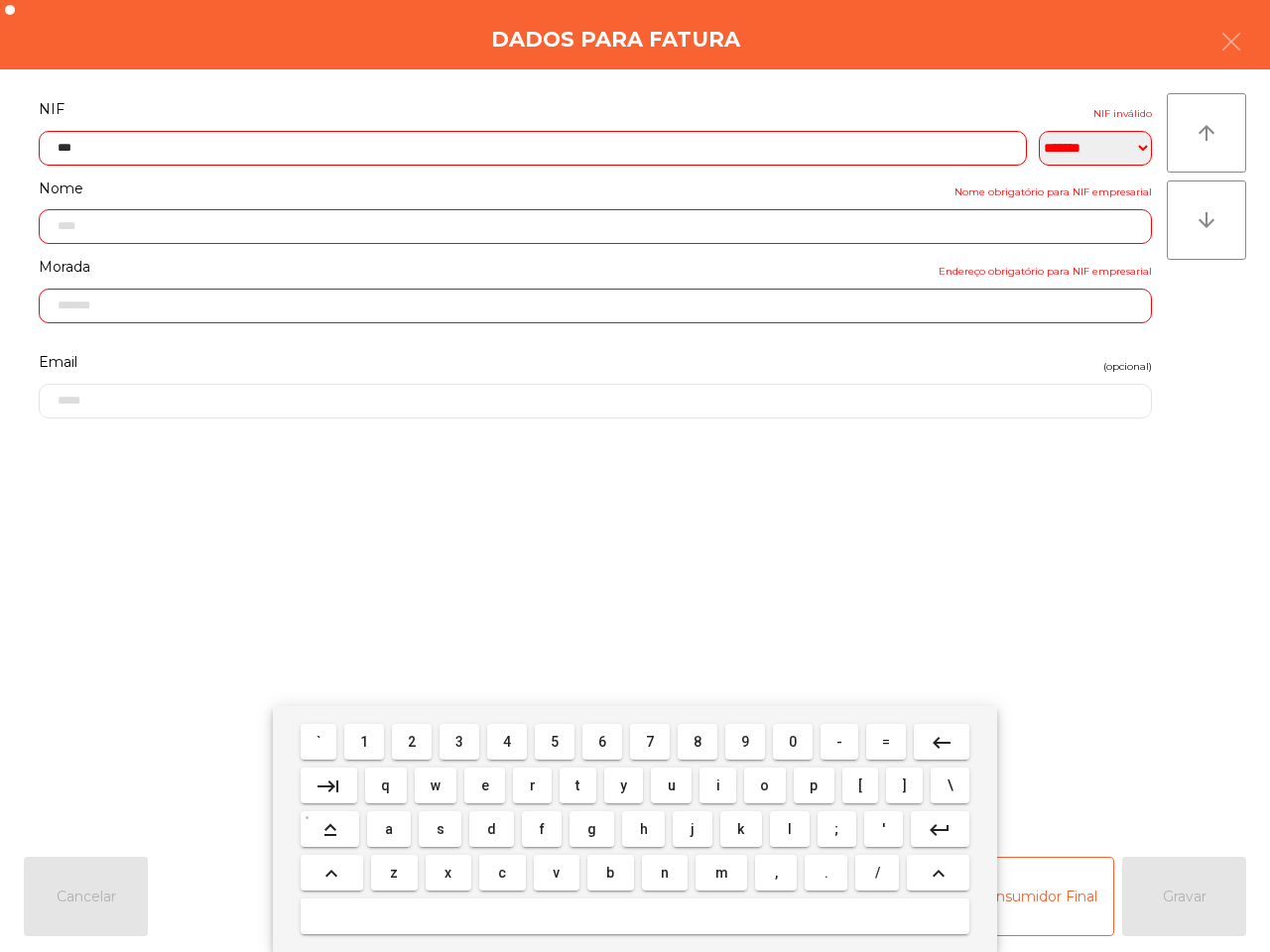 click on "4" at bounding box center [507, 742] 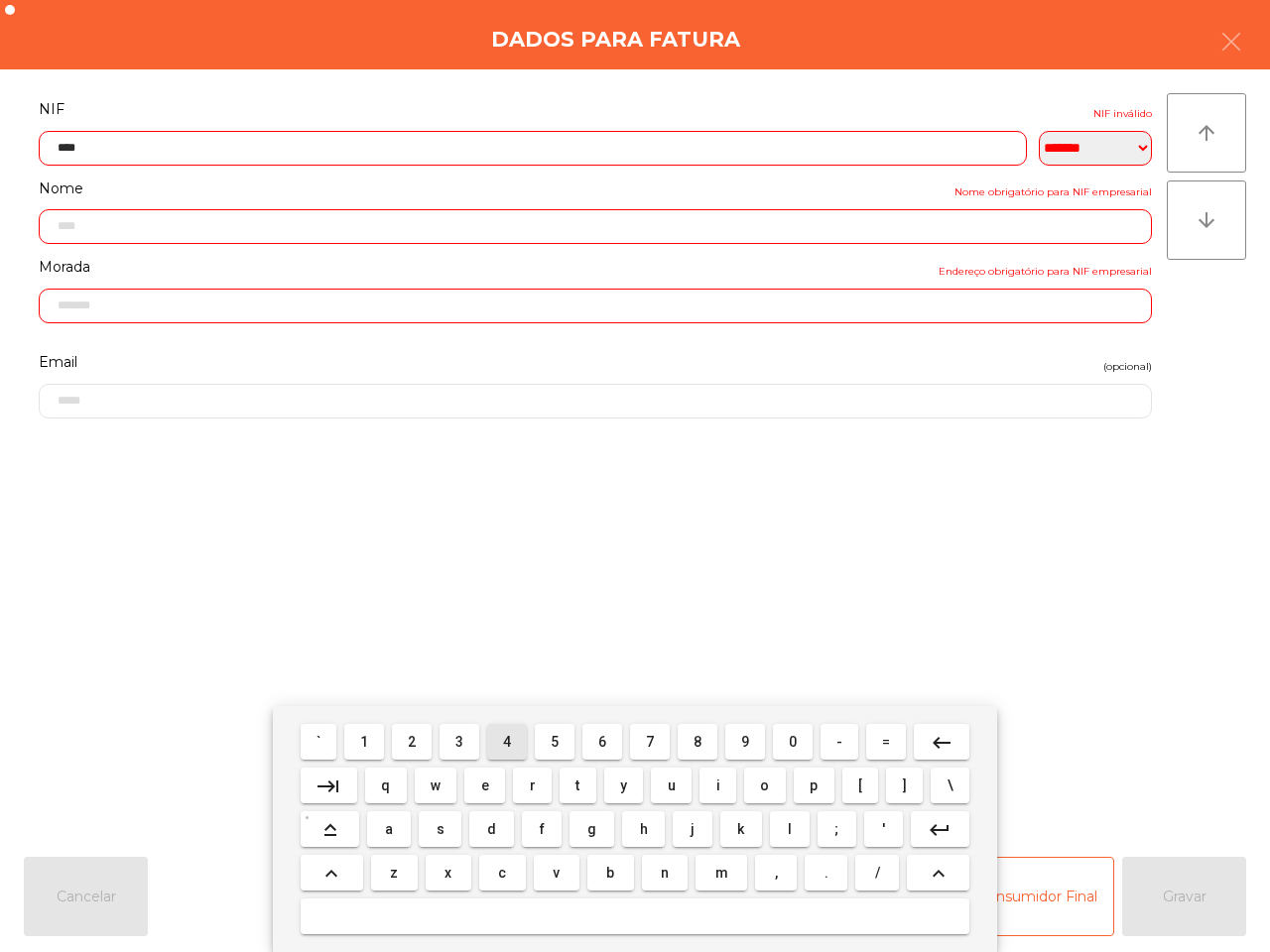 drag, startPoint x: 503, startPoint y: 740, endPoint x: 521, endPoint y: 734, distance: 18.973666 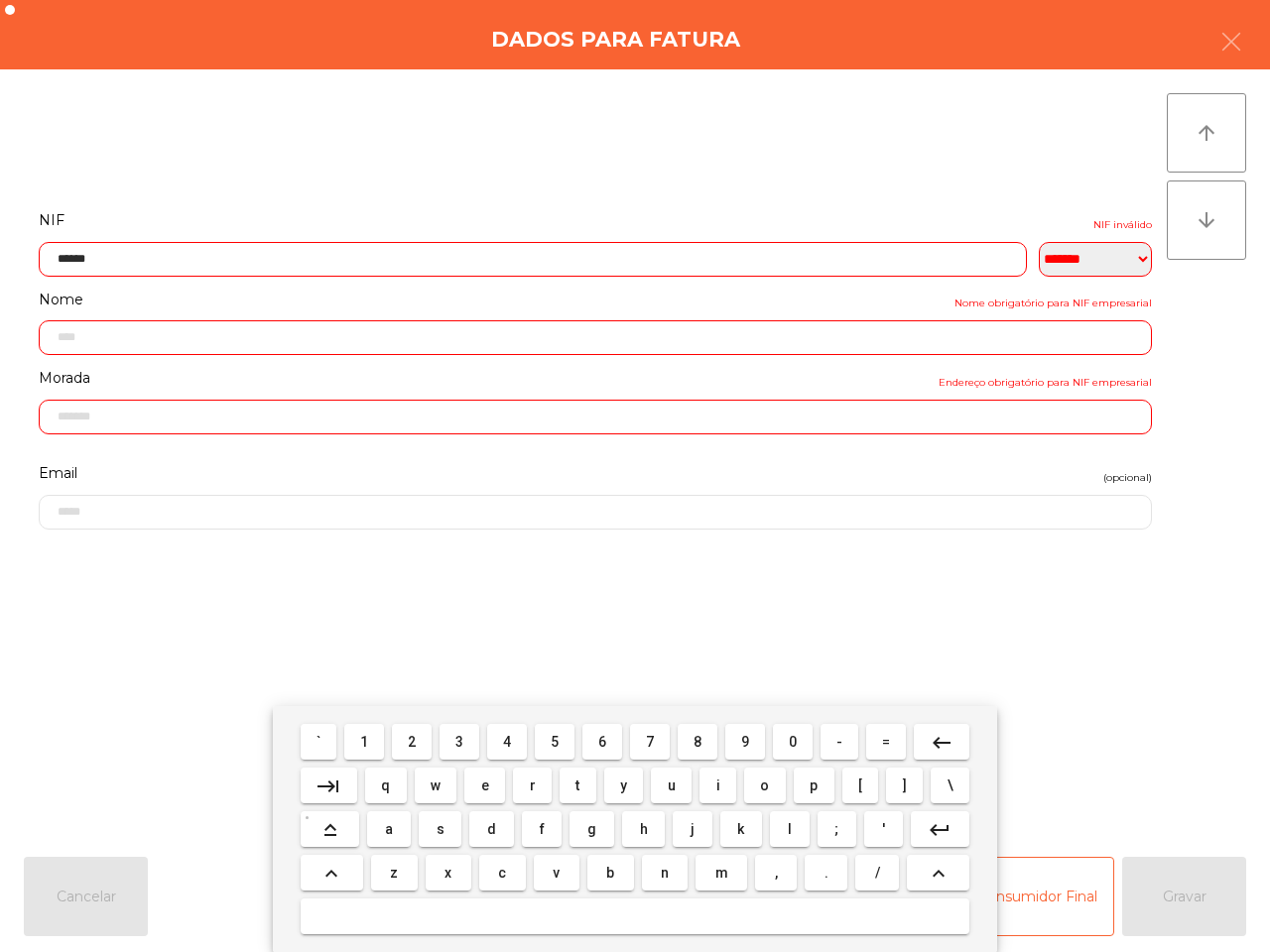 select on "**" 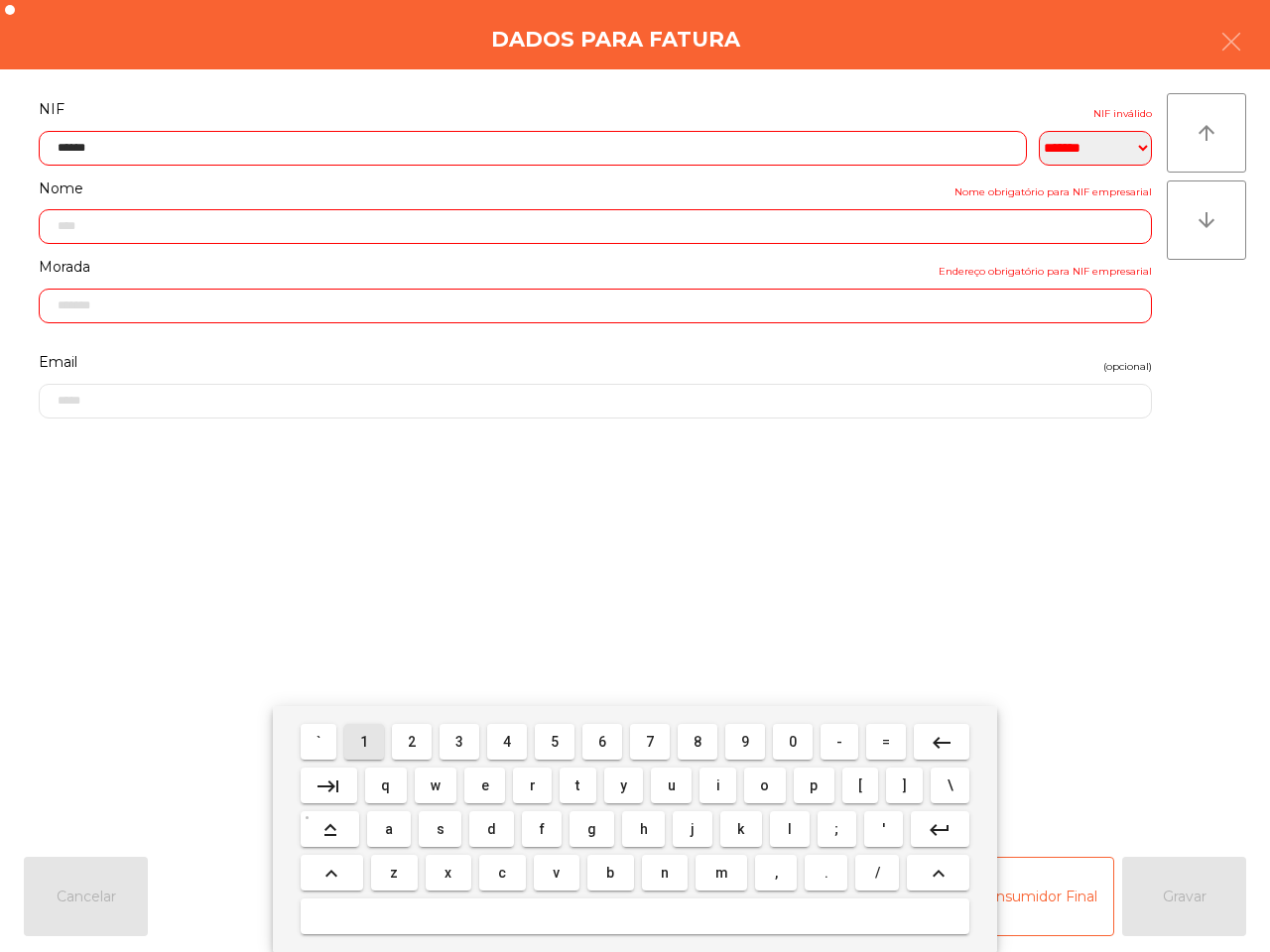 drag, startPoint x: 369, startPoint y: 737, endPoint x: 440, endPoint y: 732, distance: 71.17584 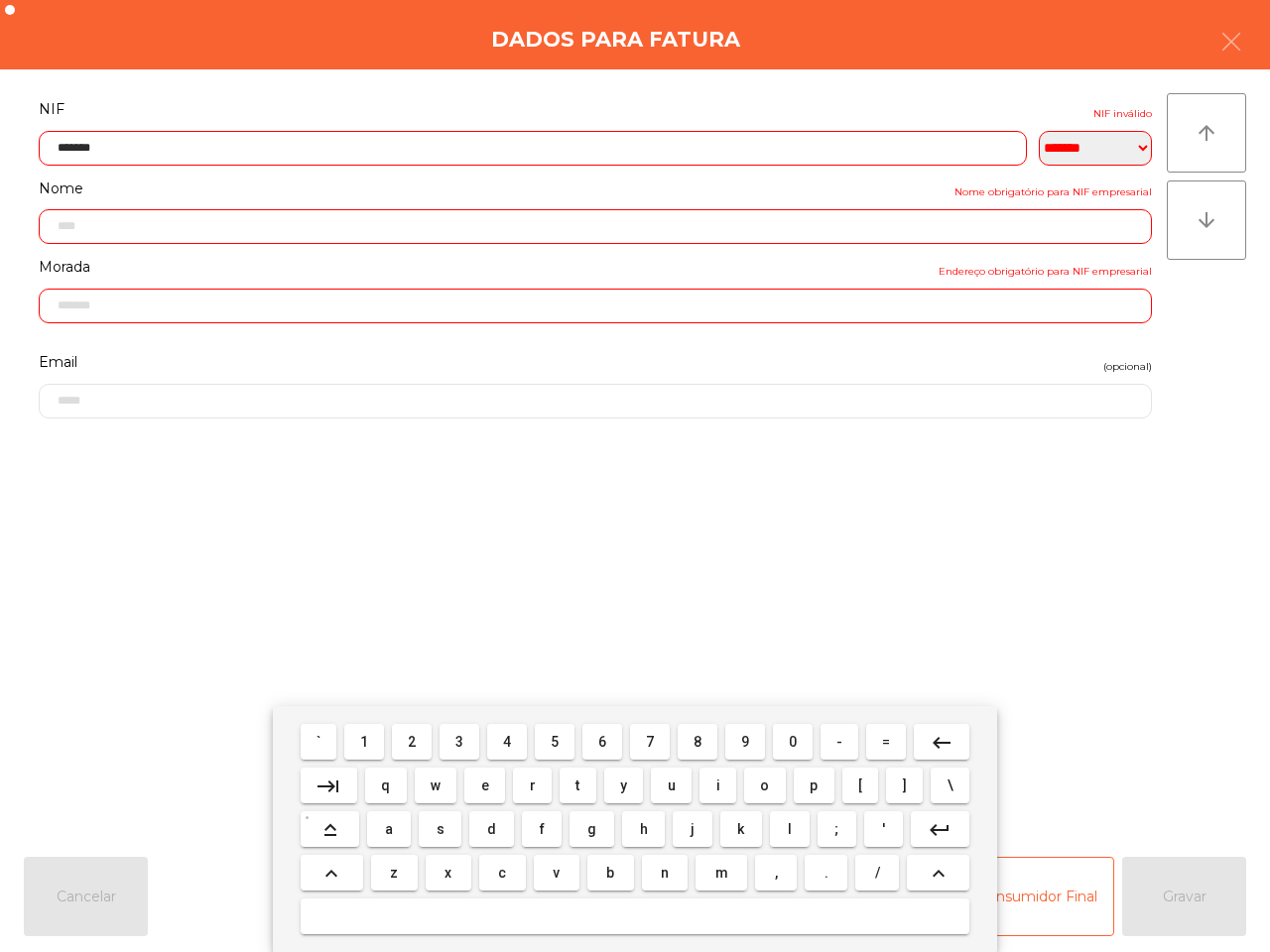 click on "7" at bounding box center [650, 742] 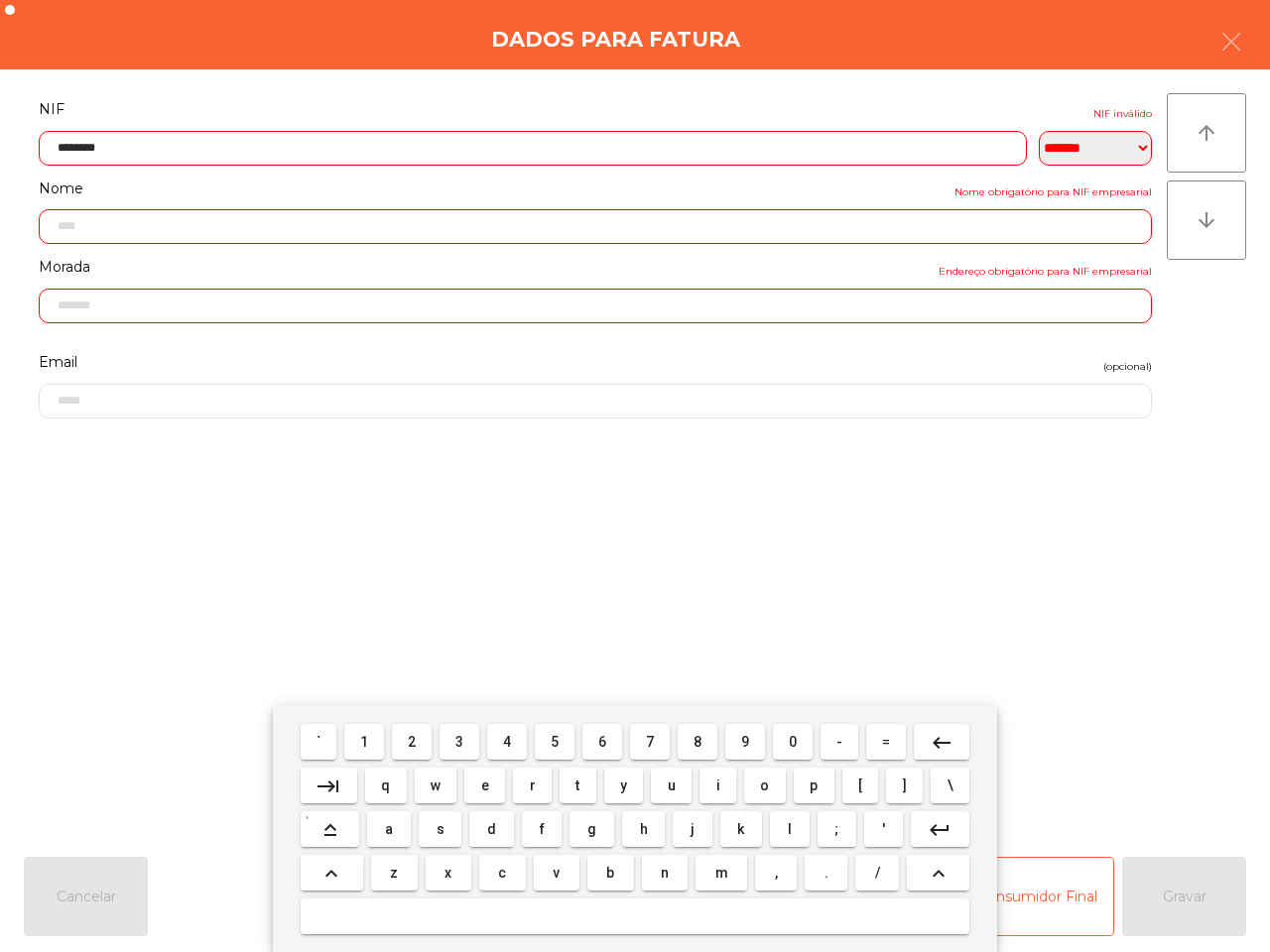 click on "2" at bounding box center [412, 742] 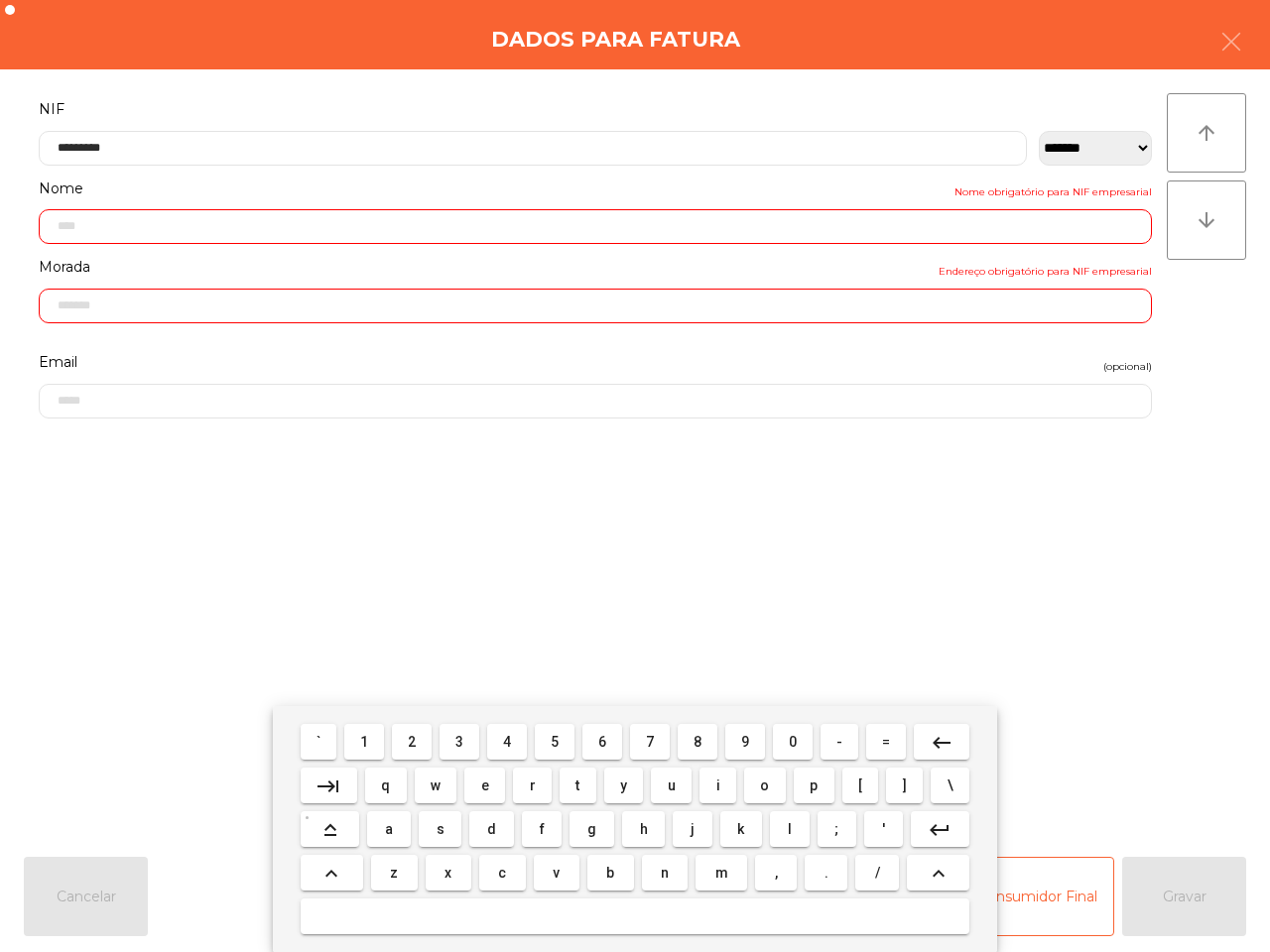 type on "**********" 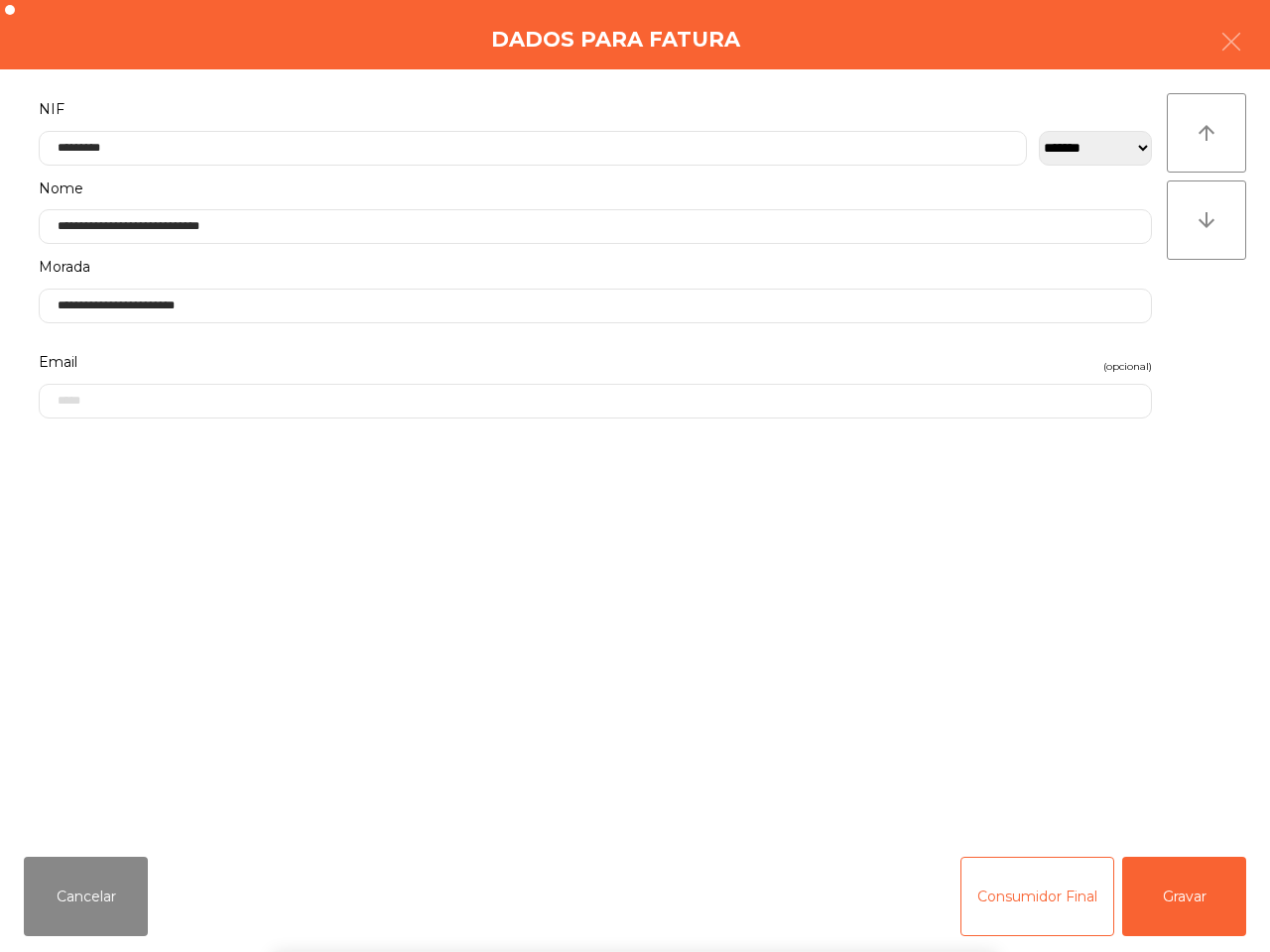 click on "` 1 2 3 4 5 6 7 8 9 0 - = keyboard_backspace keyboard_tab q w e r t y u i o p [ ] \ keyboard_capslock a s d f g h j k l ; ' keyboard_return keyboard_arrow_up z x c v b n m , . / keyboard_arrow_up" at bounding box center [635, 829] 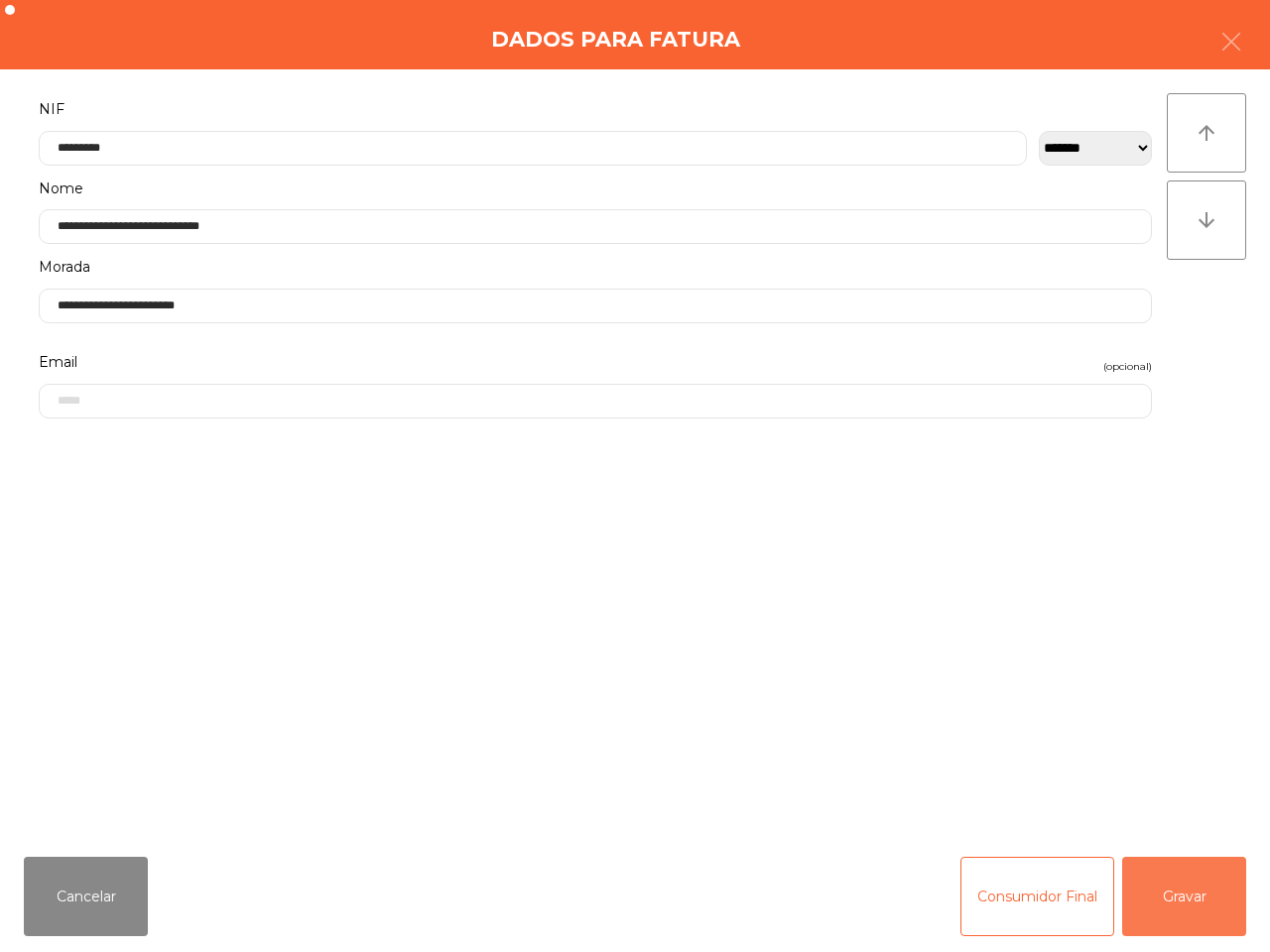 click on "Gravar" 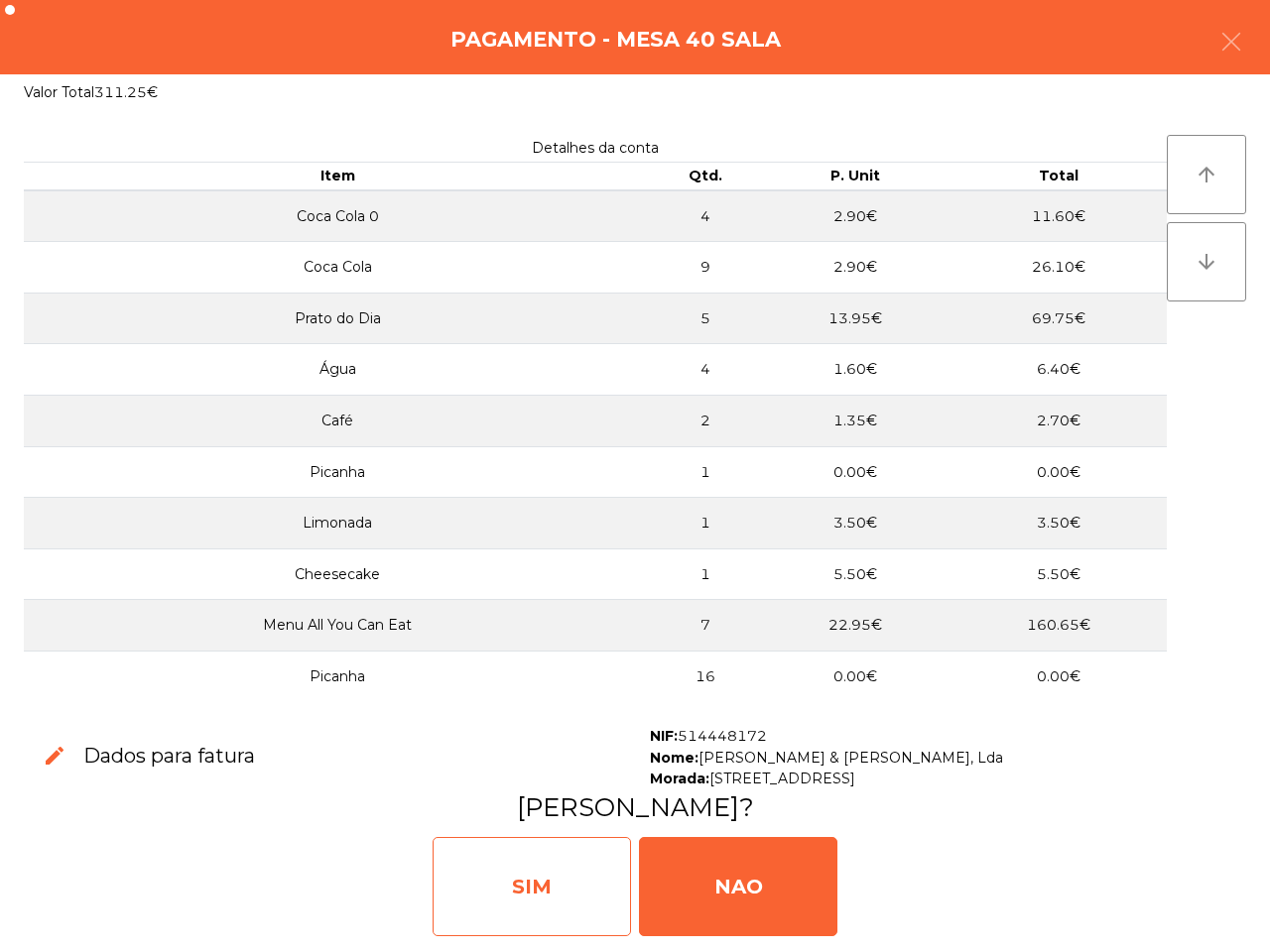 click on "SIM" 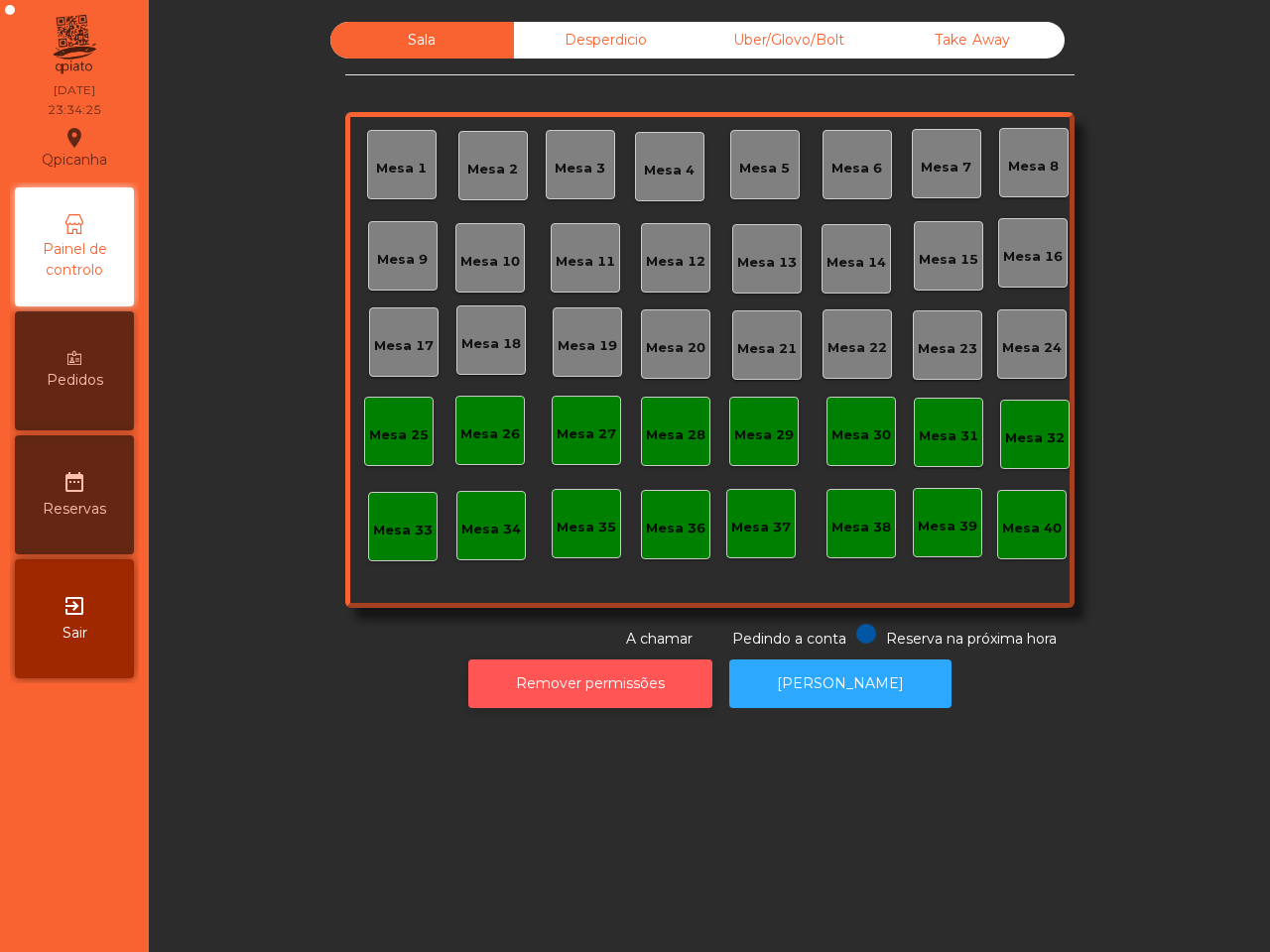 click on "Remover permissões" 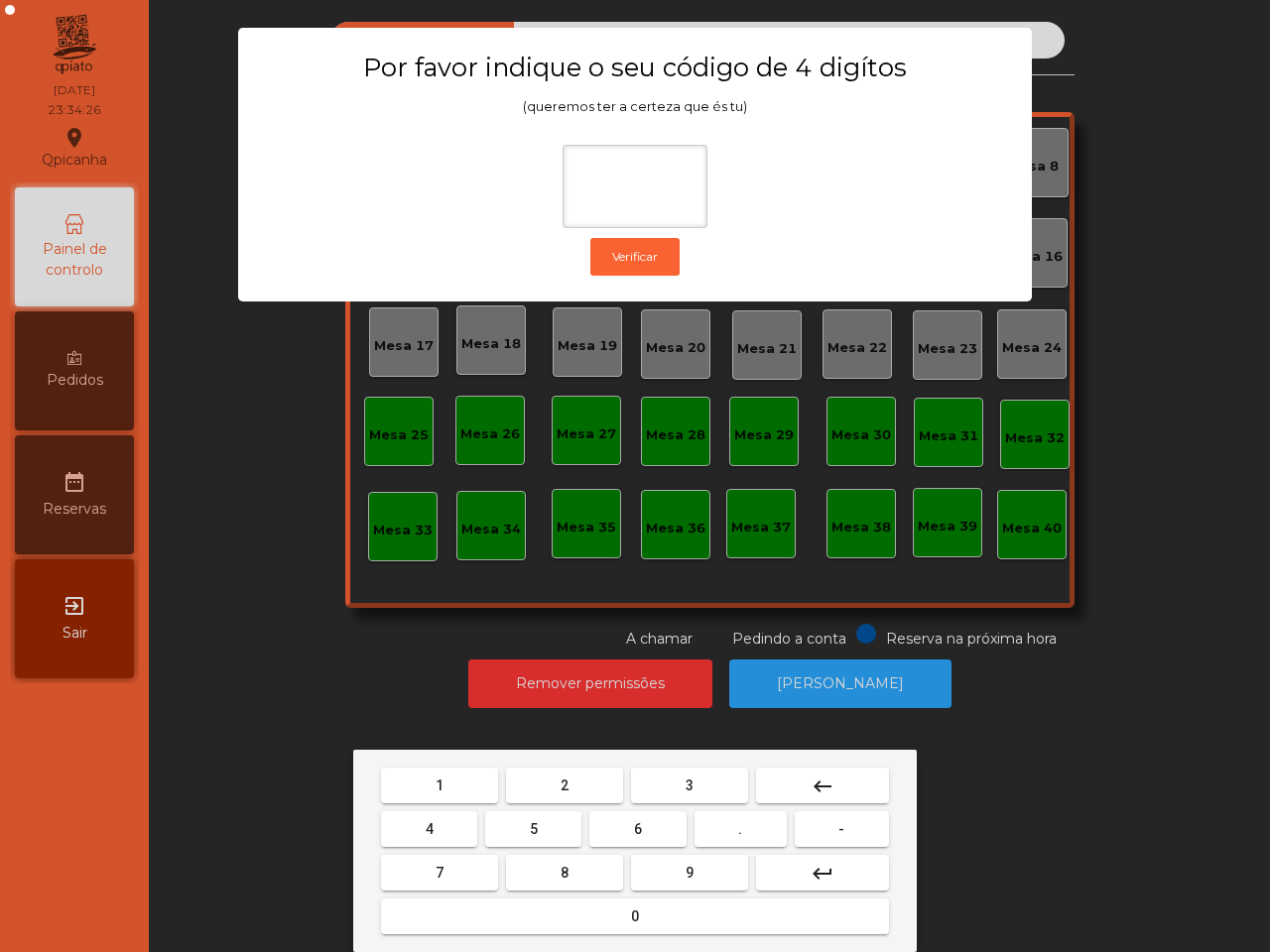 click on "1" at bounding box center (440, 785) 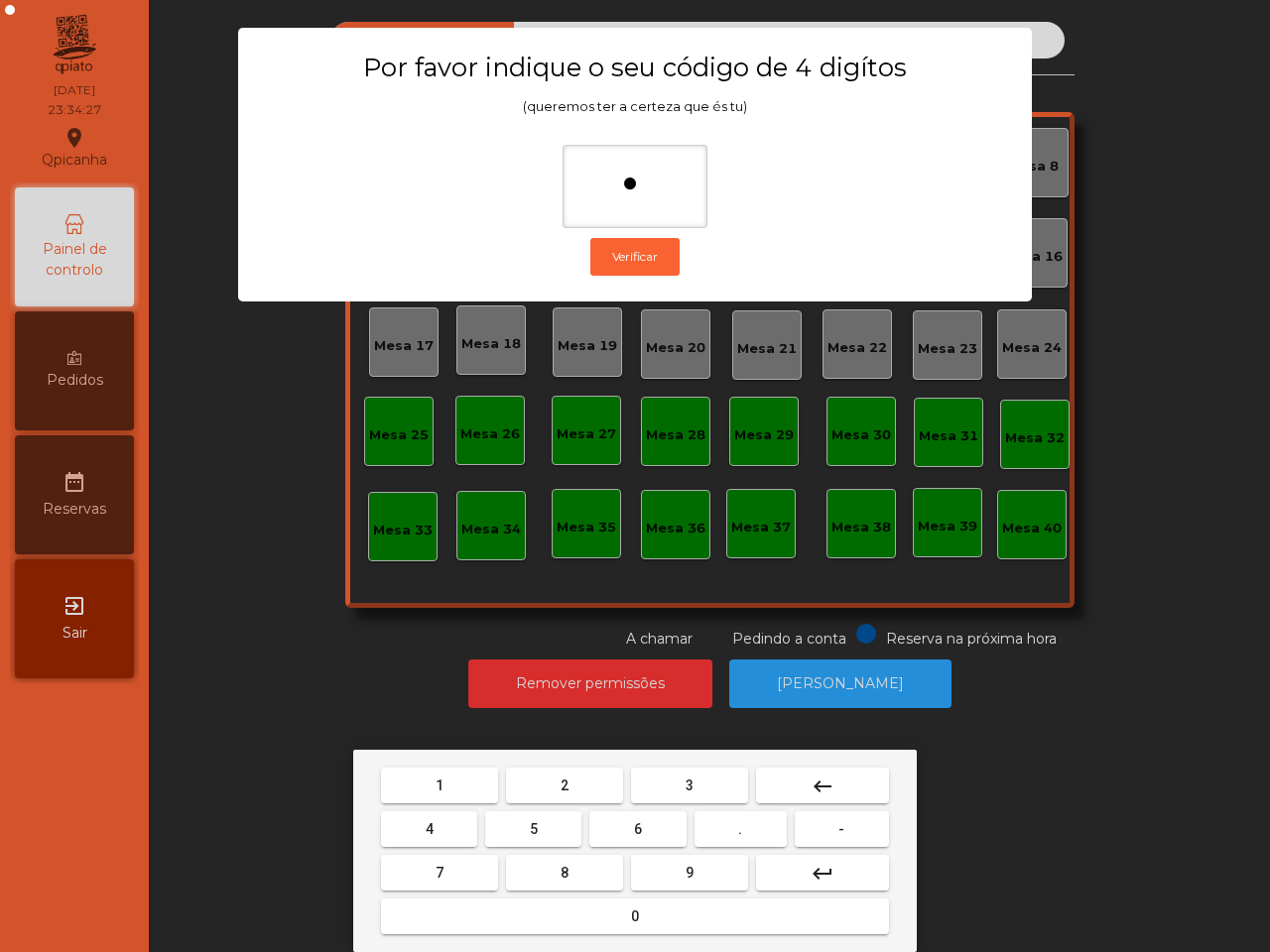 click on "9" at bounding box center [690, 873] 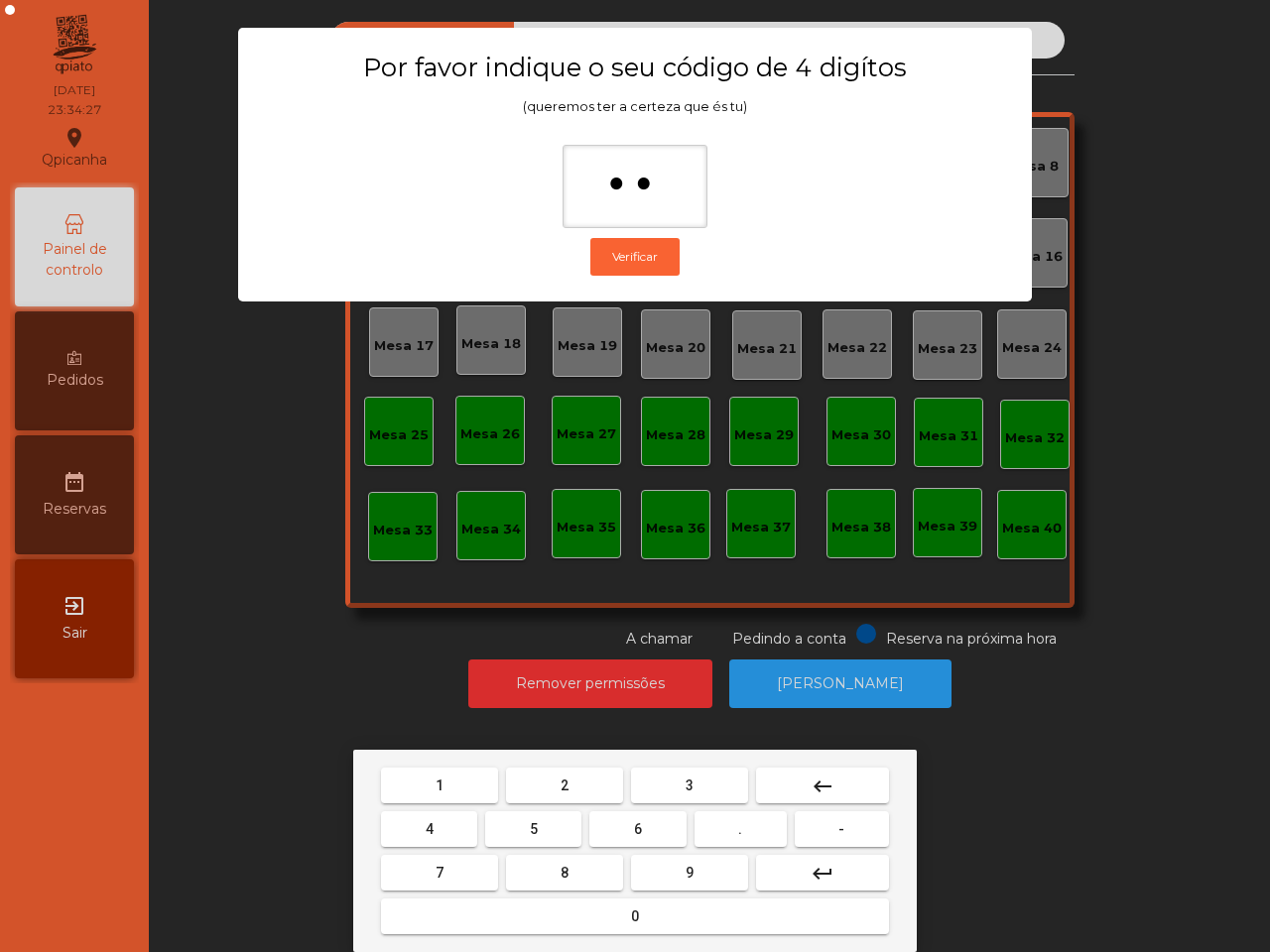 click on "4" at bounding box center [429, 829] 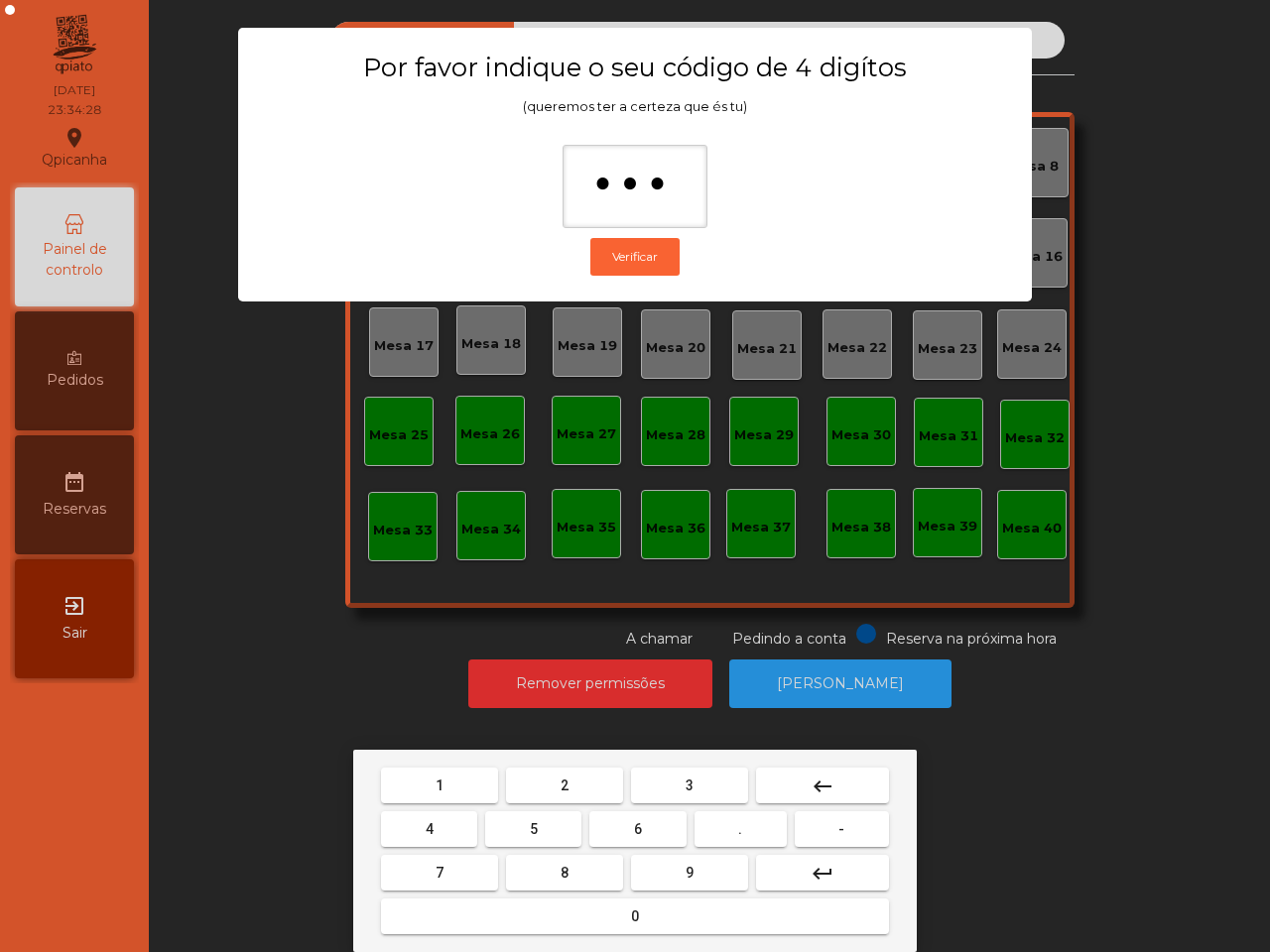 click on "0" at bounding box center [635, 916] 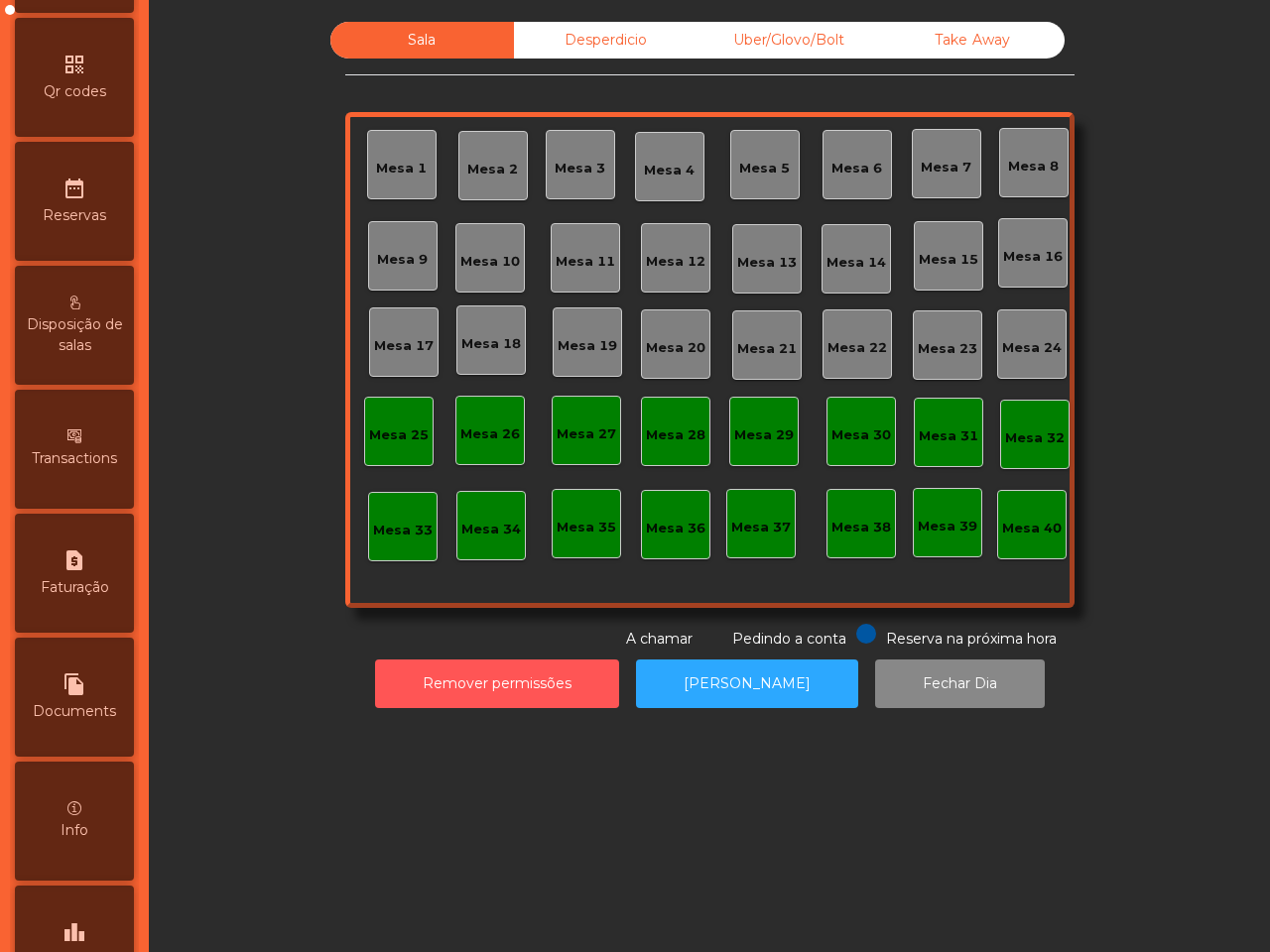 scroll, scrollTop: 754, scrollLeft: 0, axis: vertical 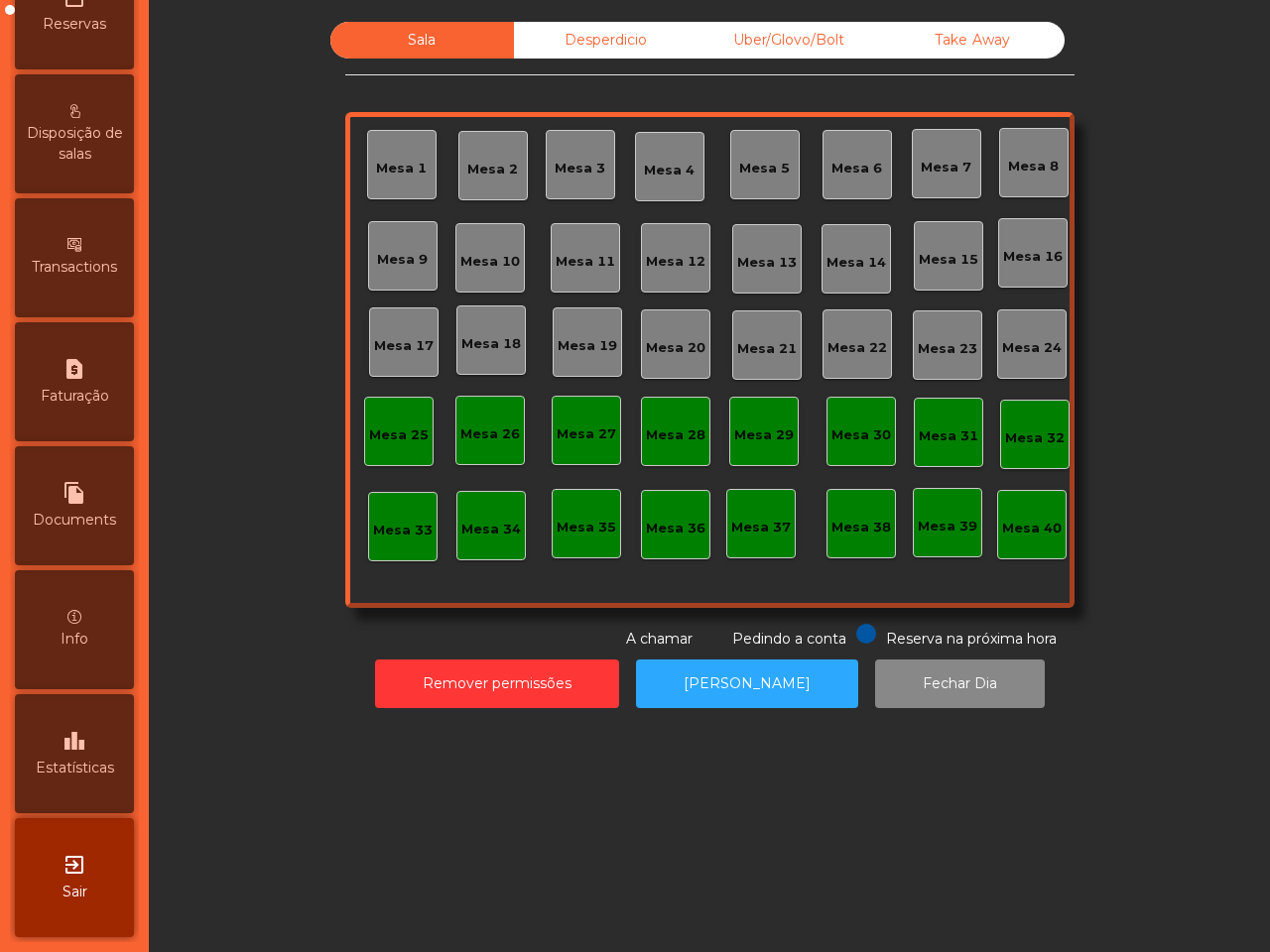 click on "Estatísticas" at bounding box center (74, 768) 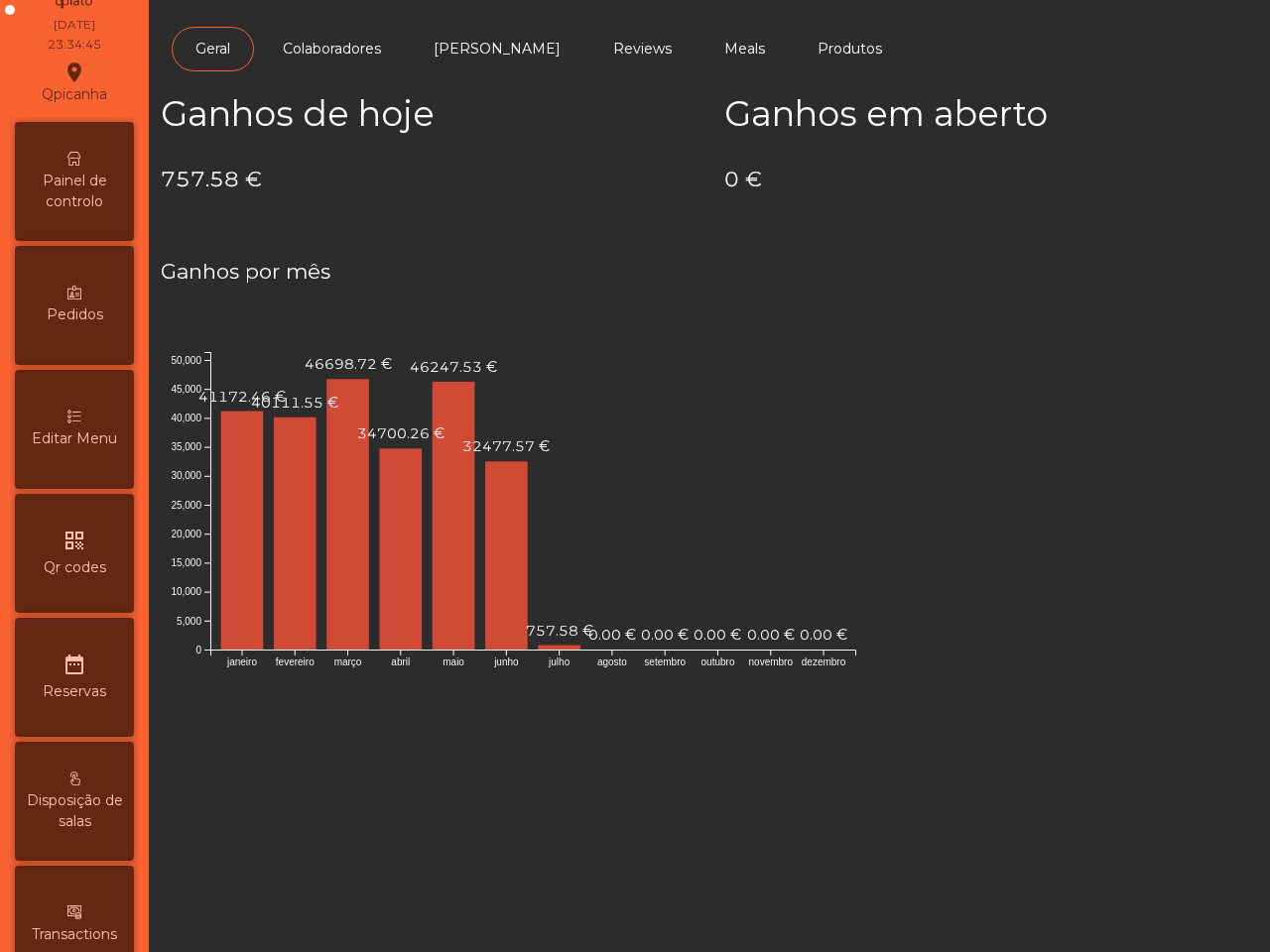 scroll, scrollTop: 0, scrollLeft: 0, axis: both 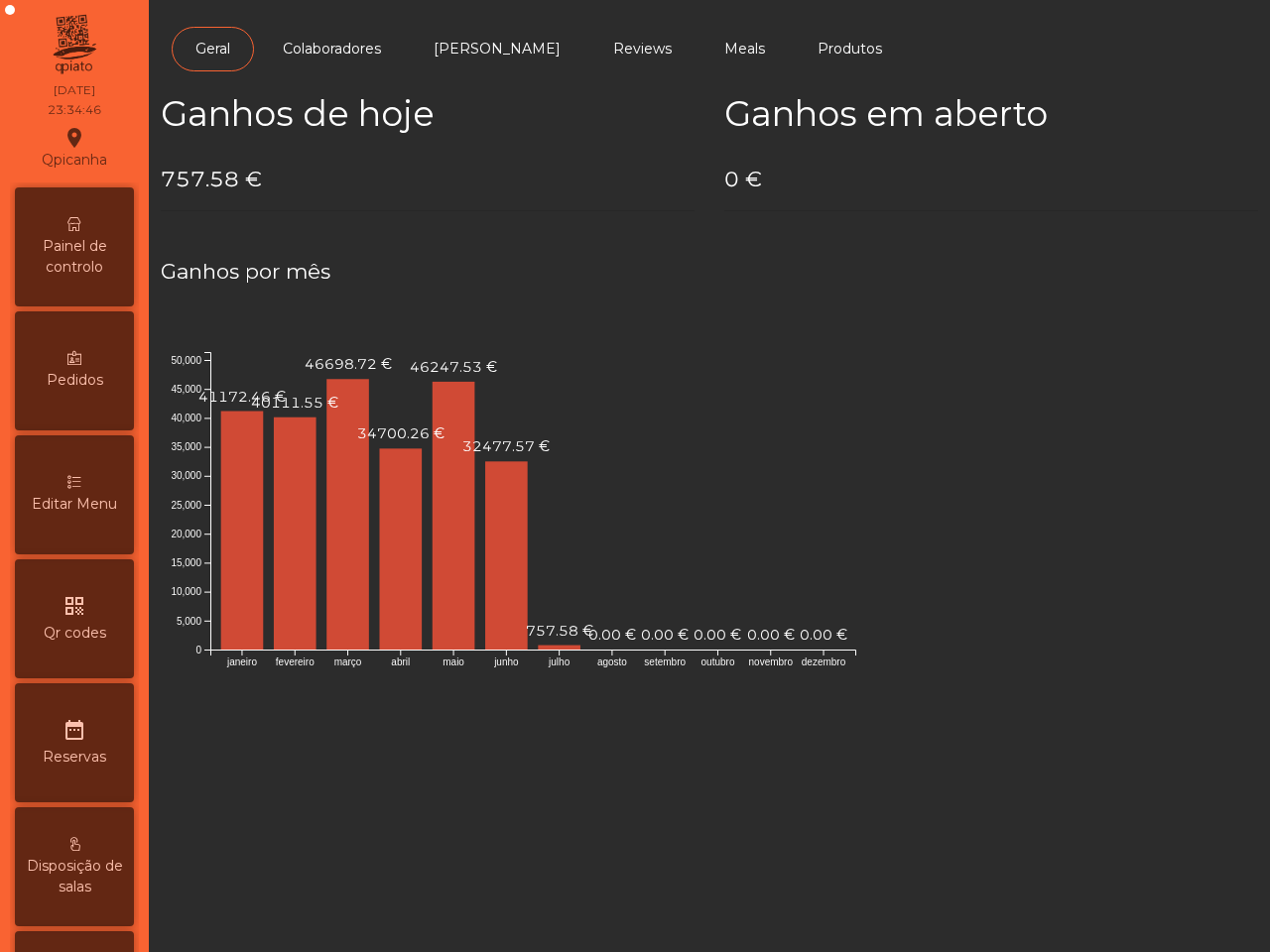 click on "Painel de controlo" at bounding box center [74, 257] 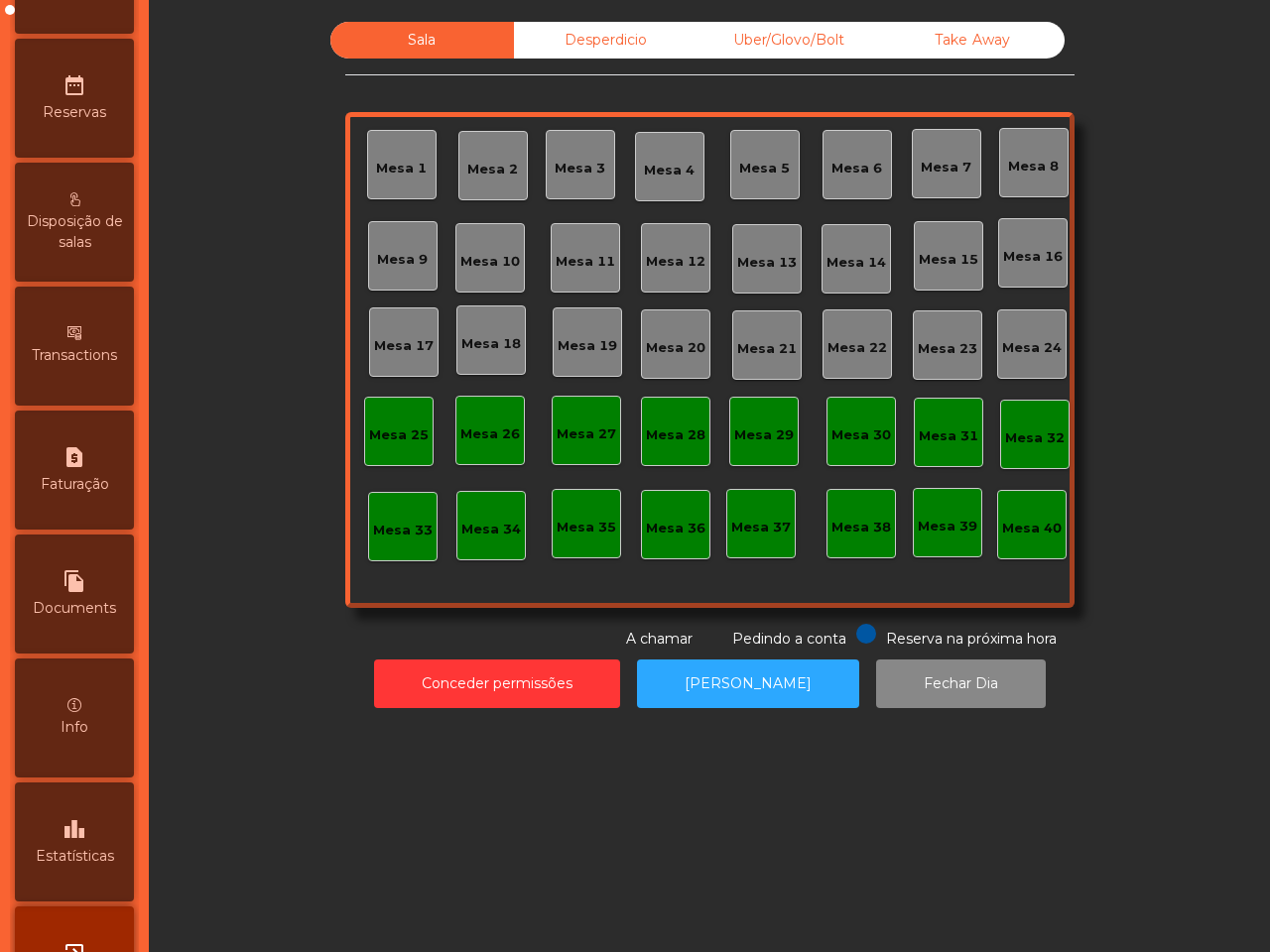 scroll, scrollTop: 754, scrollLeft: 0, axis: vertical 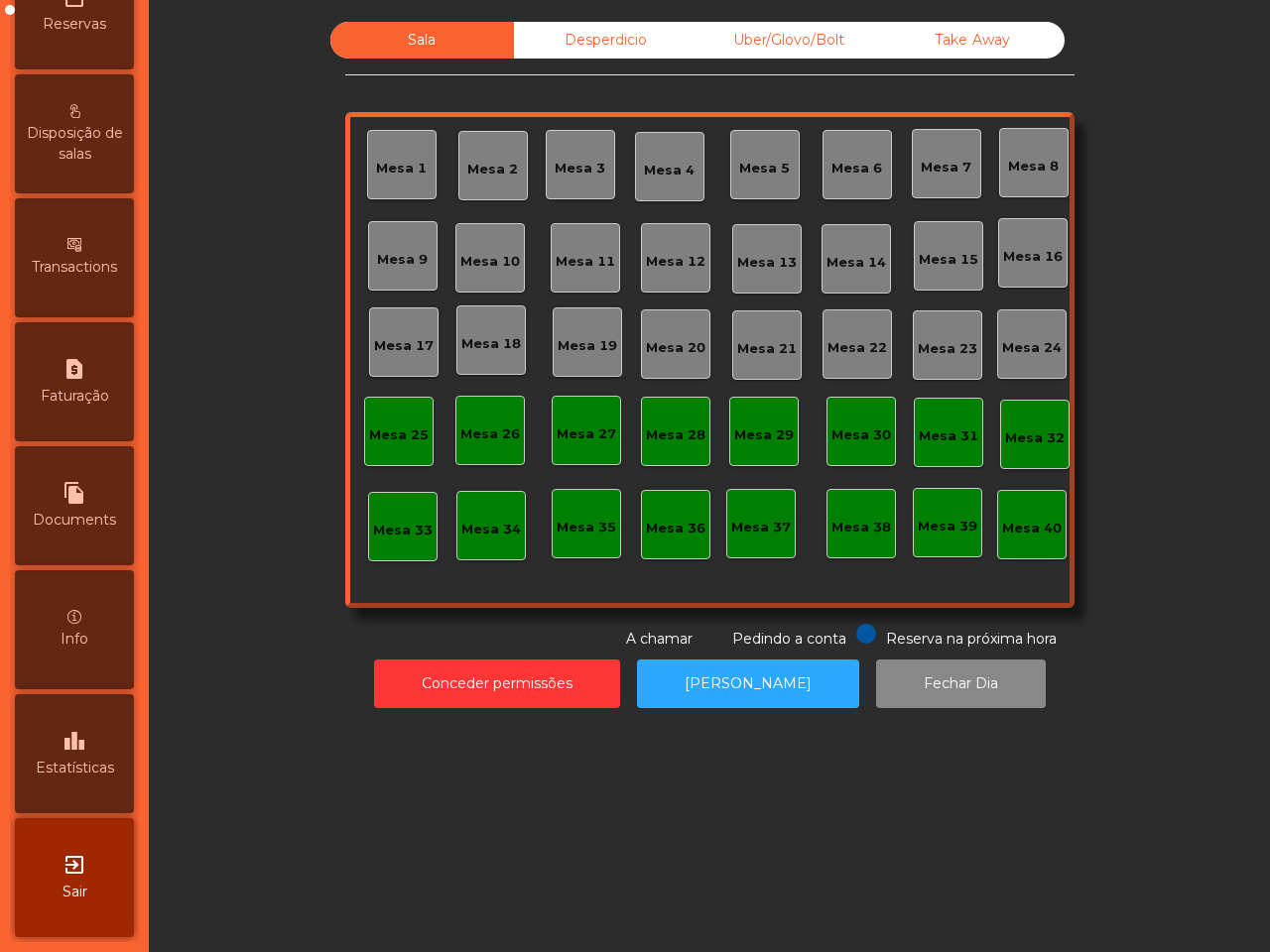 drag, startPoint x: 95, startPoint y: 729, endPoint x: 99, endPoint y: 710, distance: 19.416488 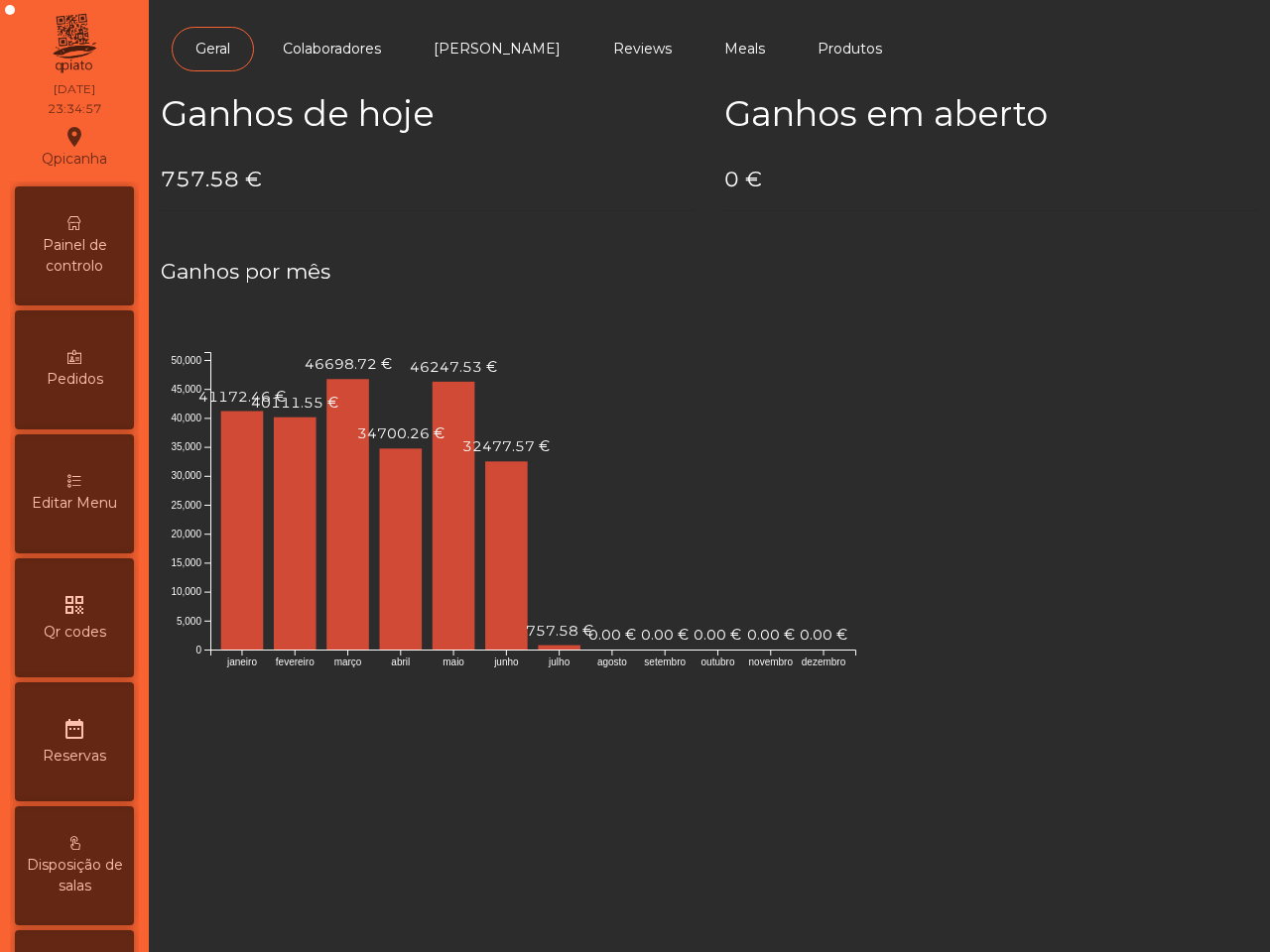 scroll, scrollTop: 0, scrollLeft: 0, axis: both 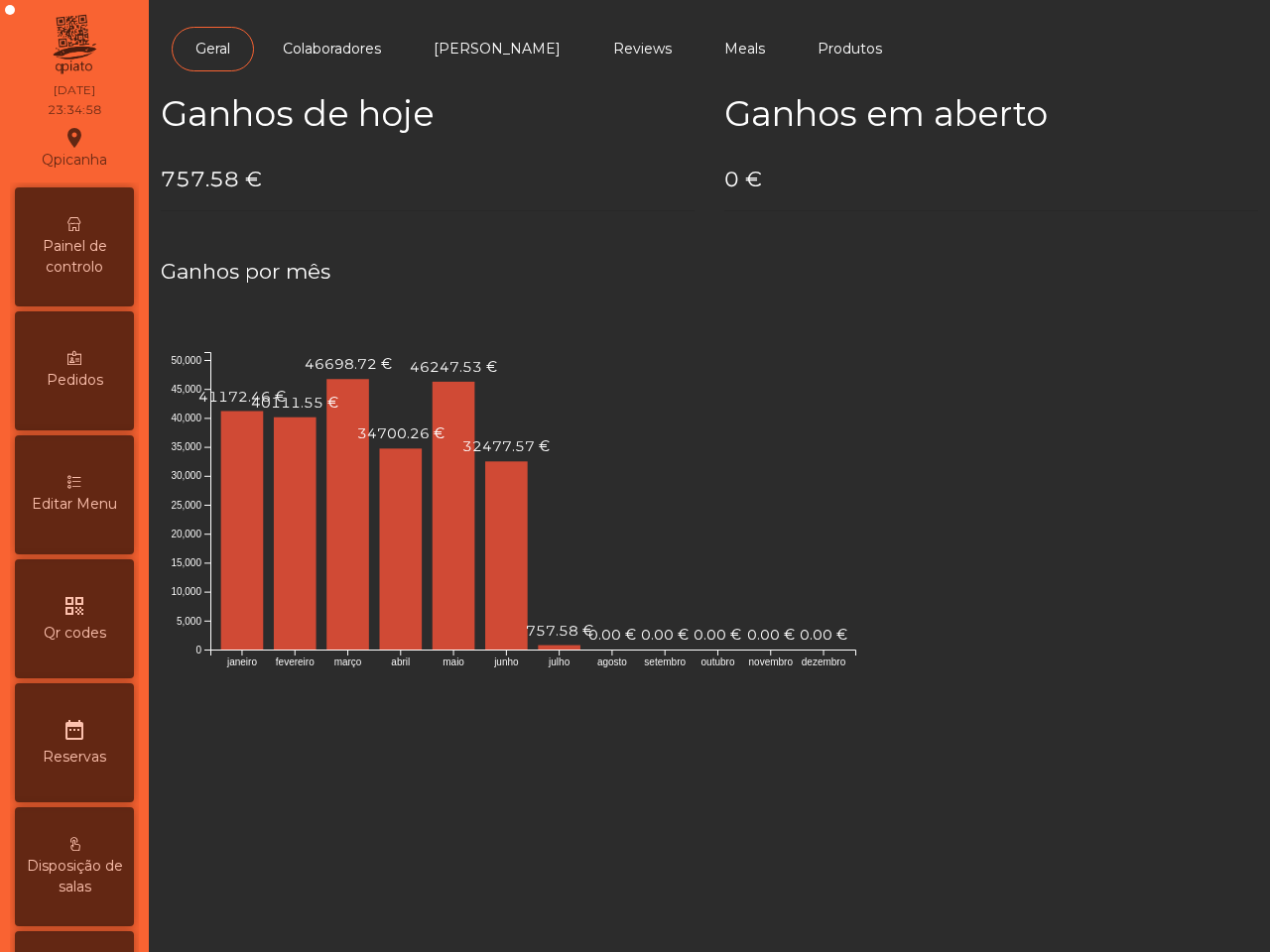 click at bounding box center (74, 224) 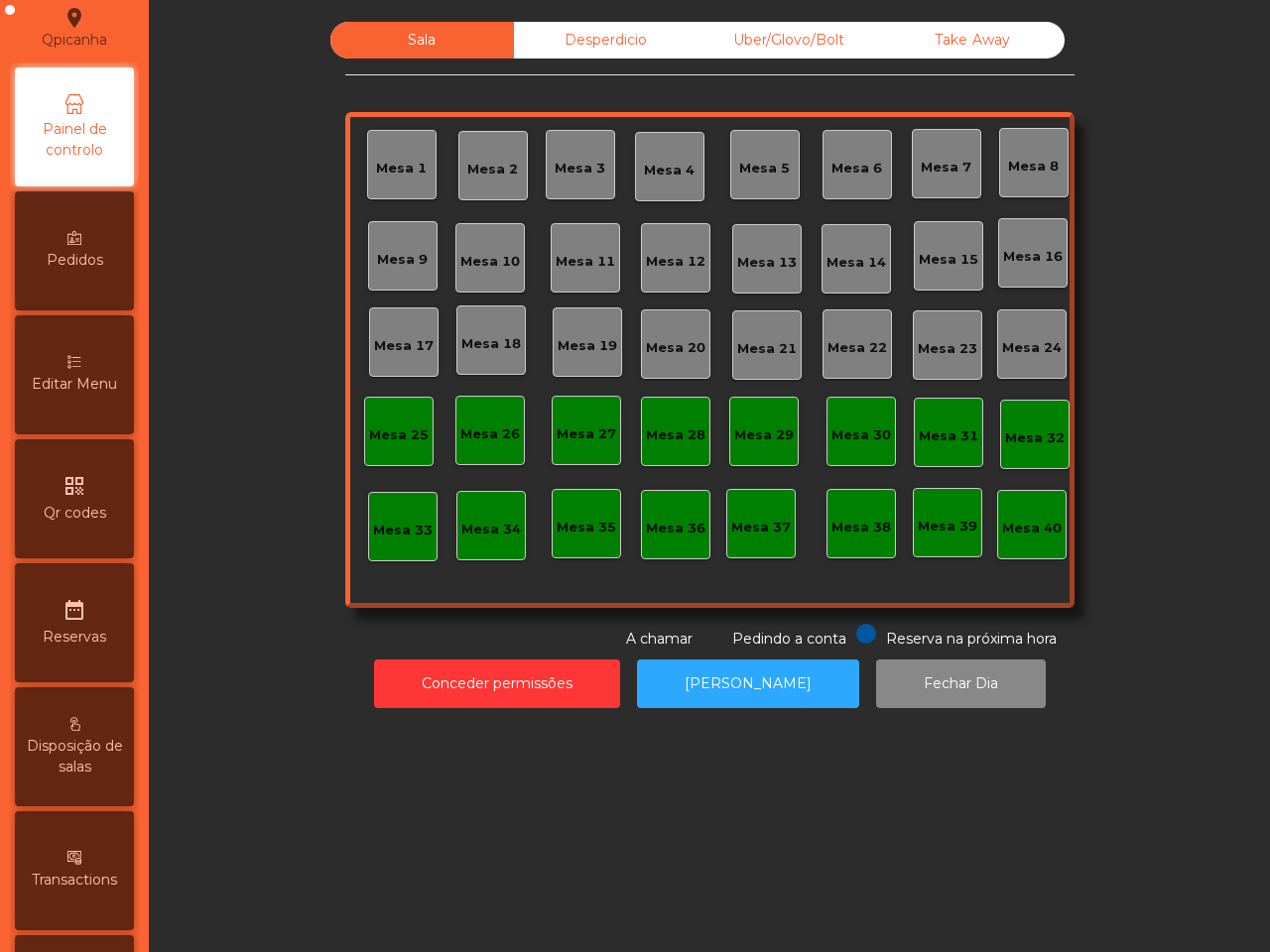 scroll, scrollTop: 0, scrollLeft: 0, axis: both 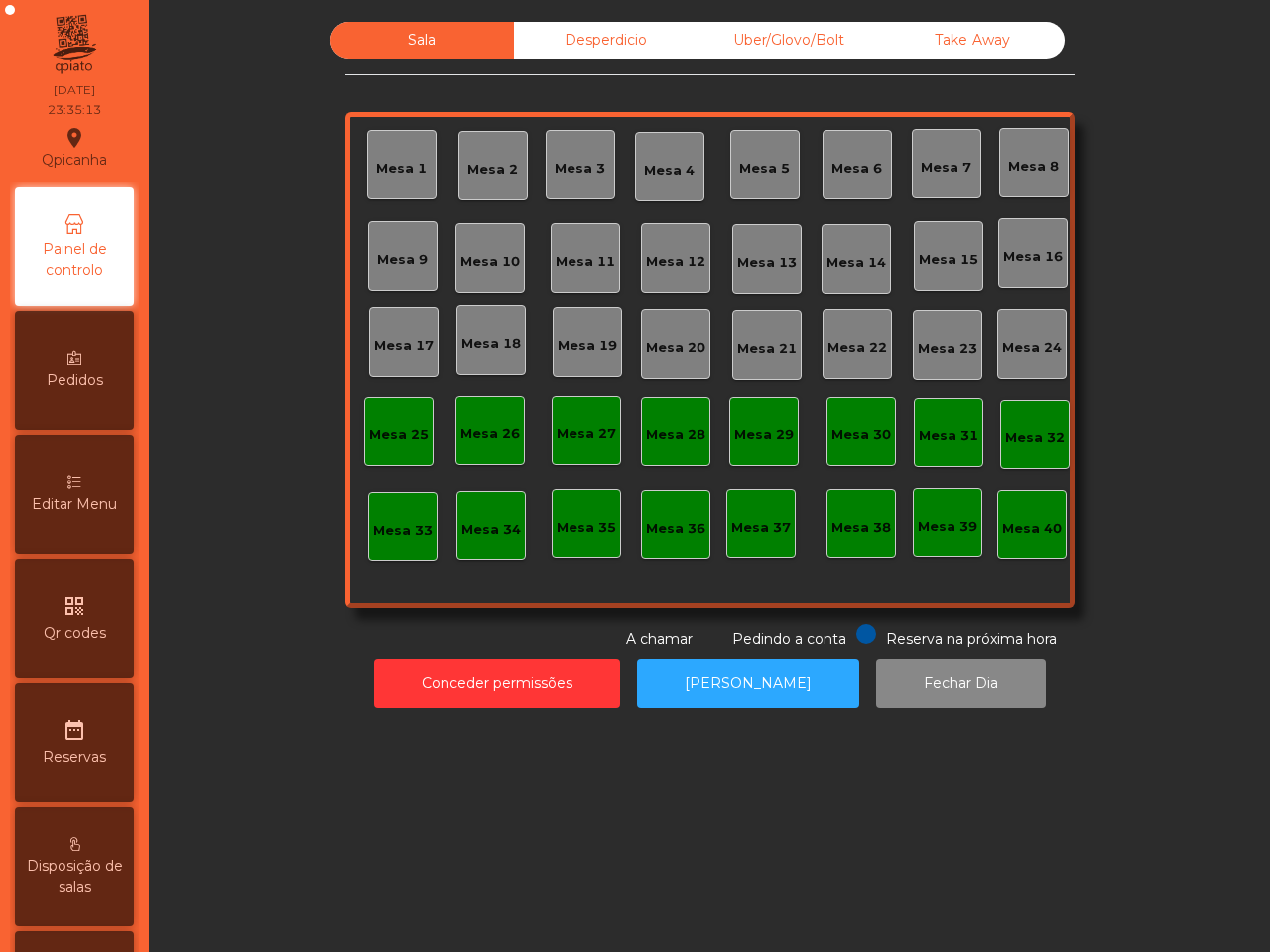 click on "Desperdicio" 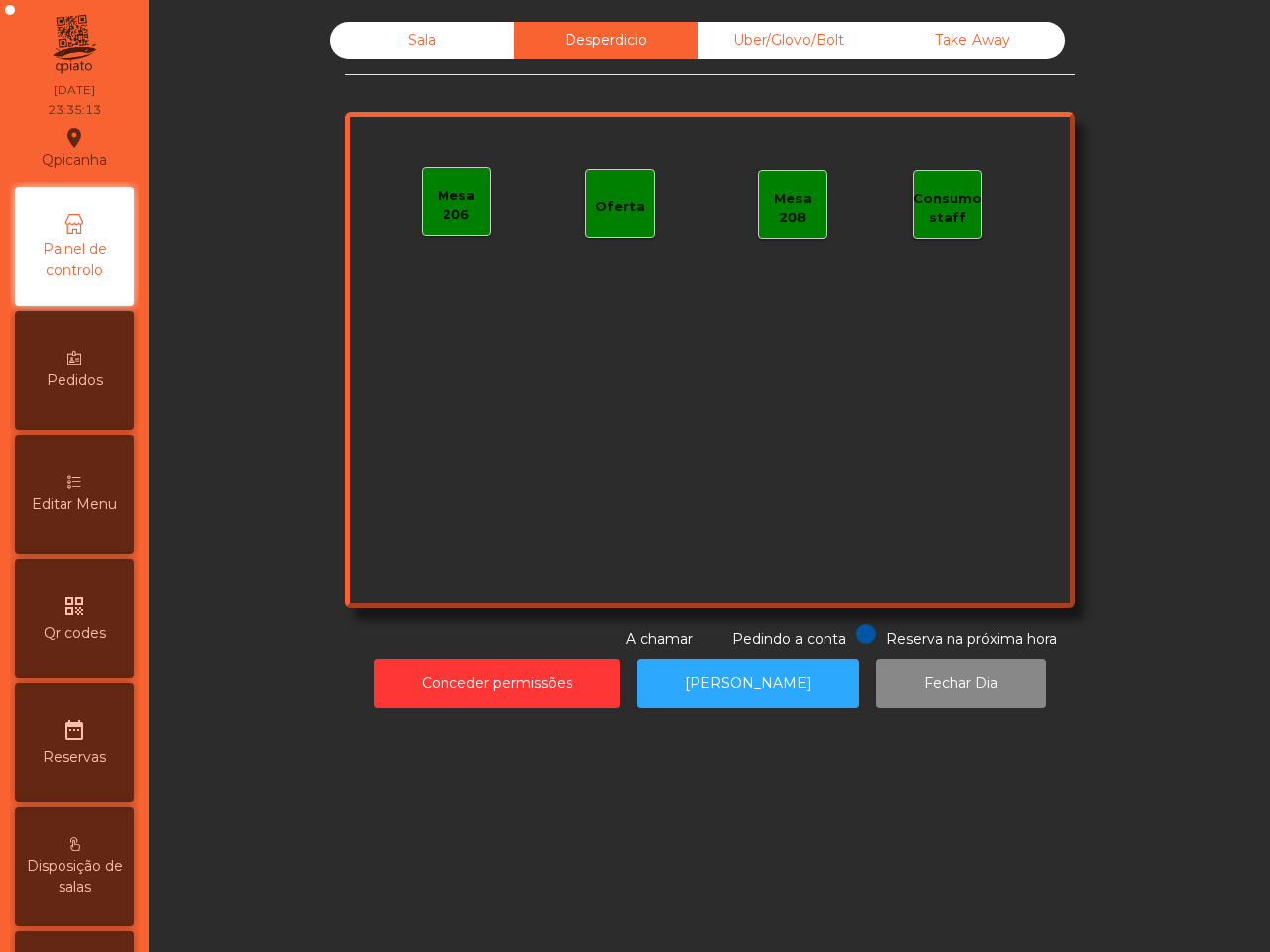 click on "Uber/Glovo/Bolt" 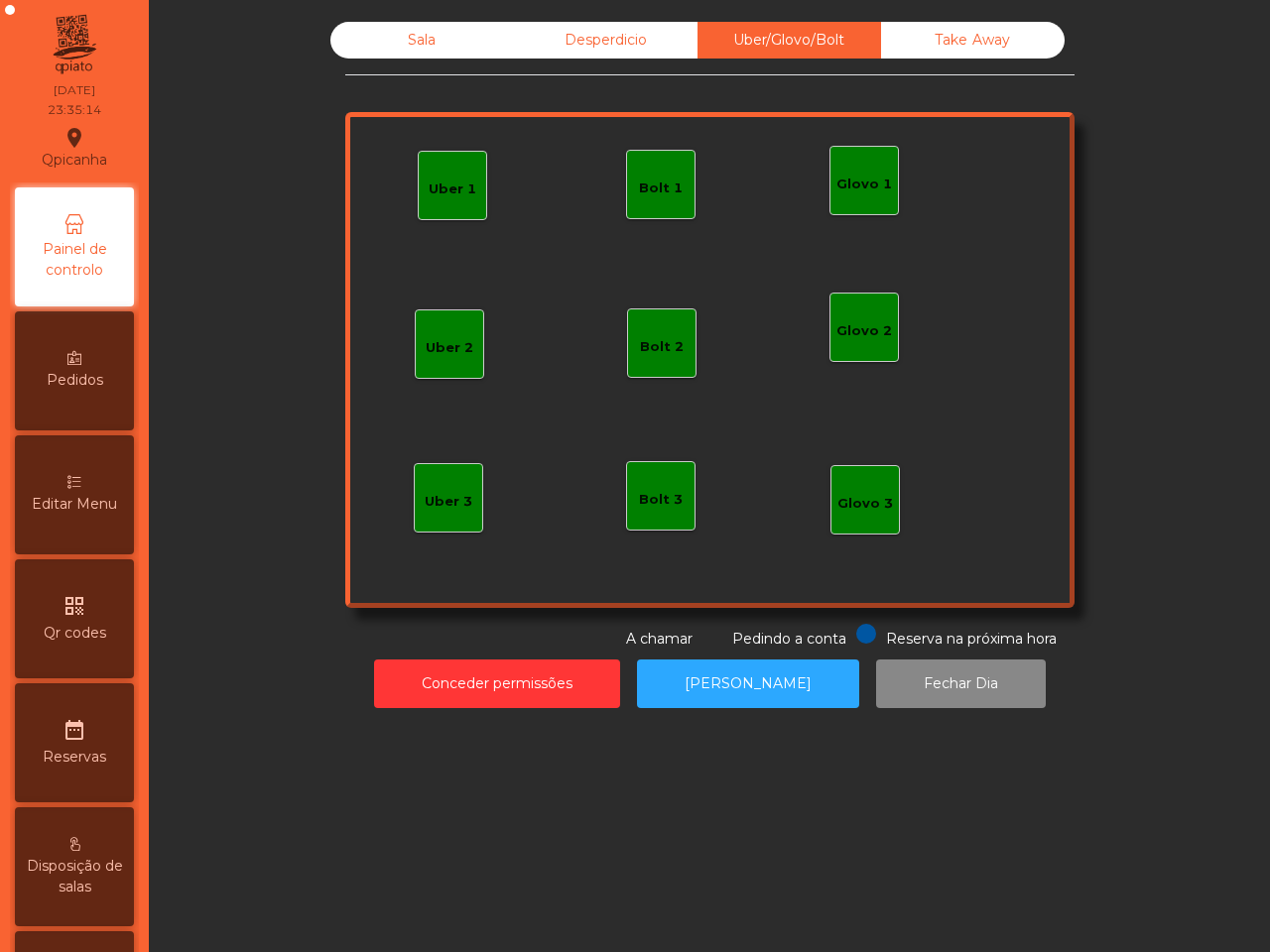 click on "Take Away" 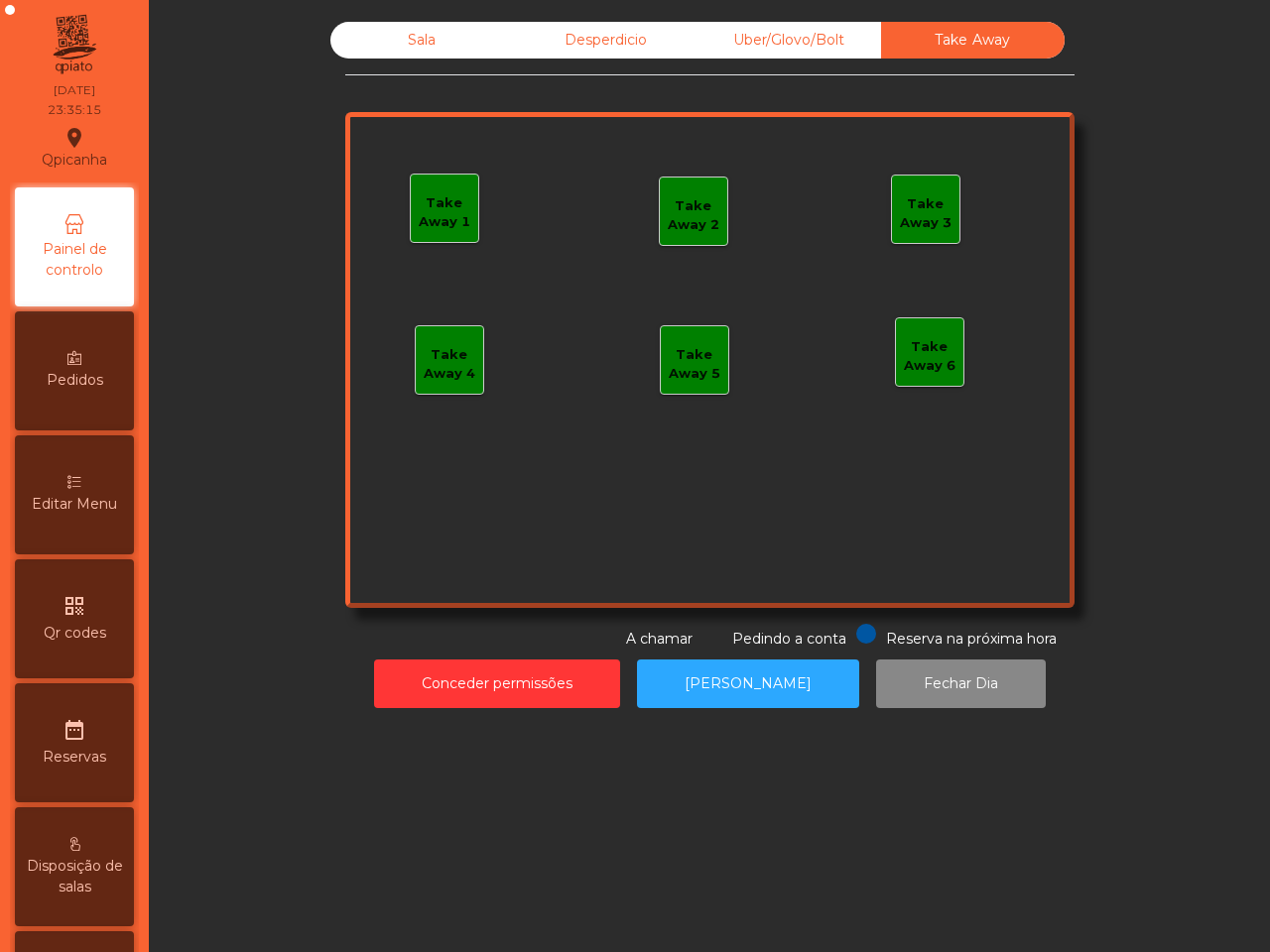 click on "Sala" 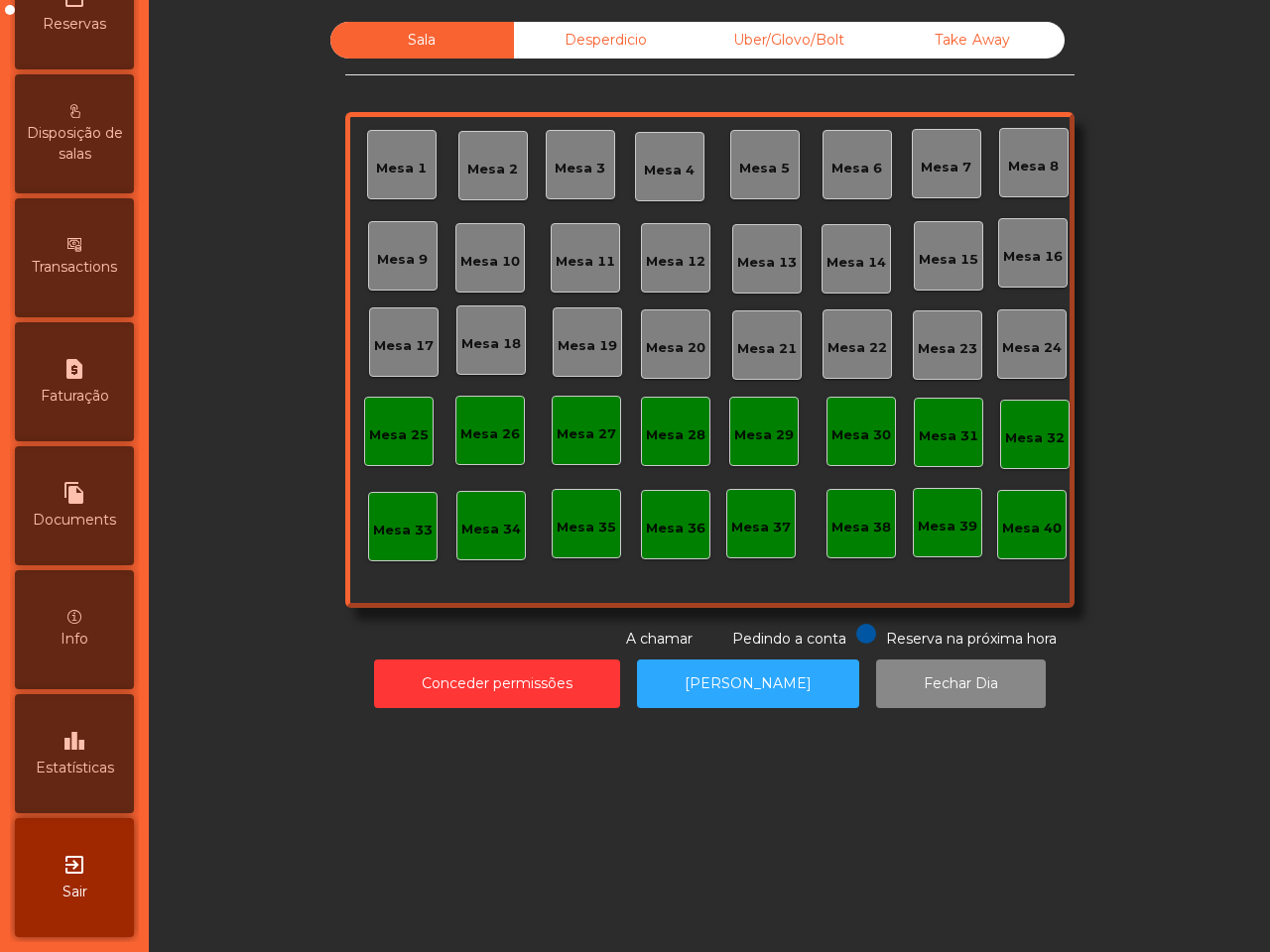 scroll, scrollTop: 754, scrollLeft: 0, axis: vertical 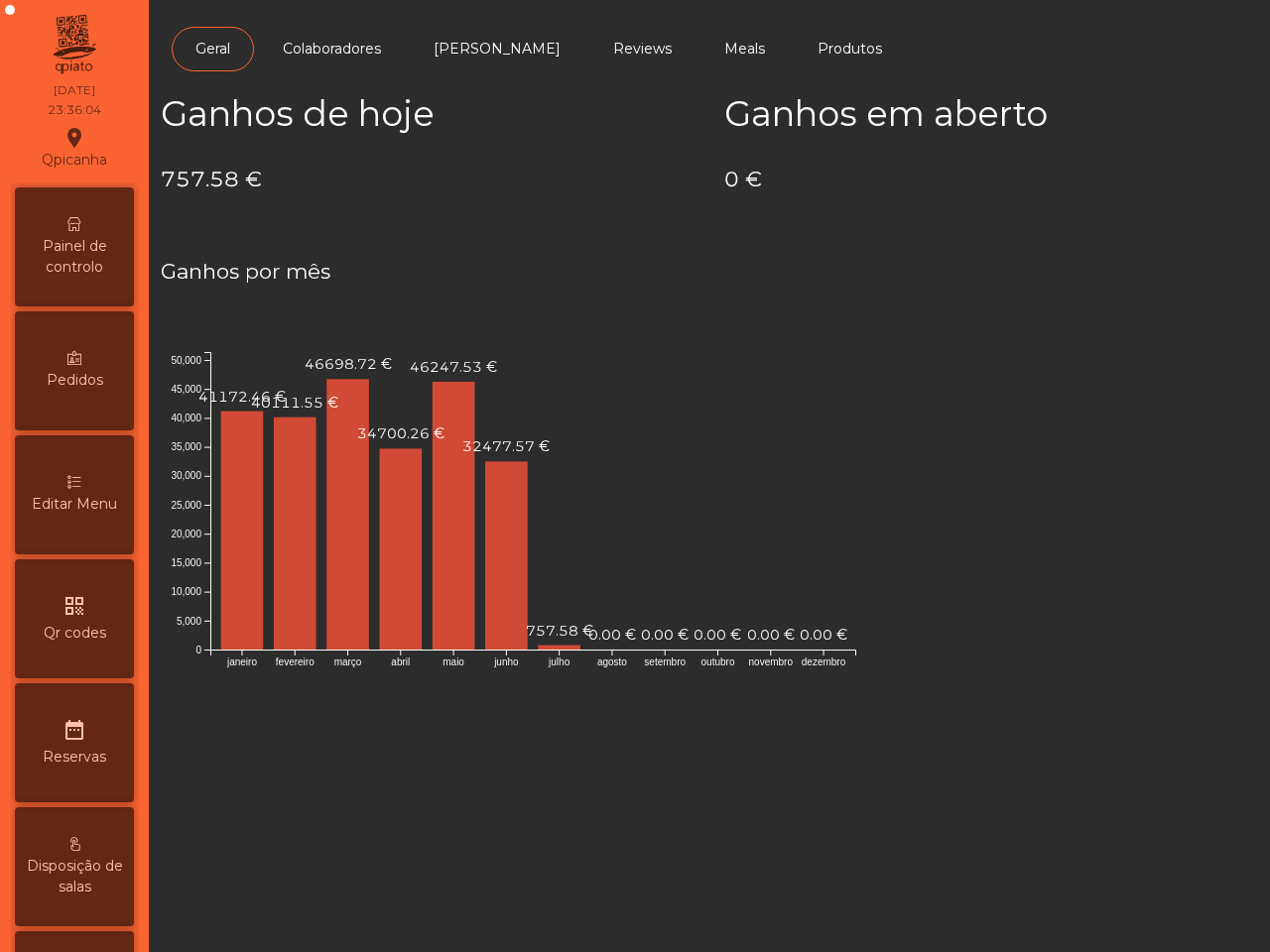 click on "Painel de controlo" at bounding box center (74, 247) 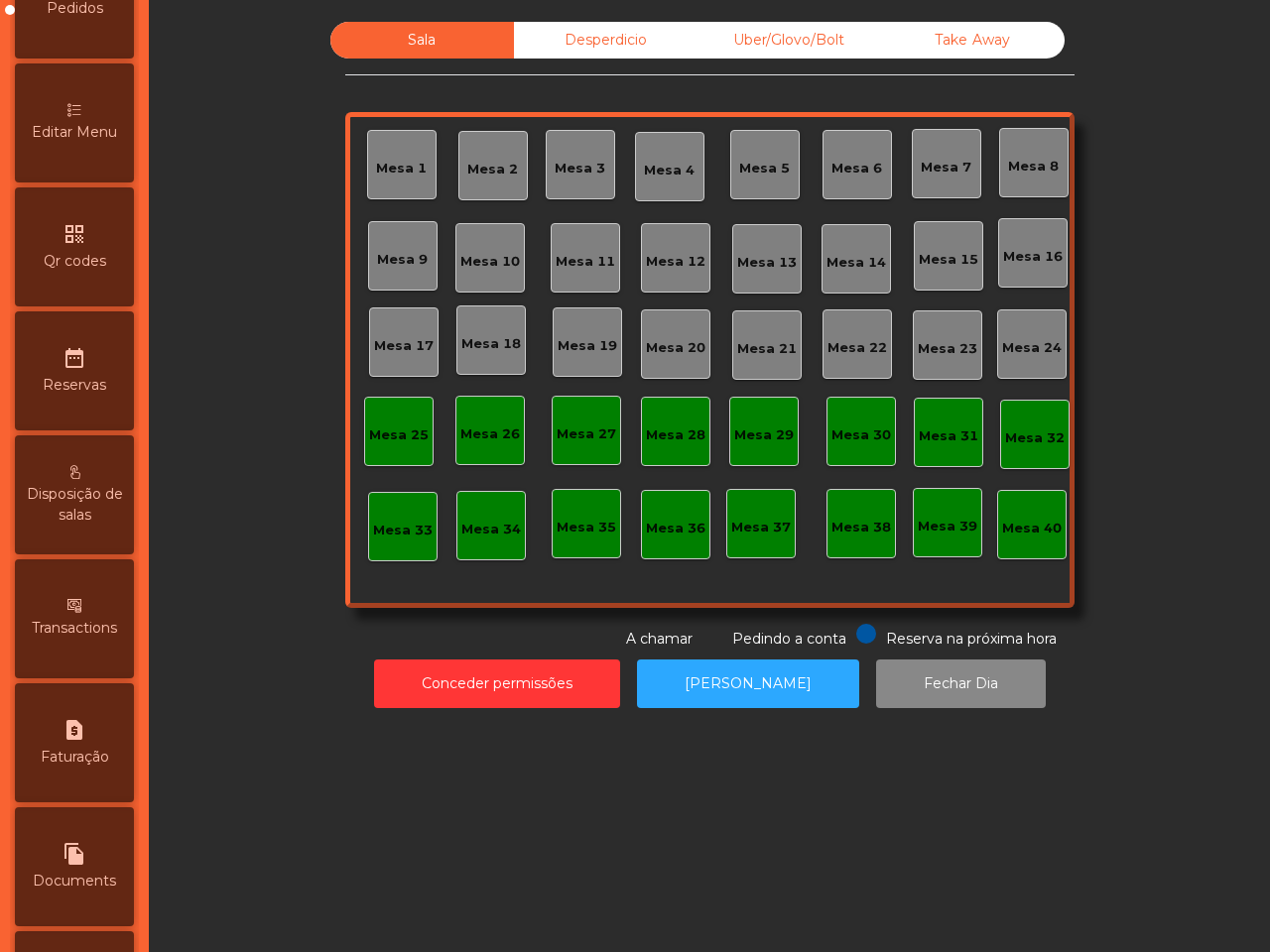 scroll, scrollTop: 754, scrollLeft: 0, axis: vertical 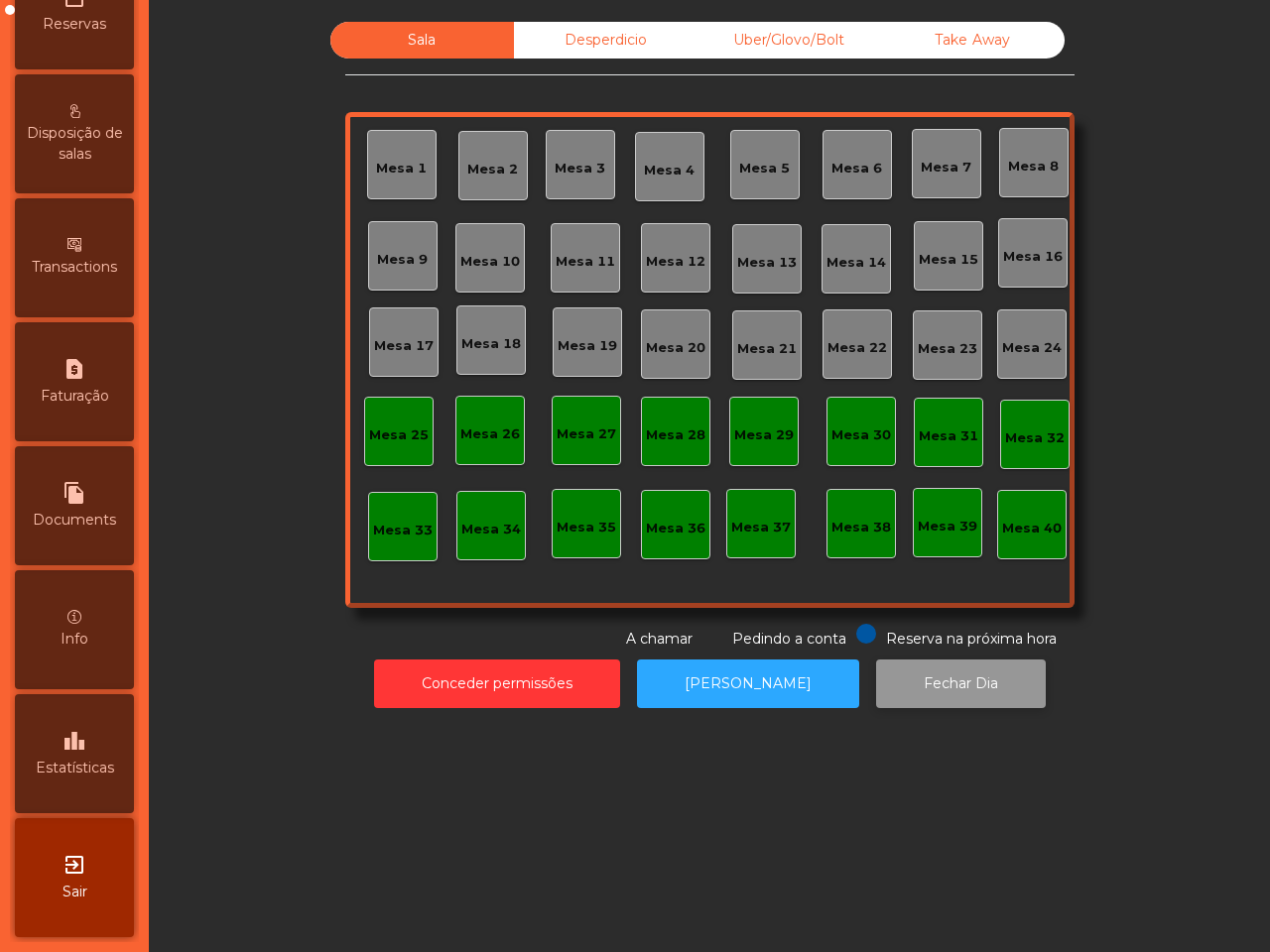 click on "Fechar Dia" 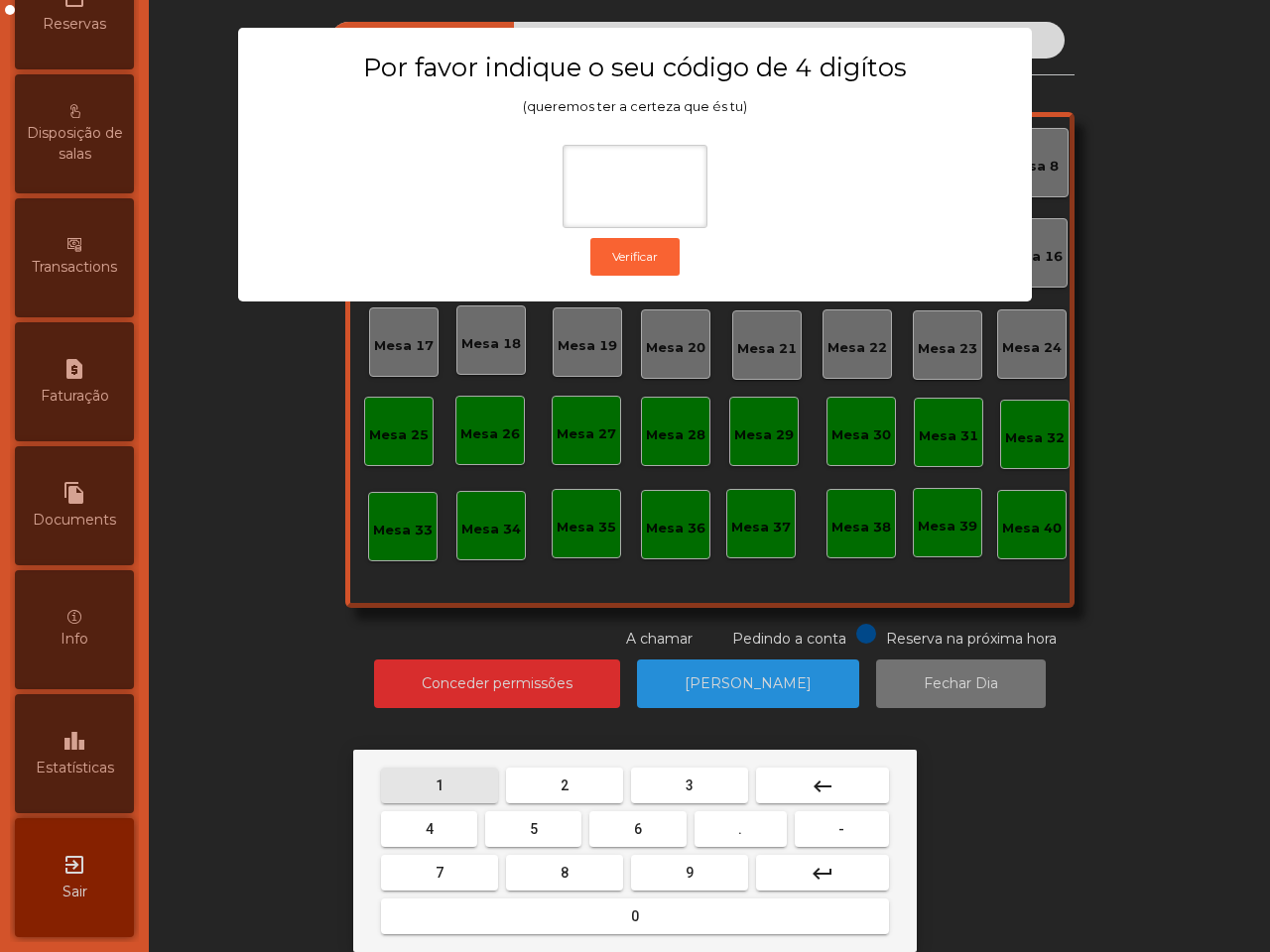 drag, startPoint x: 425, startPoint y: 788, endPoint x: 444, endPoint y: 784, distance: 19.416488 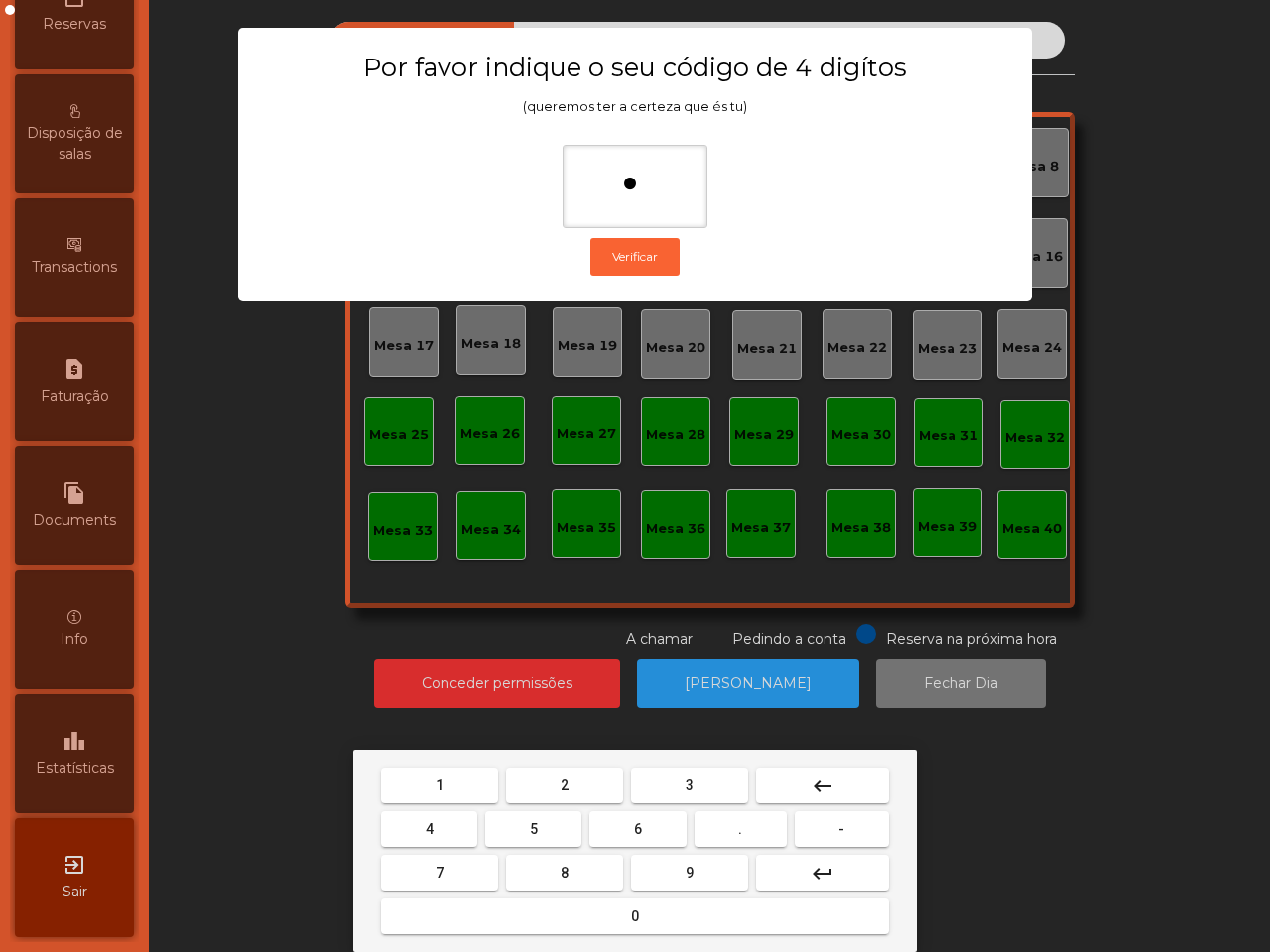 drag, startPoint x: 766, startPoint y: 870, endPoint x: 732, endPoint y: 871, distance: 34.0147 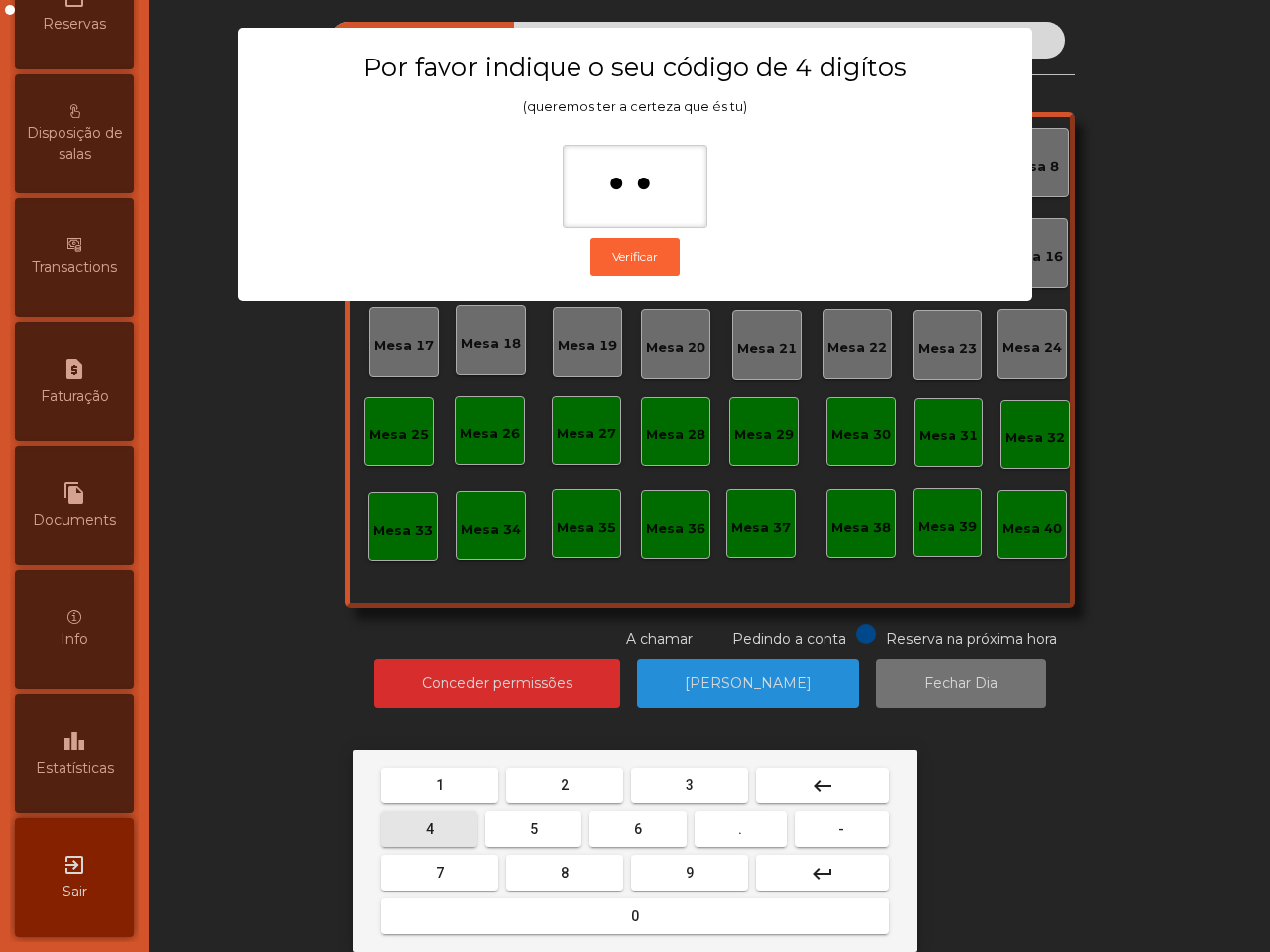 drag, startPoint x: 458, startPoint y: 826, endPoint x: 471, endPoint y: 845, distance: 23.021729 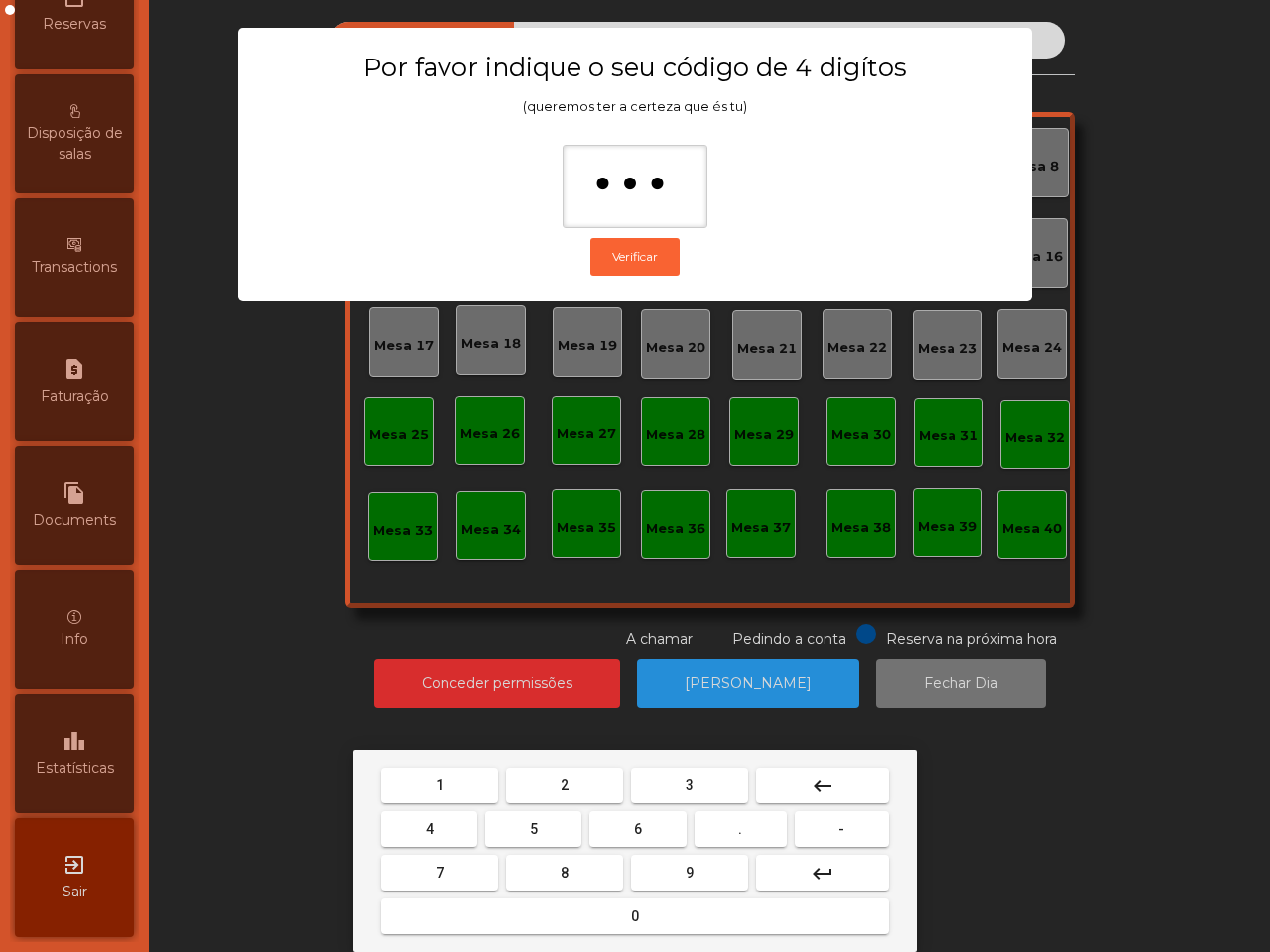 click on "0" at bounding box center (635, 916) 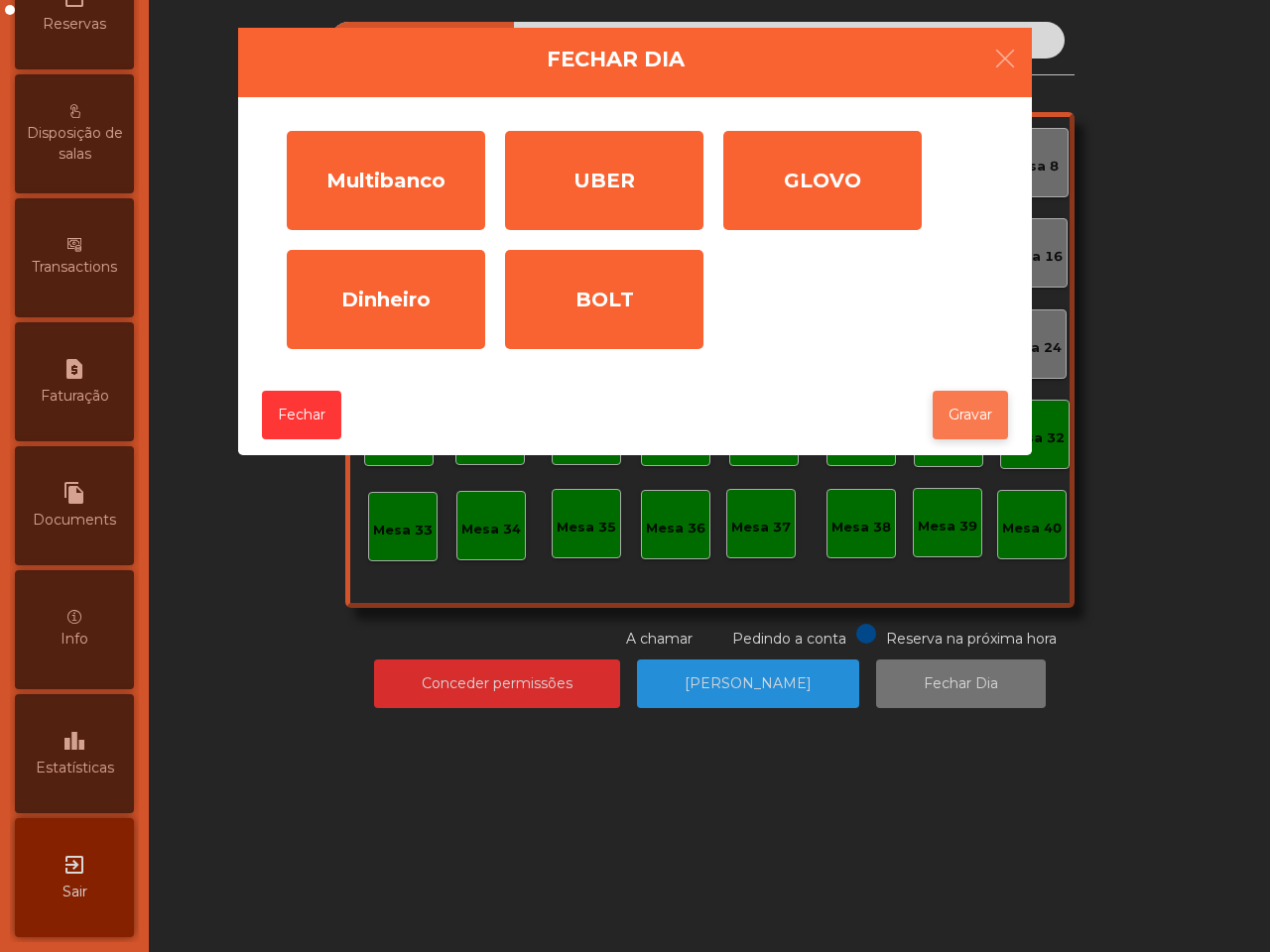click on "Gravar" 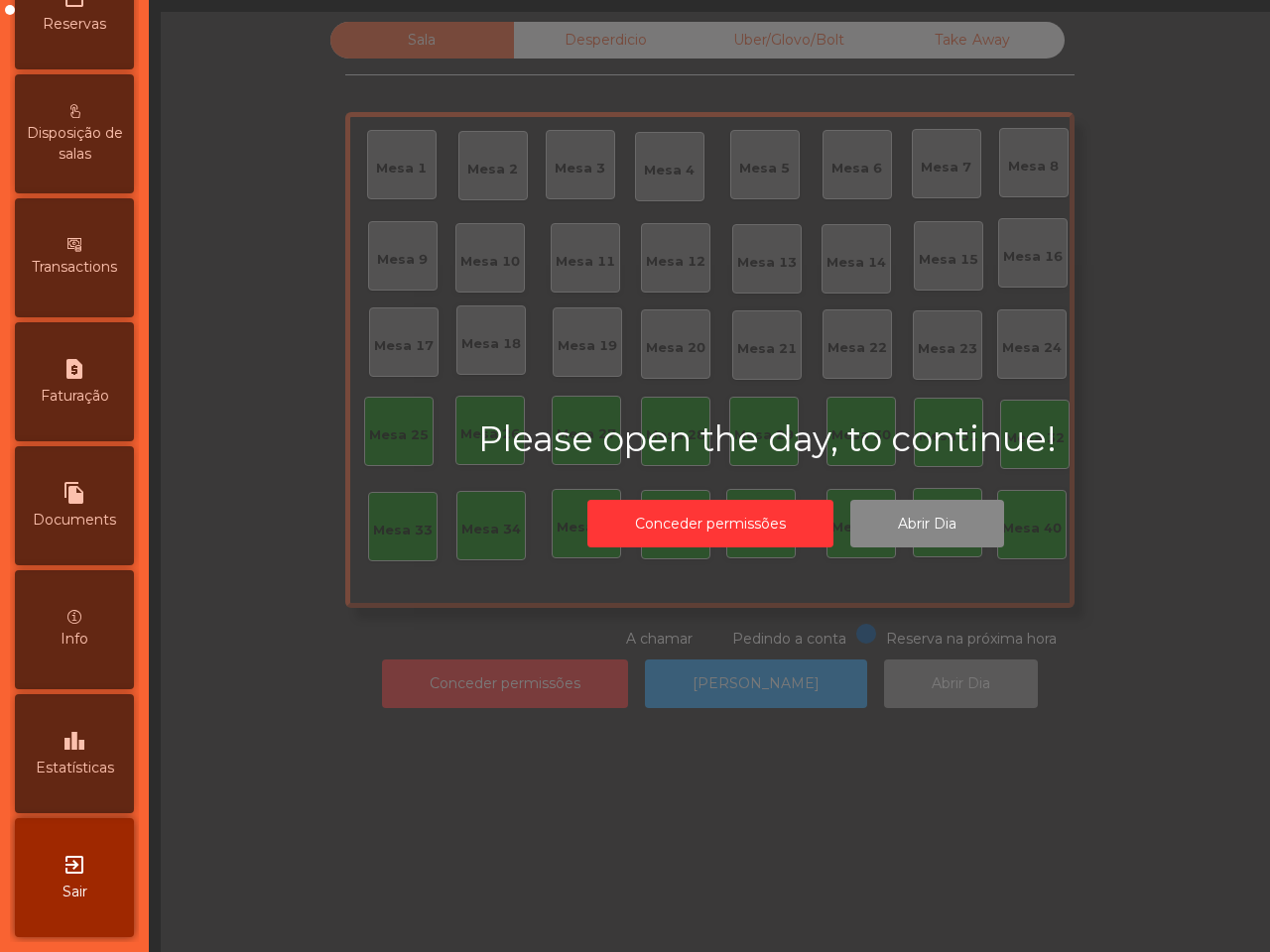 scroll, scrollTop: 0, scrollLeft: 0, axis: both 